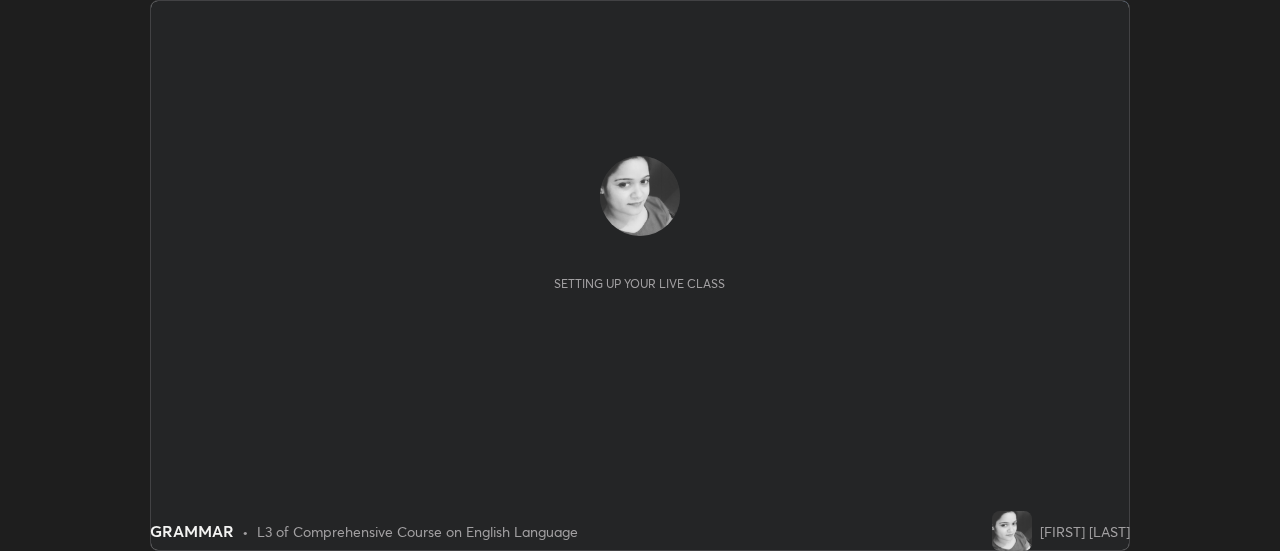scroll, scrollTop: 0, scrollLeft: 0, axis: both 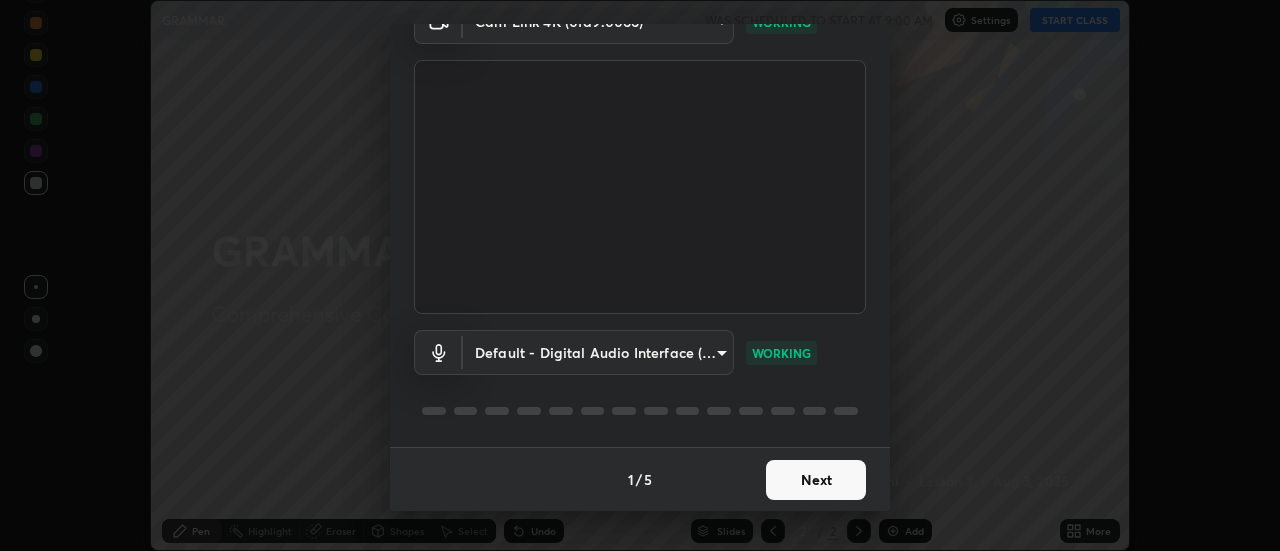 click on "Next" at bounding box center [816, 480] 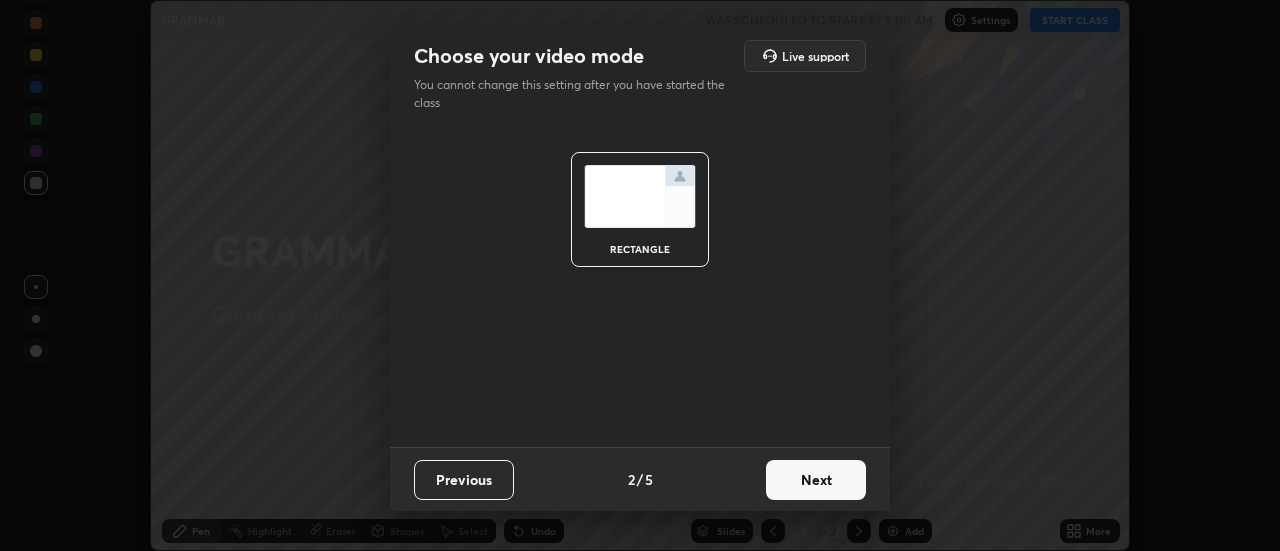 scroll, scrollTop: 0, scrollLeft: 0, axis: both 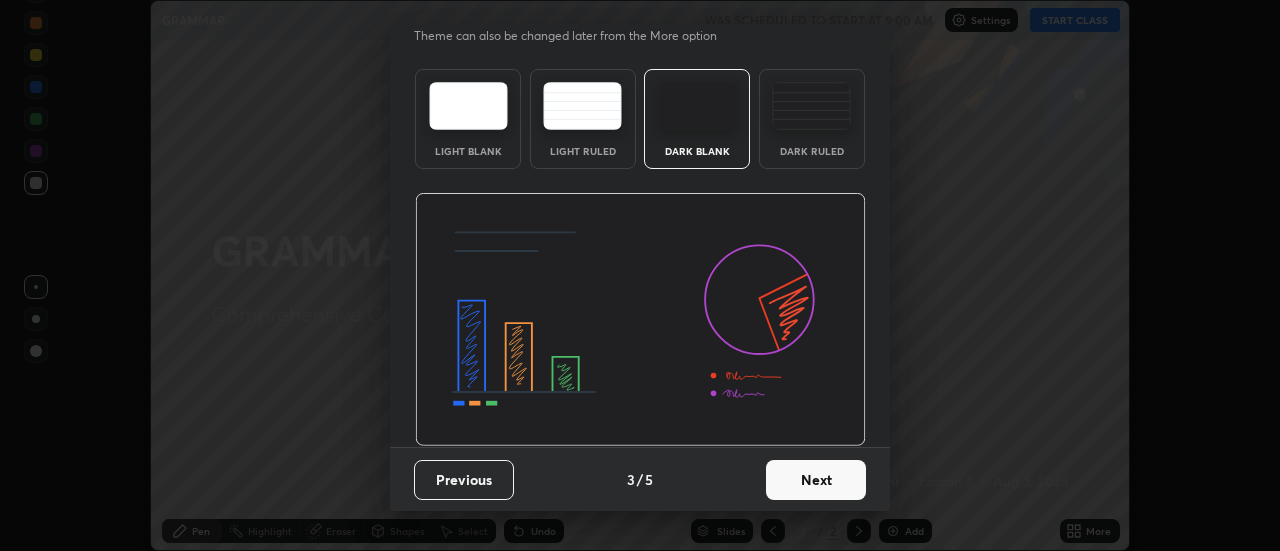 click on "Next" at bounding box center [816, 480] 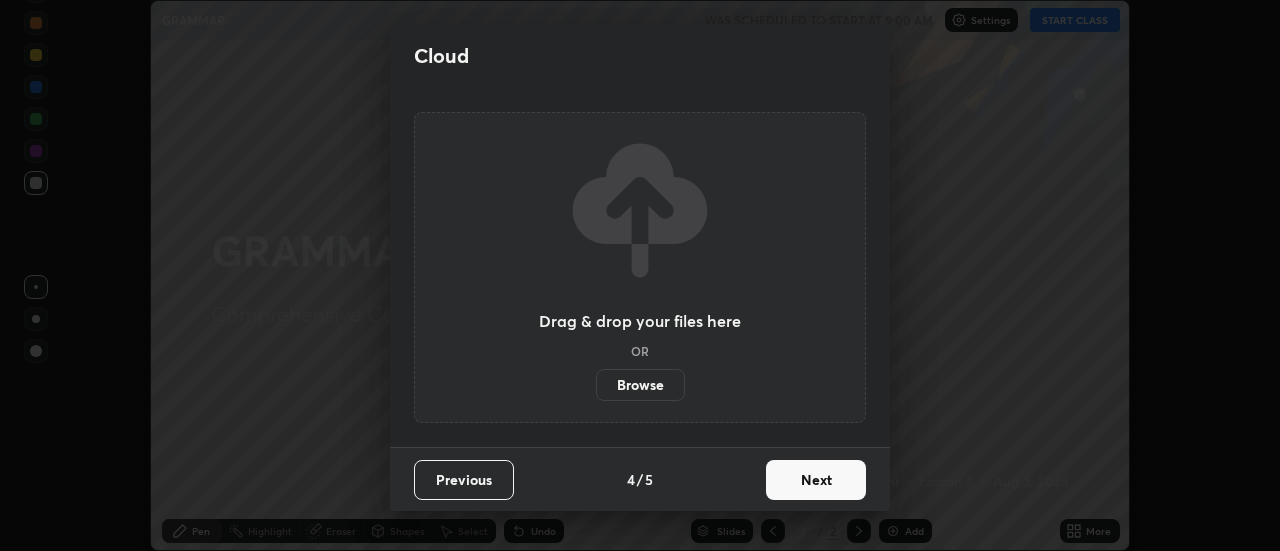 click on "Next" at bounding box center (816, 480) 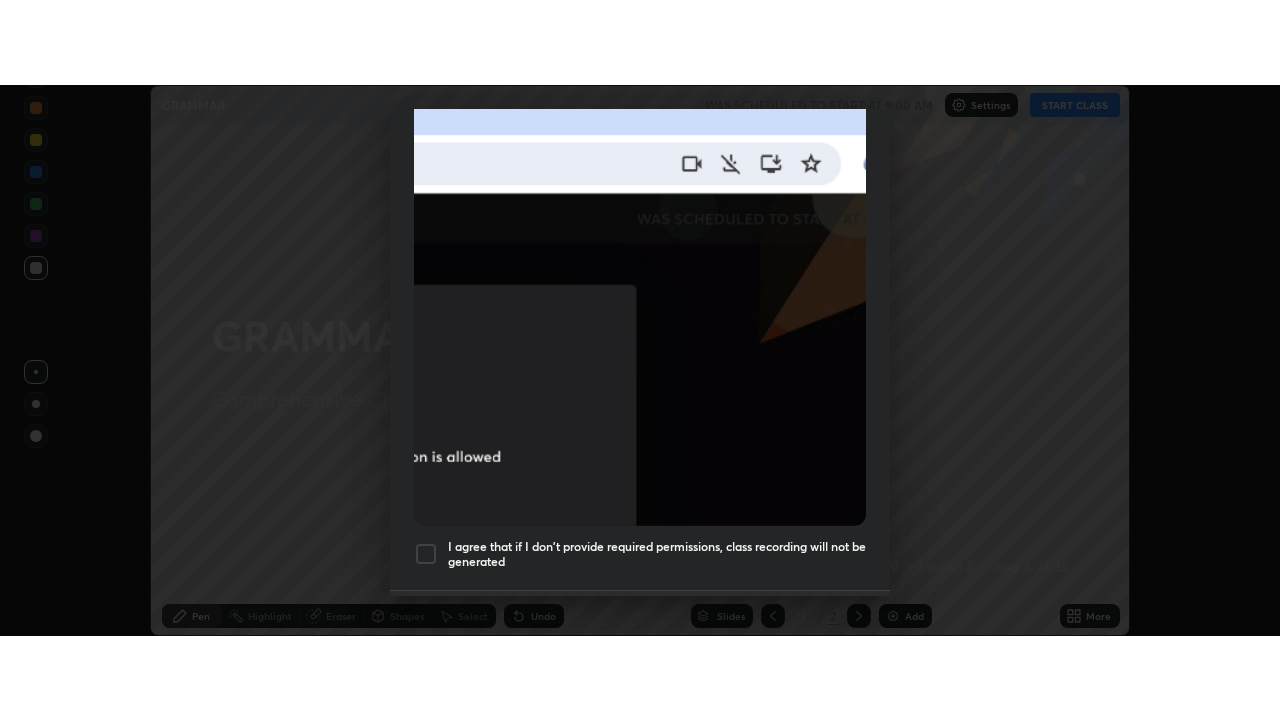 scroll, scrollTop: 513, scrollLeft: 0, axis: vertical 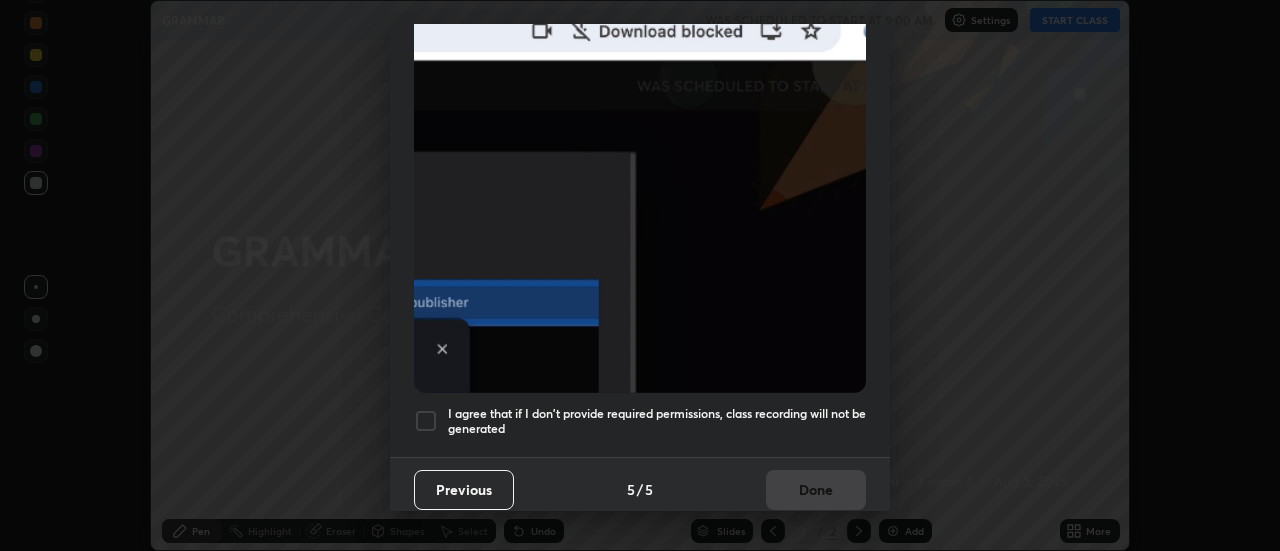 click on "I agree that if I don't provide required permissions, class recording will not be generated" at bounding box center [657, 421] 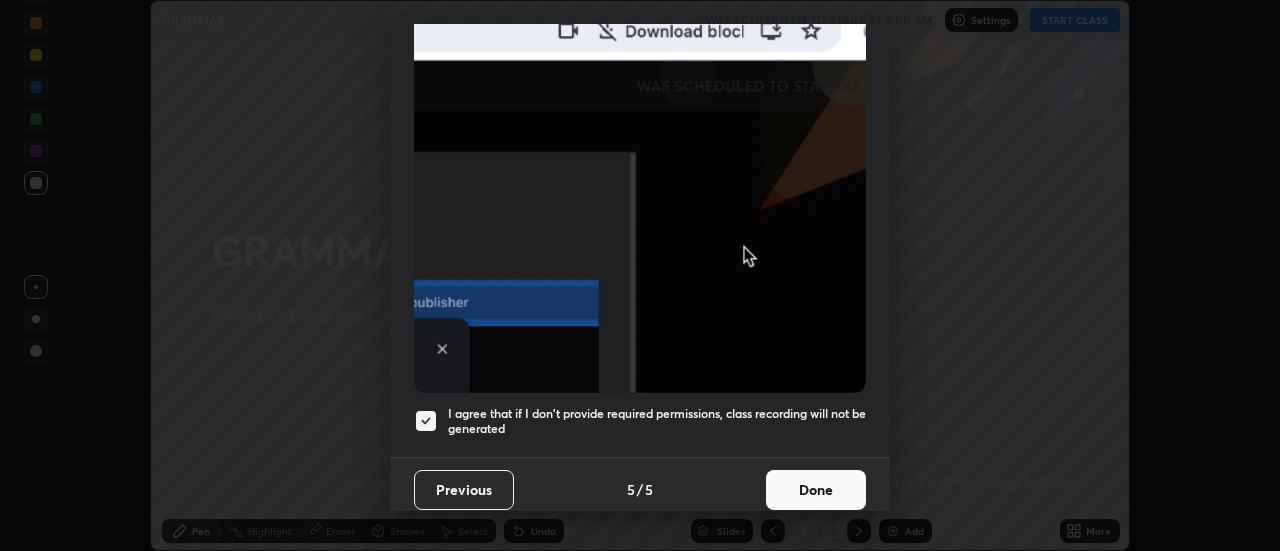 click on "Done" at bounding box center (816, 490) 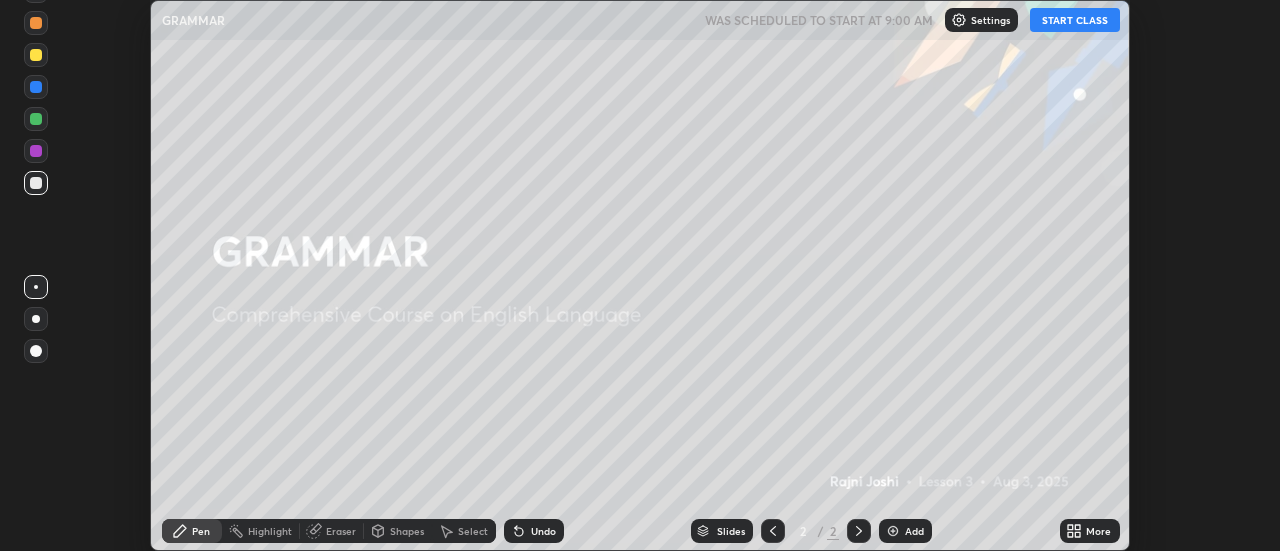 click 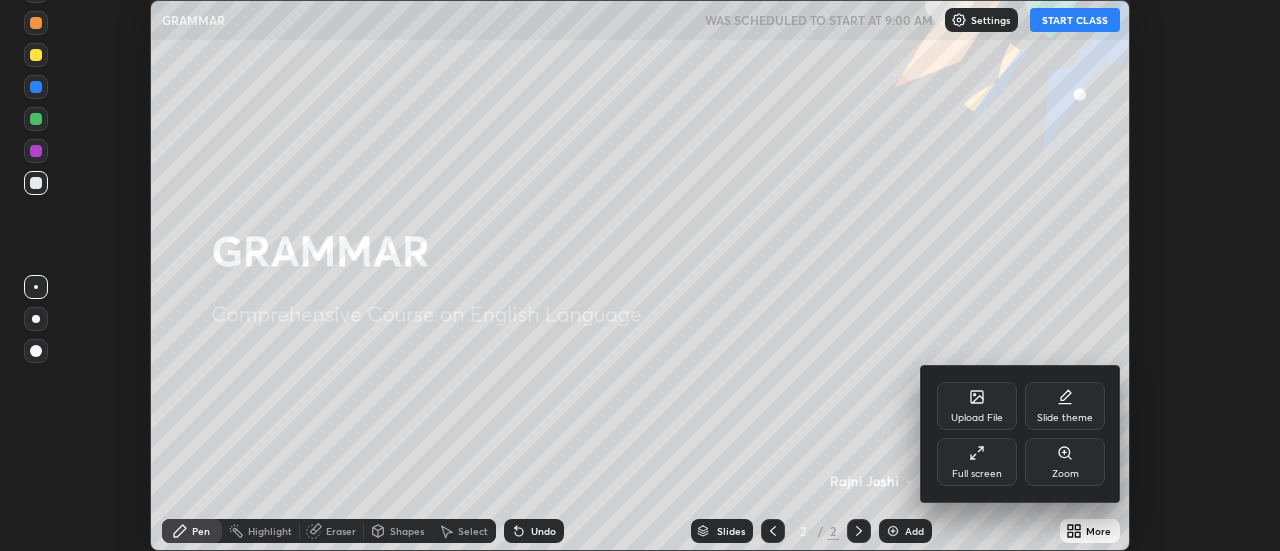 click on "Upload File" at bounding box center (977, 406) 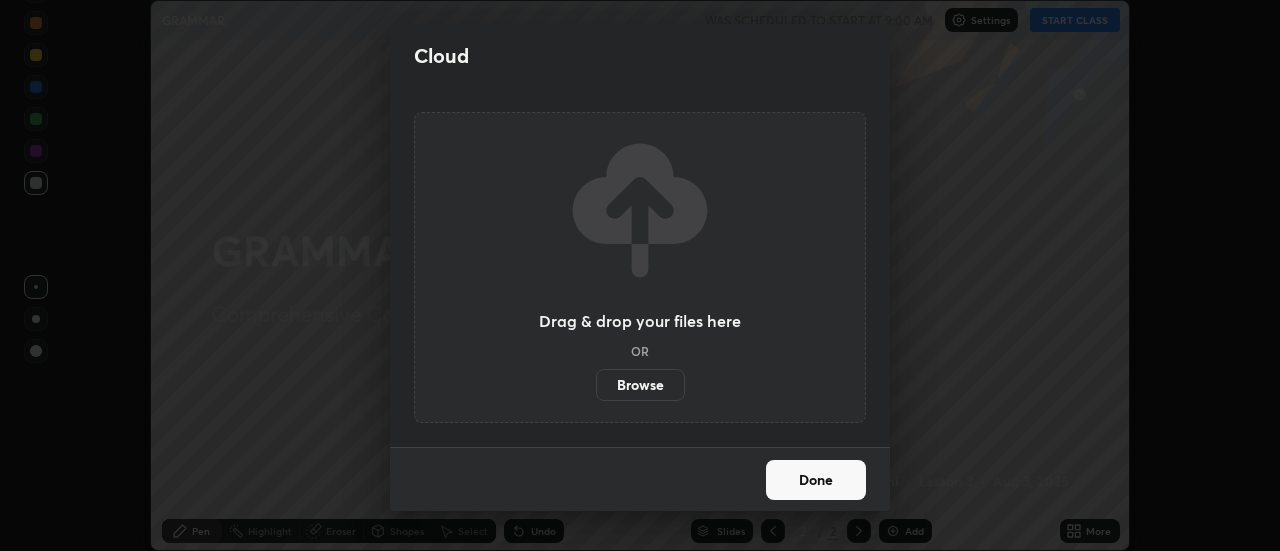 click on "Browse" at bounding box center (640, 385) 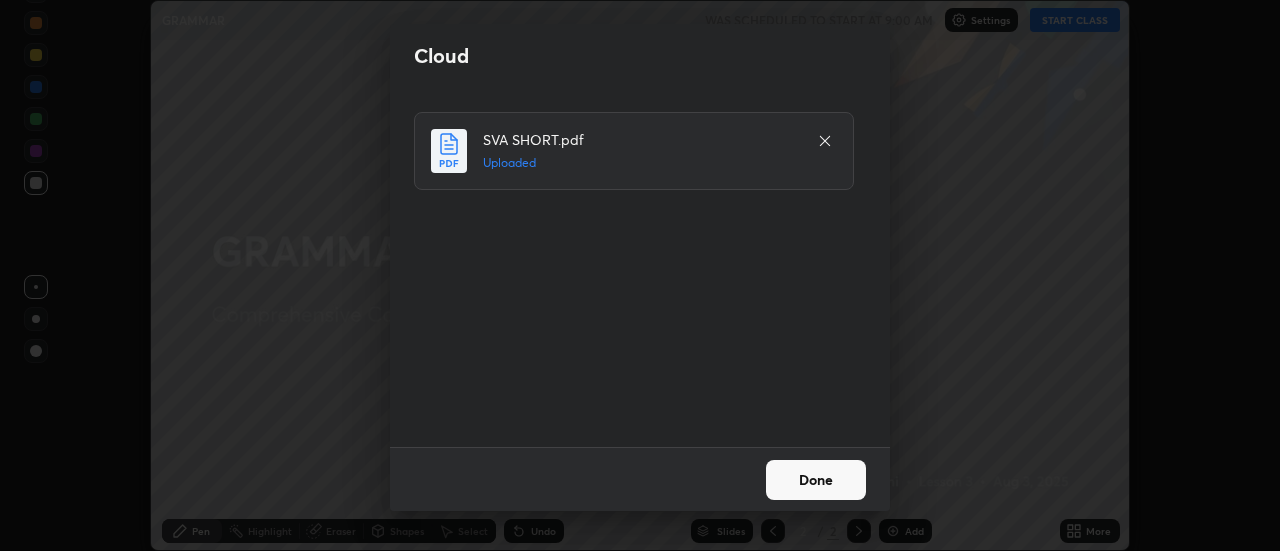 click on "Done" at bounding box center [816, 480] 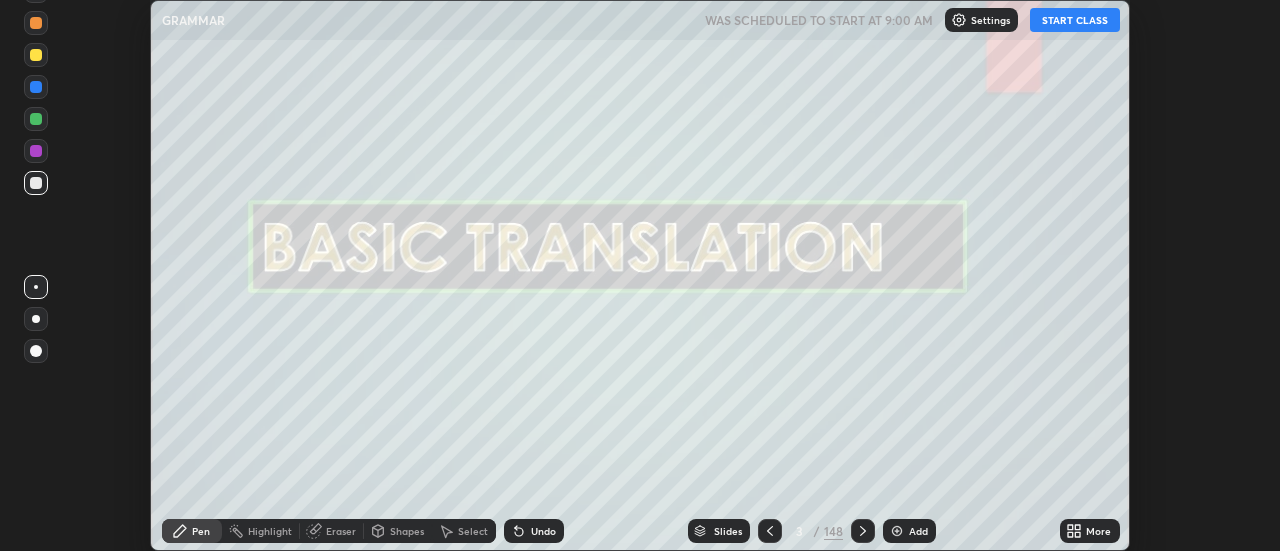 click on "START CLASS" at bounding box center (1075, 20) 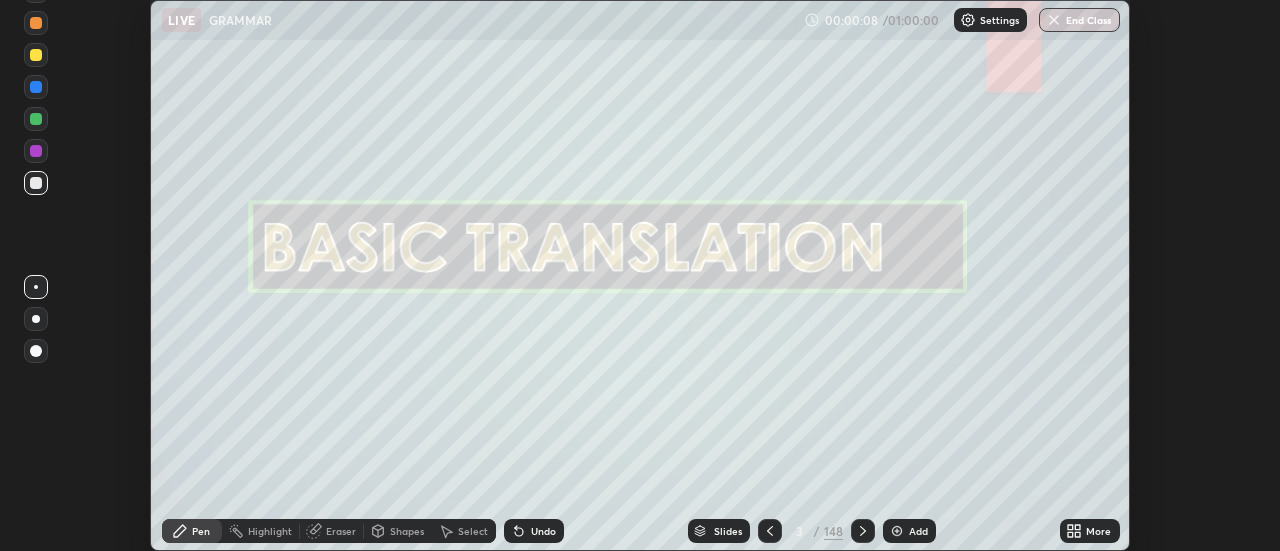 click 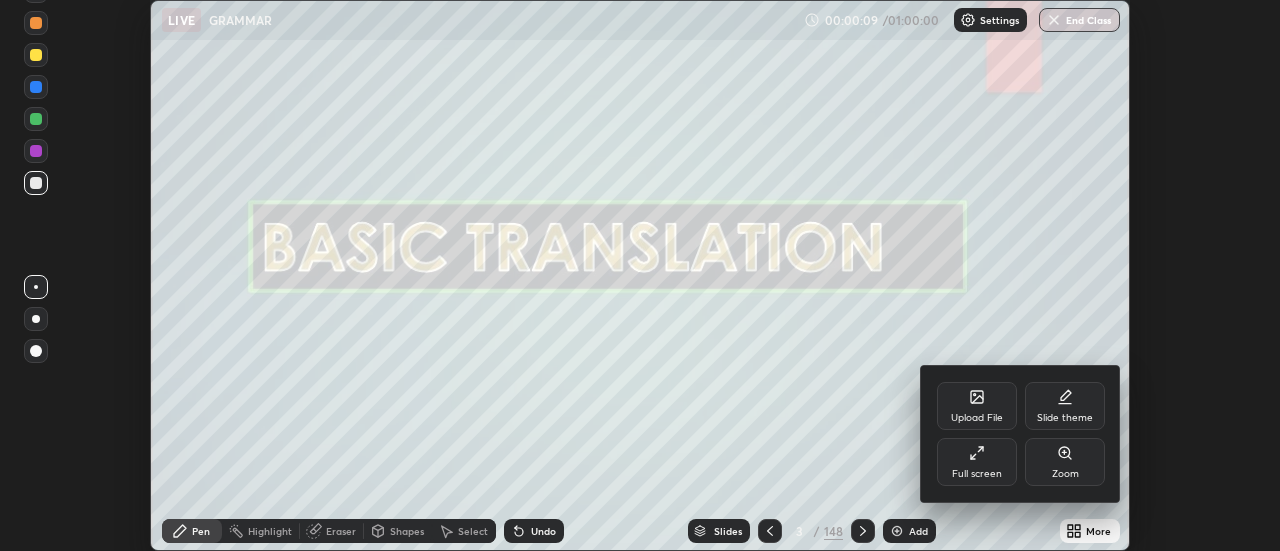 click on "Full screen" at bounding box center [977, 462] 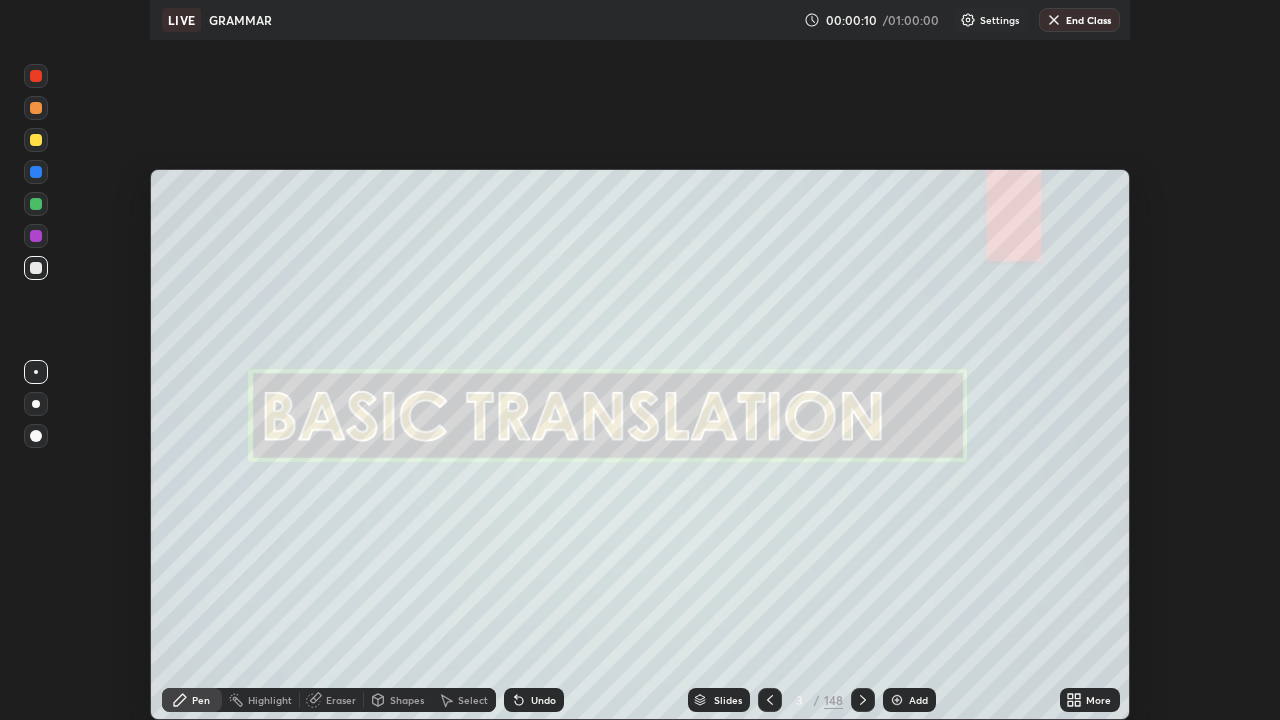 scroll, scrollTop: 99280, scrollLeft: 98720, axis: both 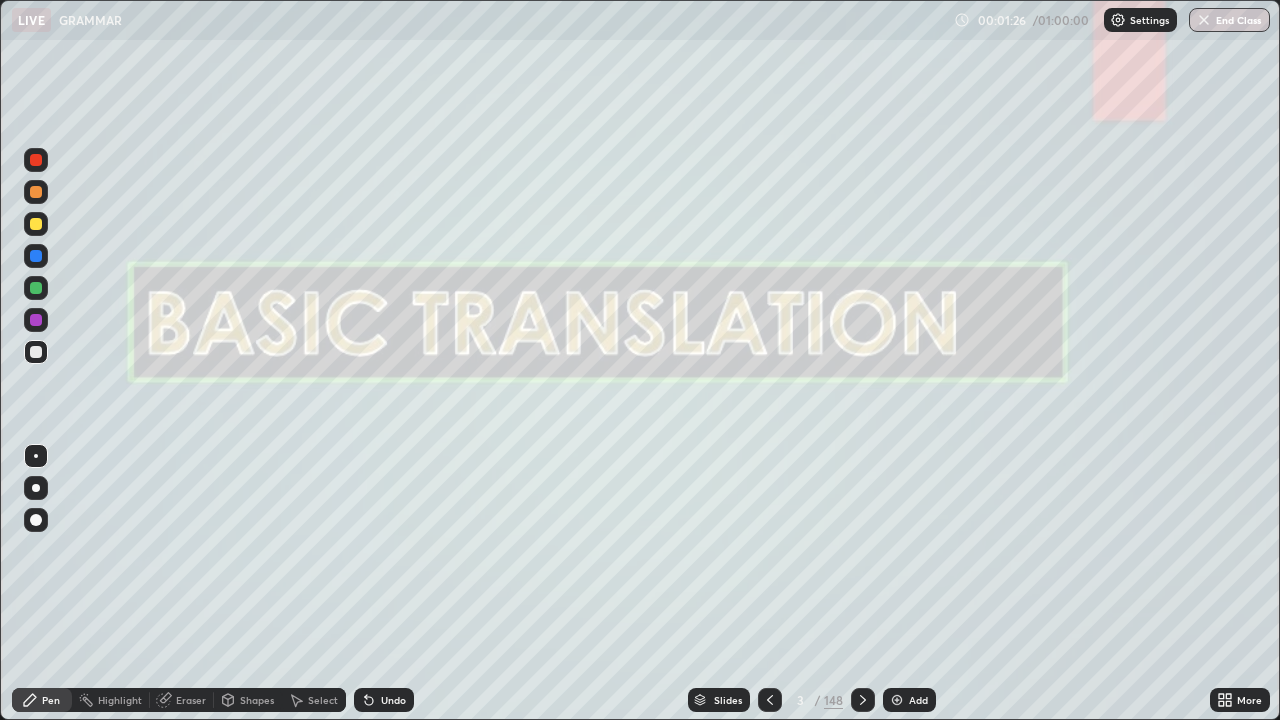 click at bounding box center [36, 288] 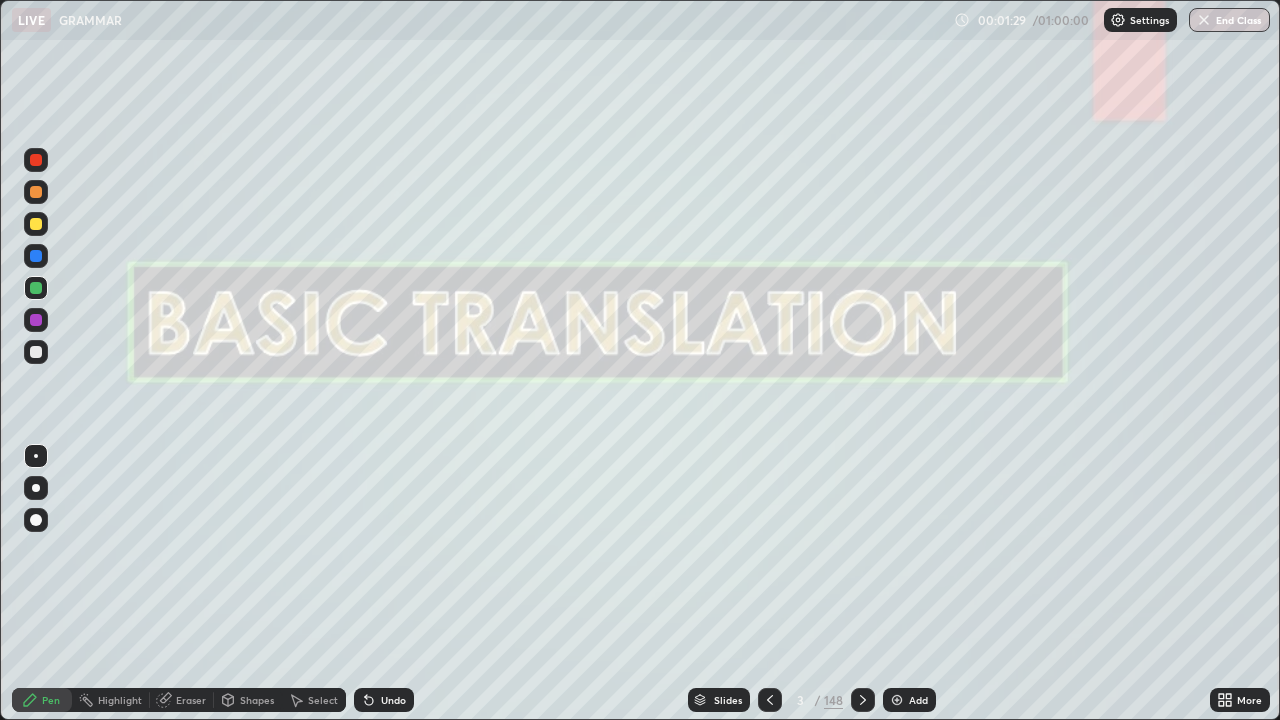 click at bounding box center [36, 352] 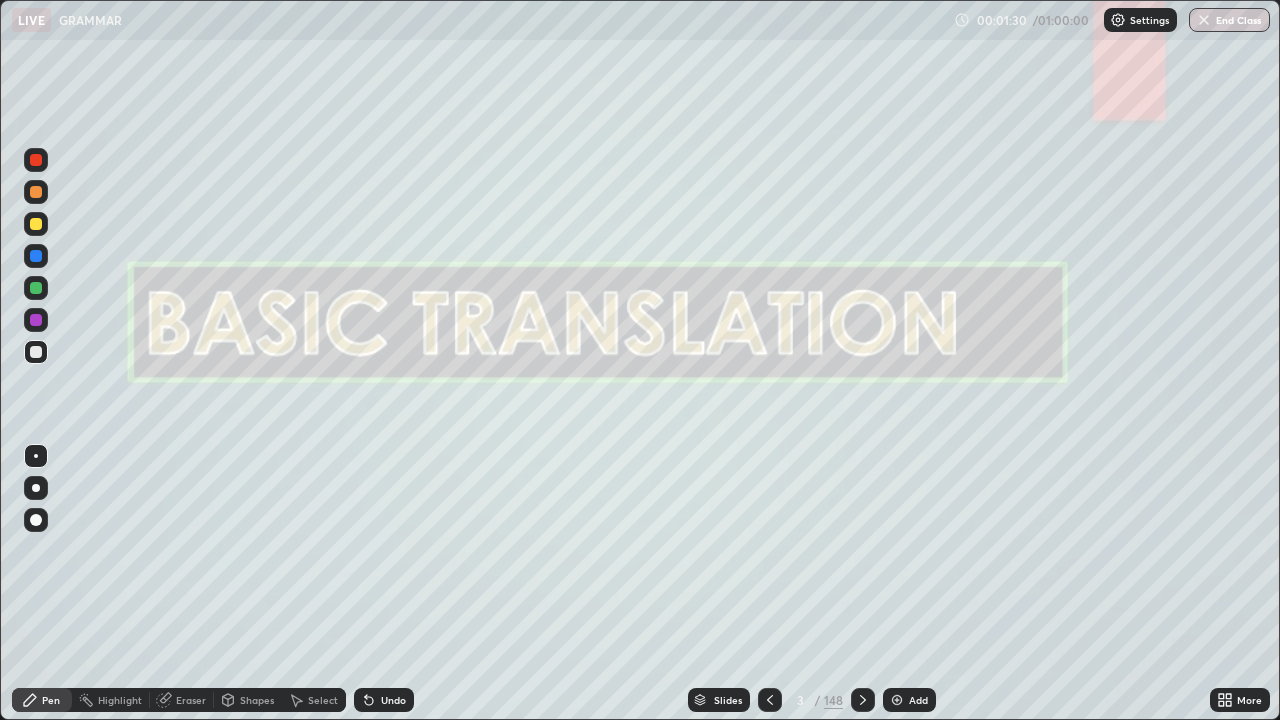 click at bounding box center (36, 520) 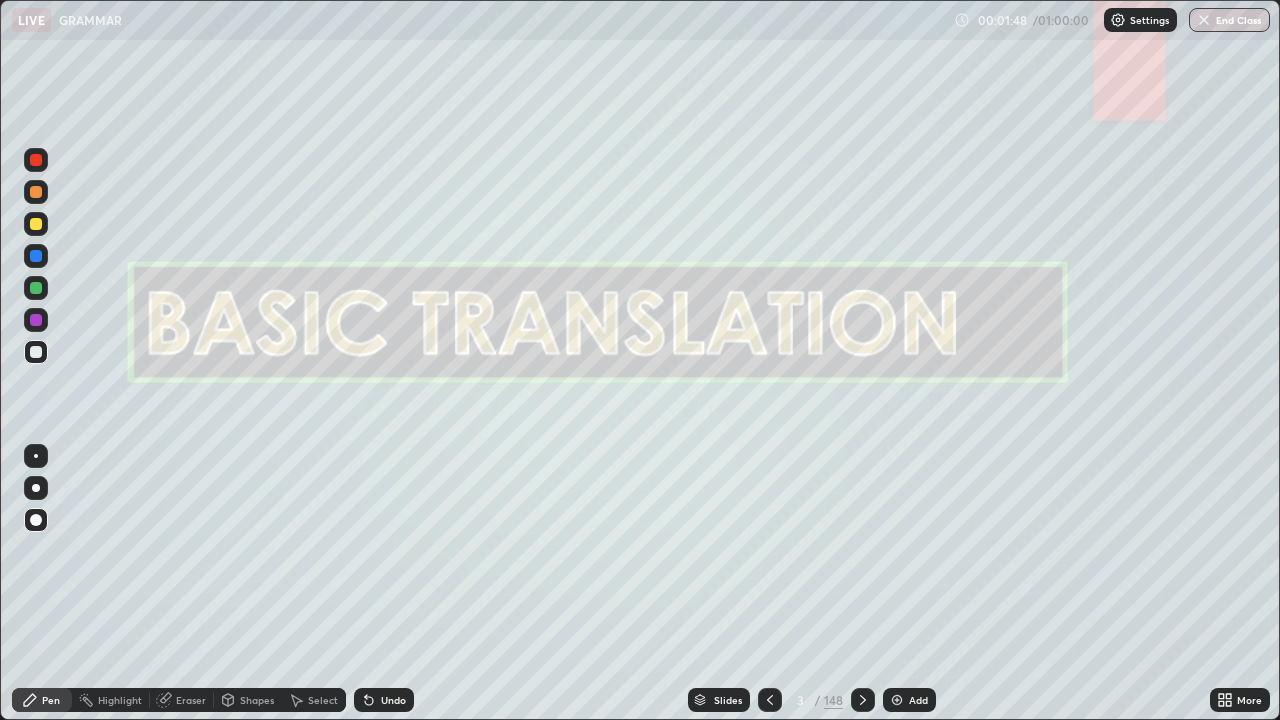 click at bounding box center [36, 224] 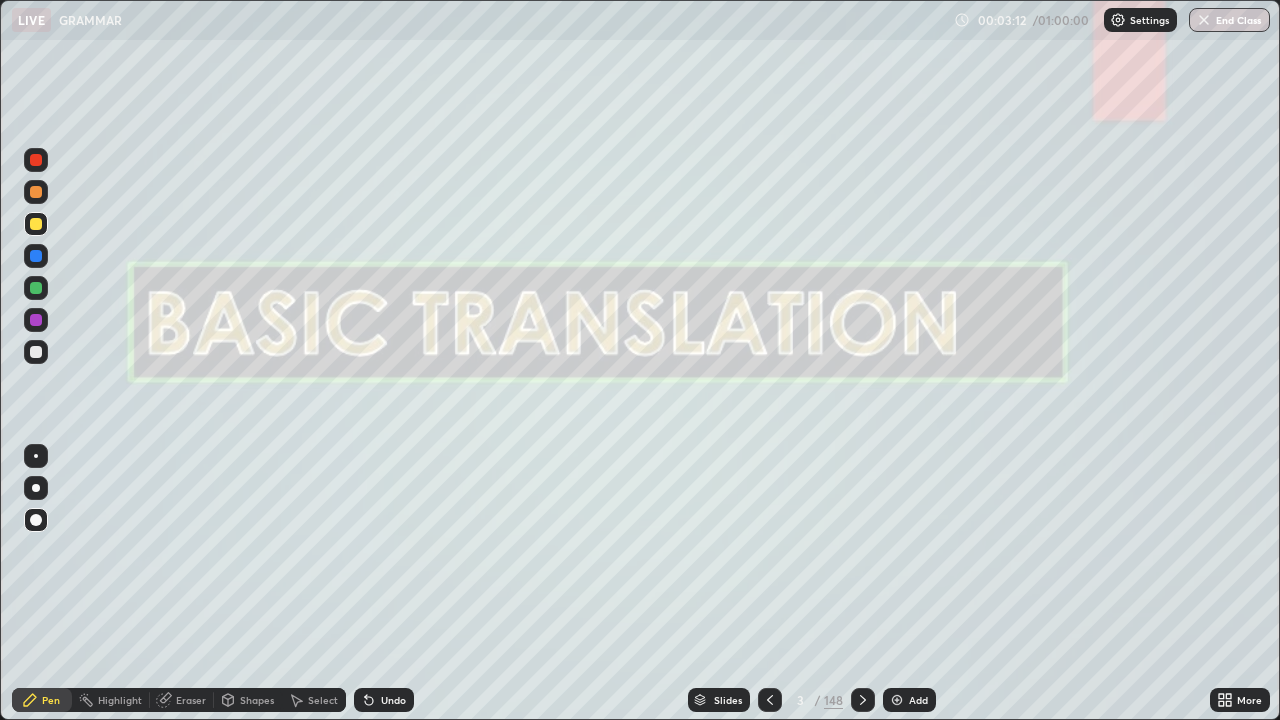 click 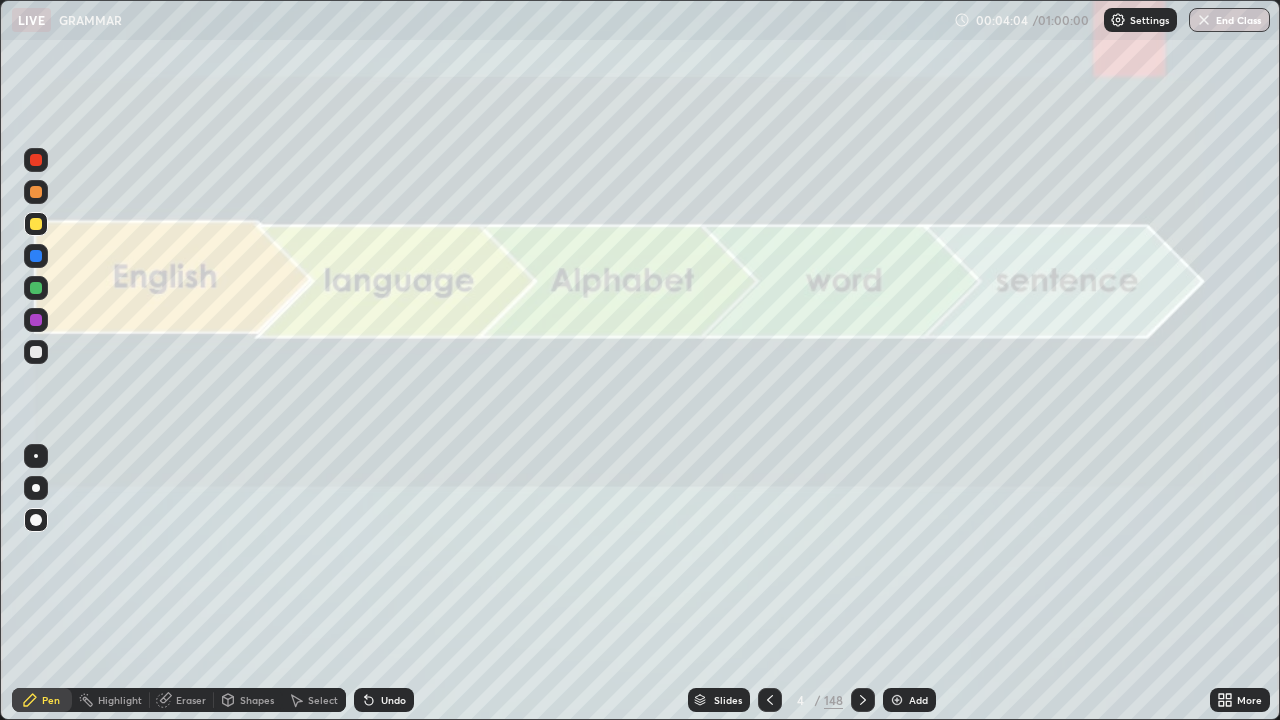 click 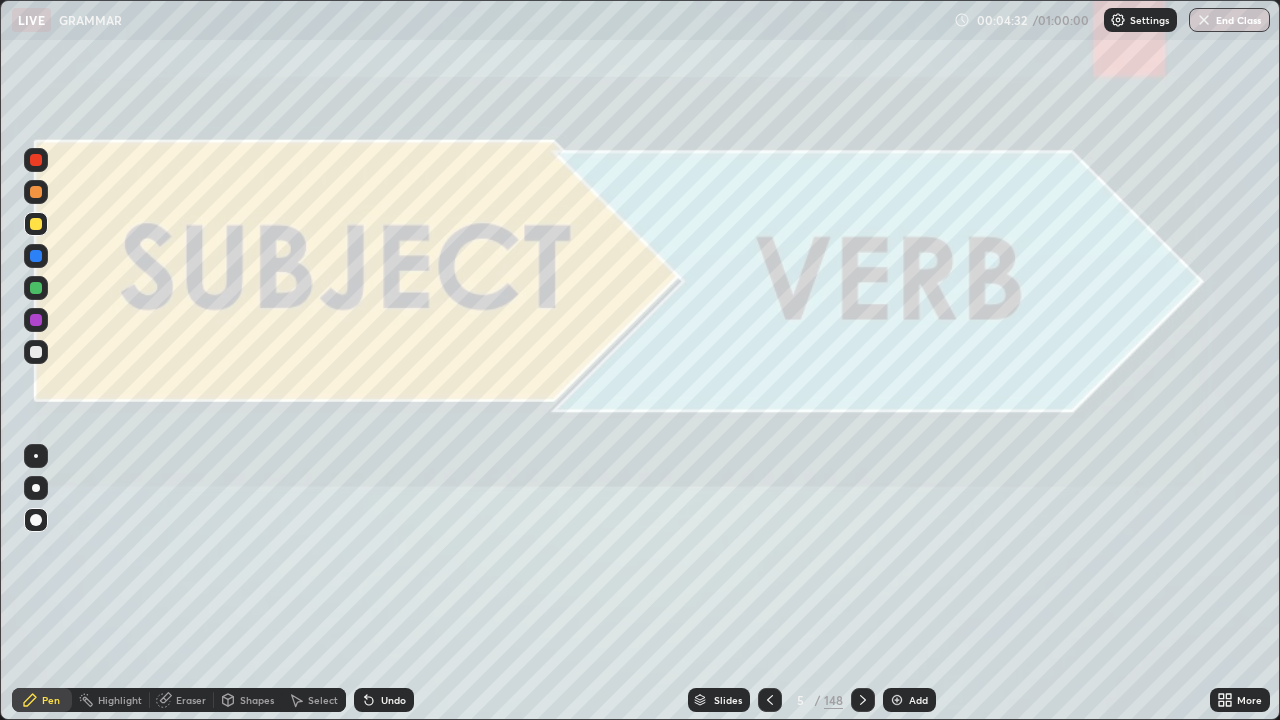 click 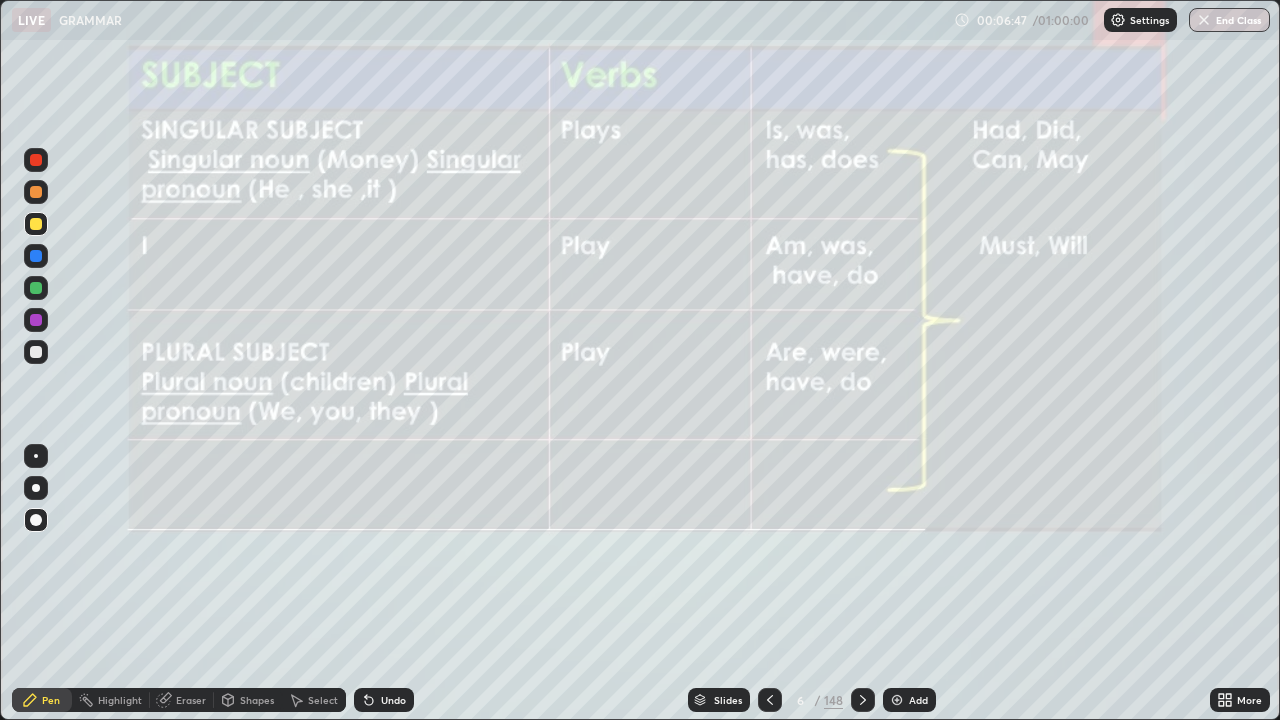 click on "Eraser" at bounding box center [191, 700] 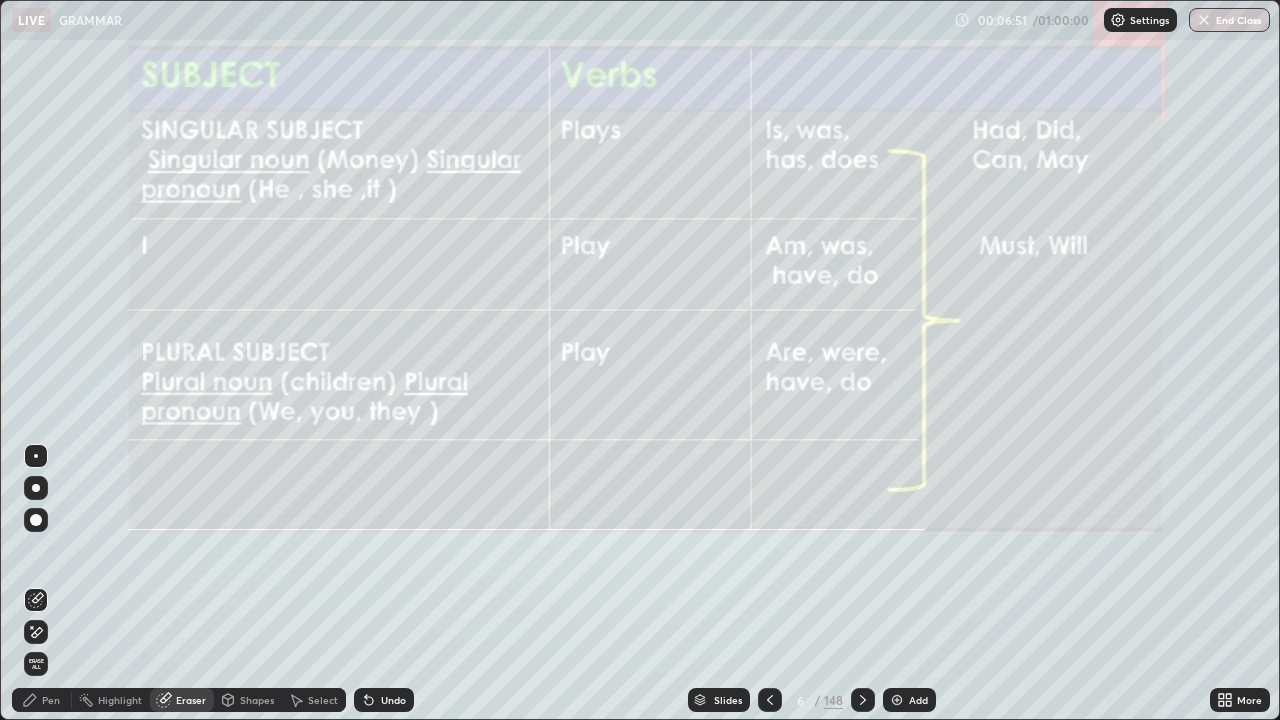 click on "Pen" at bounding box center (51, 700) 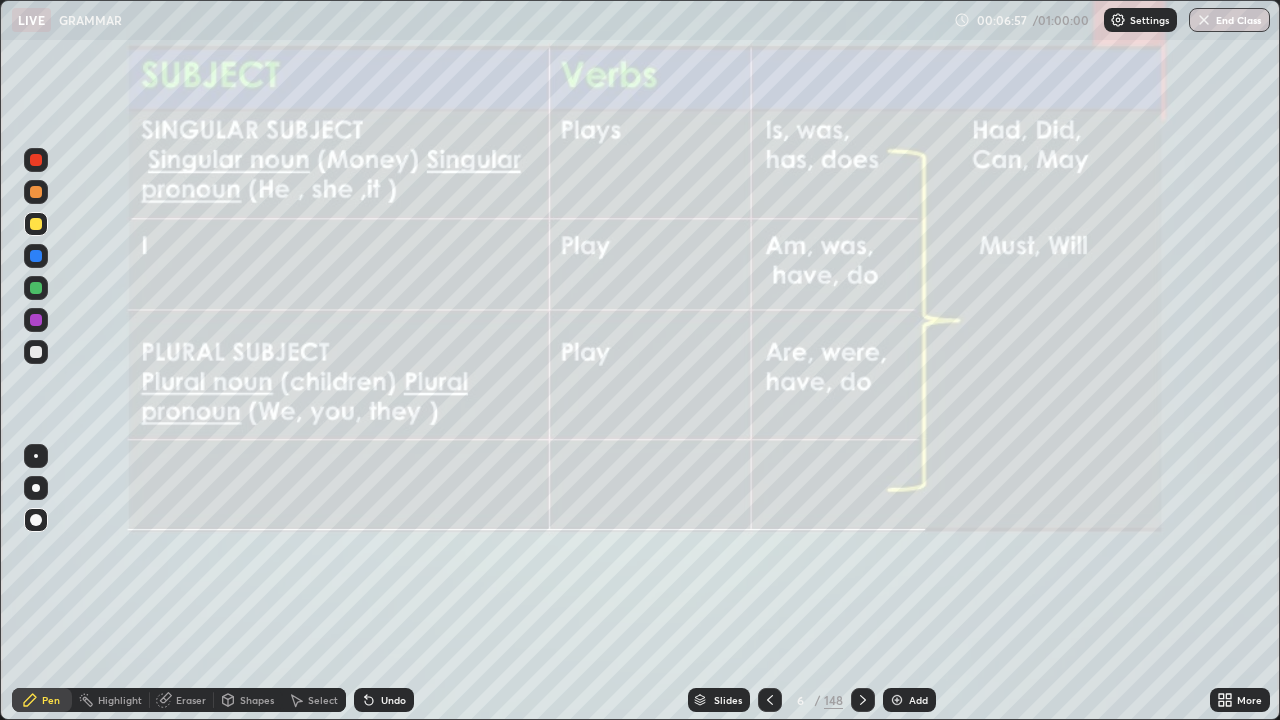 click on "Eraser" at bounding box center [191, 700] 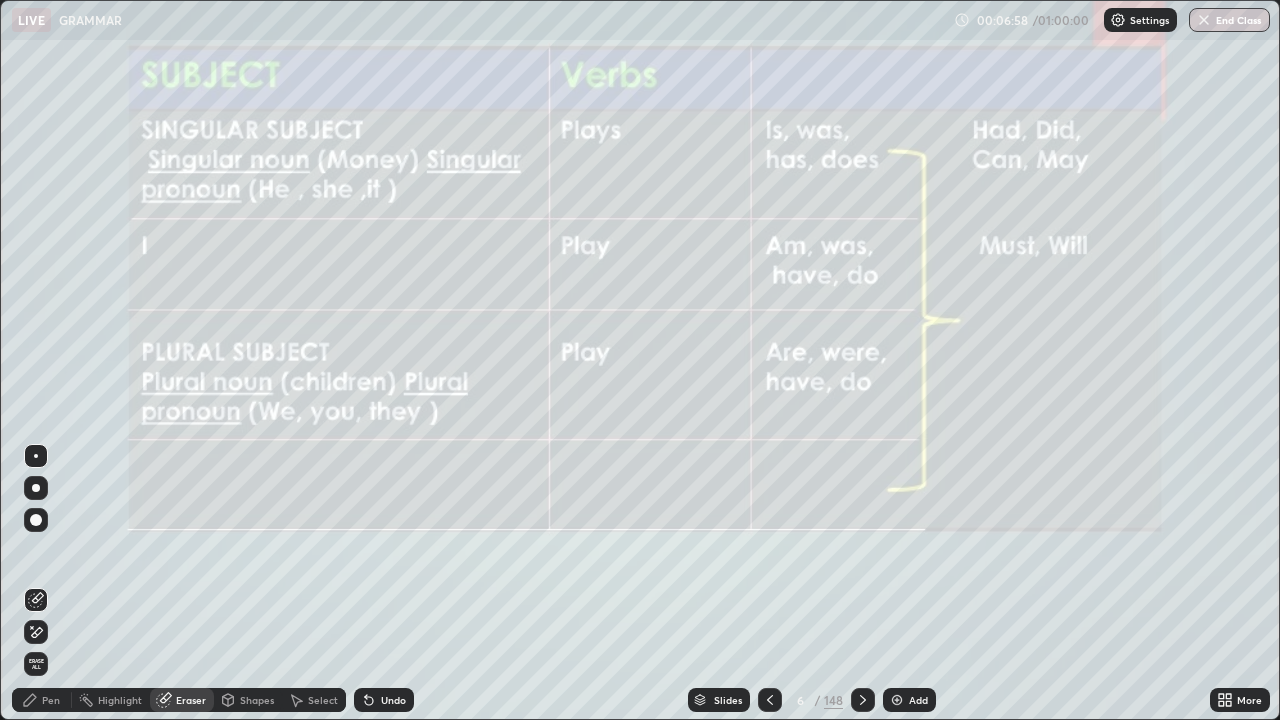 click 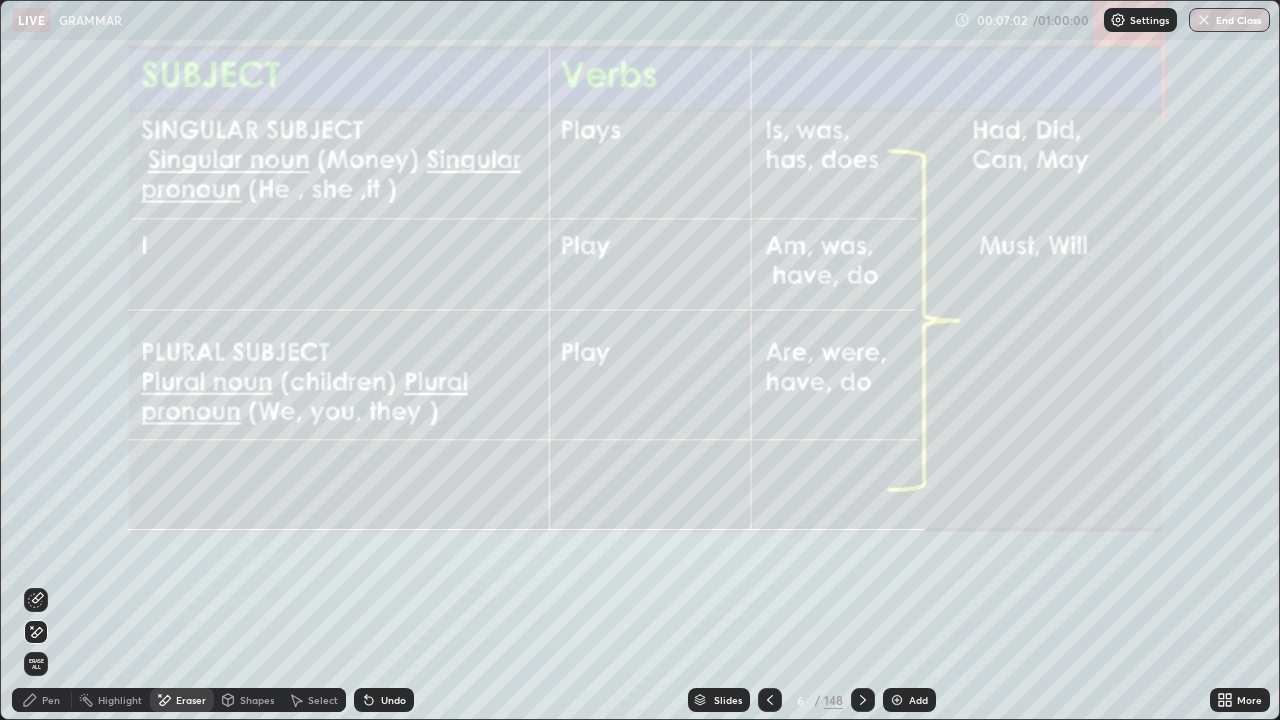 click on "Pen" at bounding box center [51, 700] 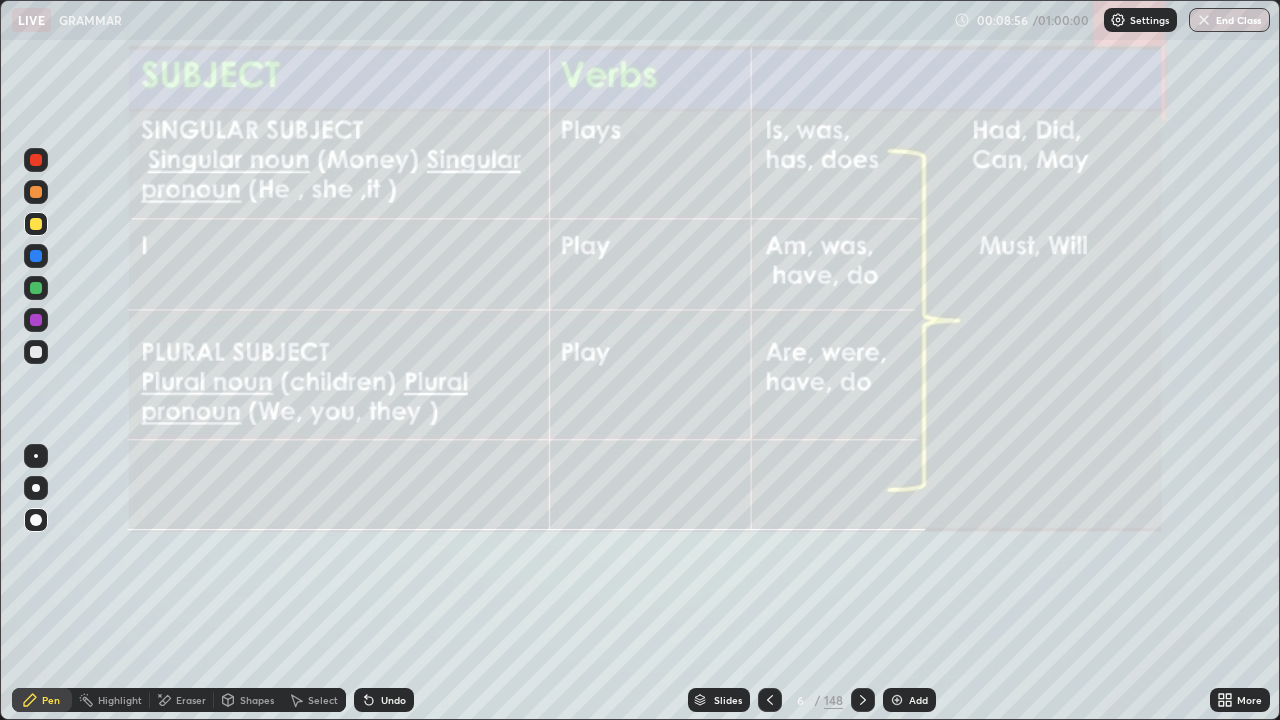 click on "More" at bounding box center (1249, 700) 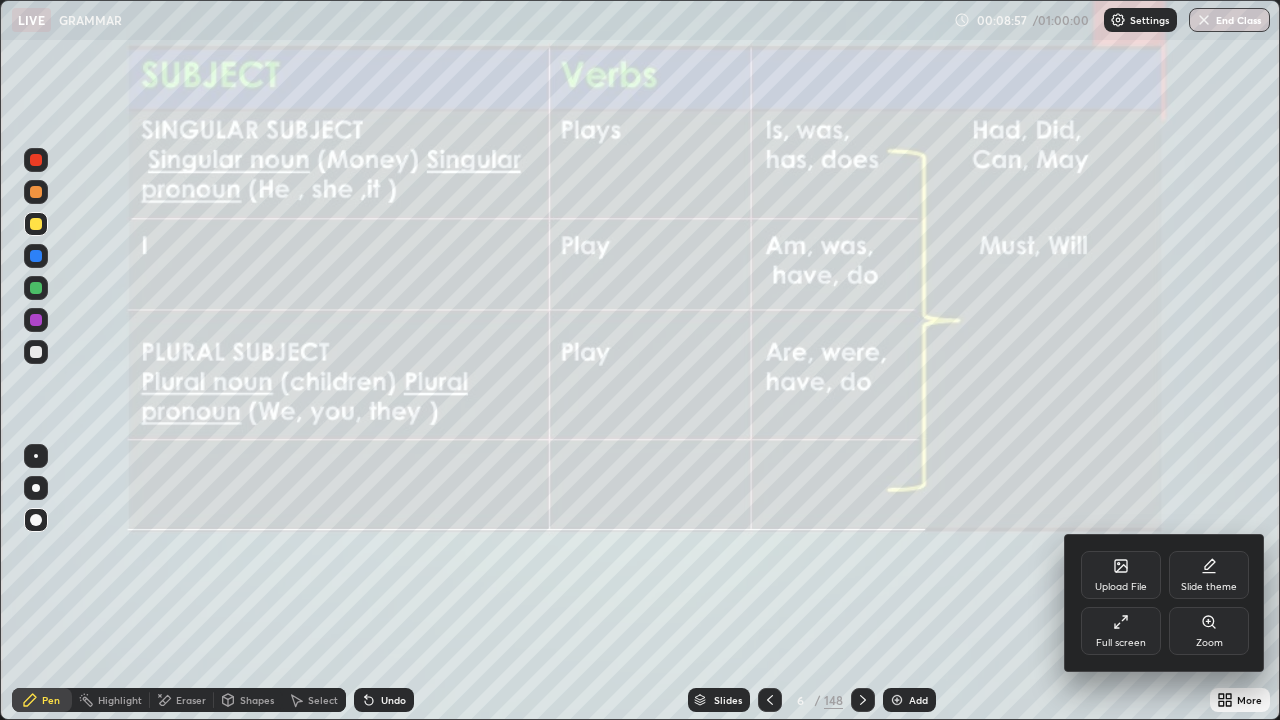 click on "Full screen" at bounding box center (1121, 631) 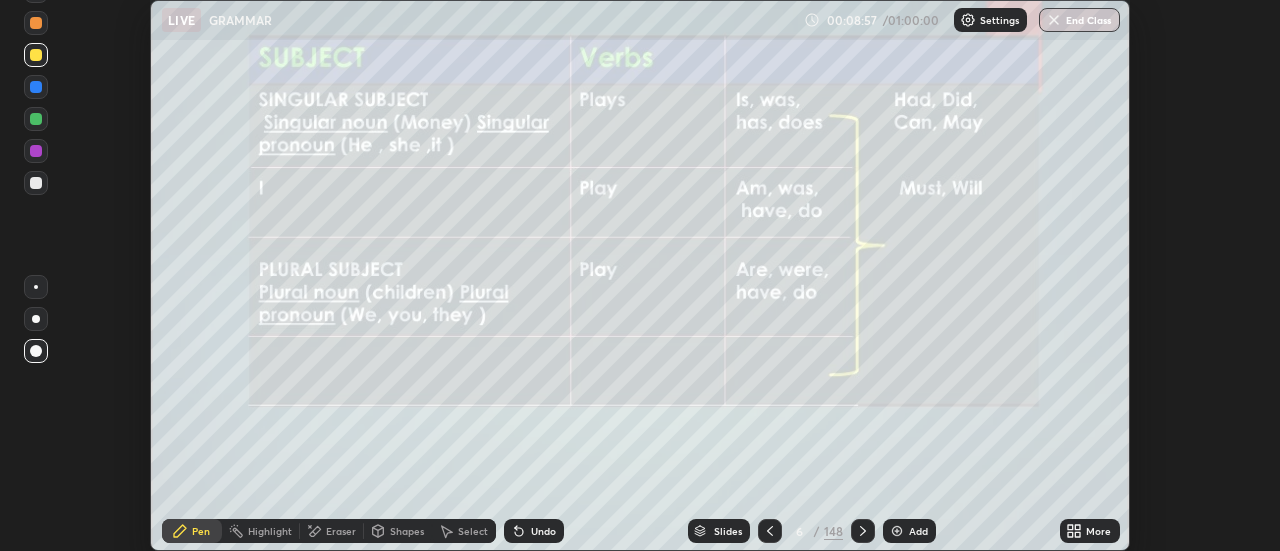 scroll, scrollTop: 551, scrollLeft: 1280, axis: both 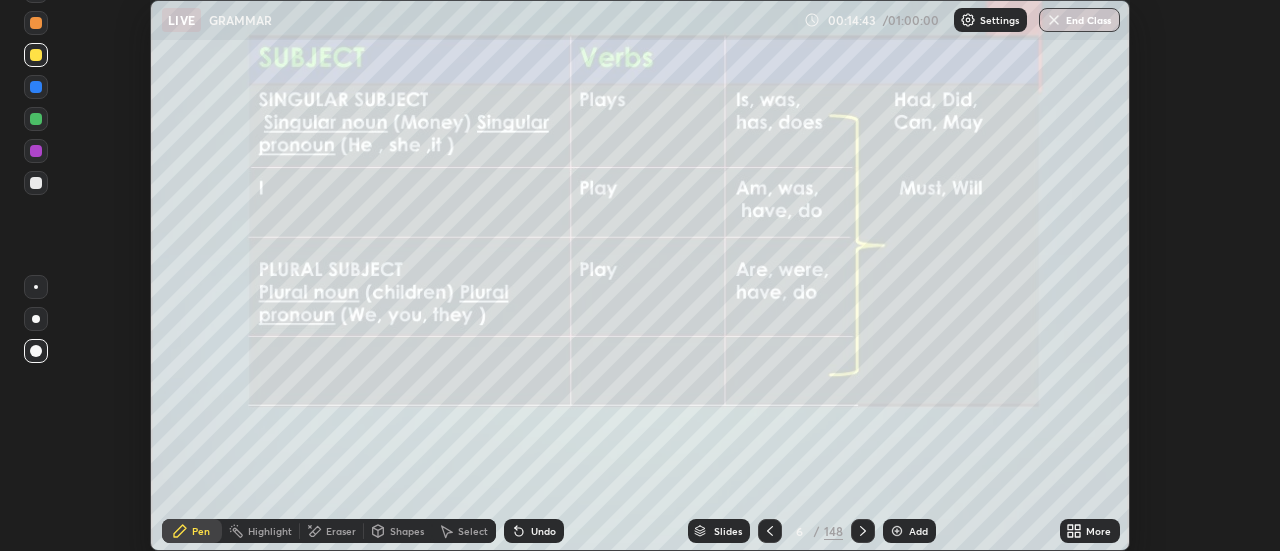 click on "Eraser" at bounding box center [341, 531] 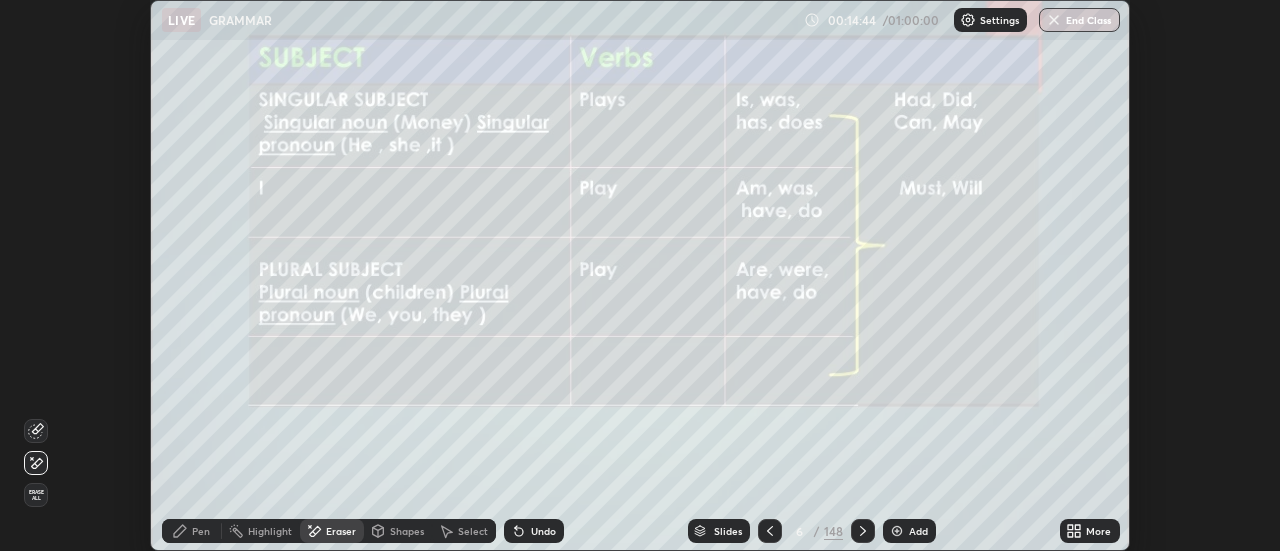 click on "Erase all" at bounding box center (36, 495) 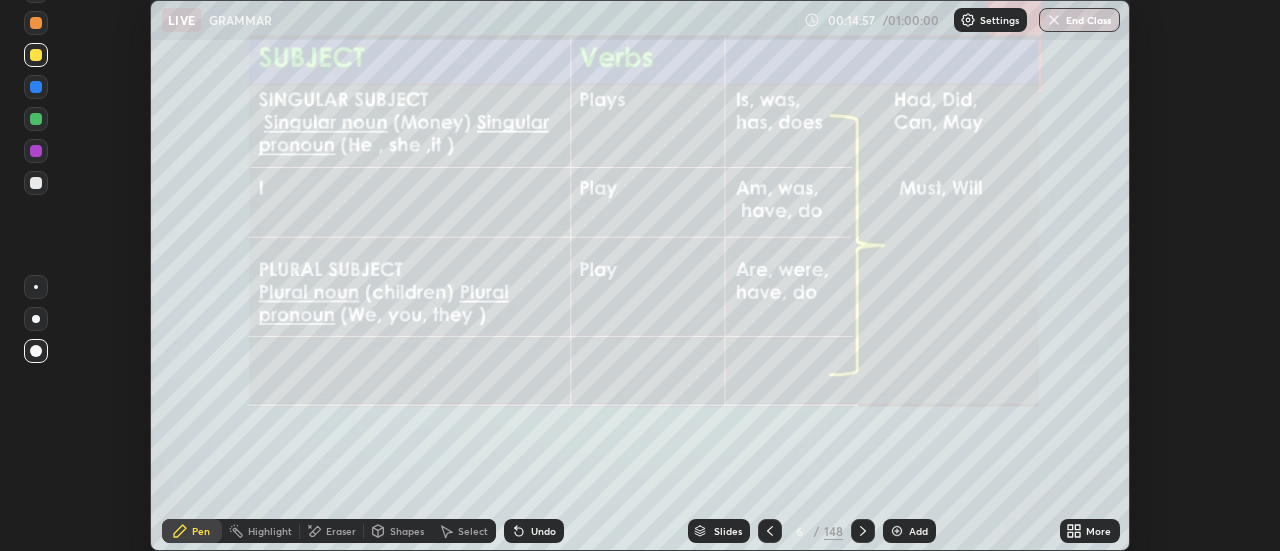 click 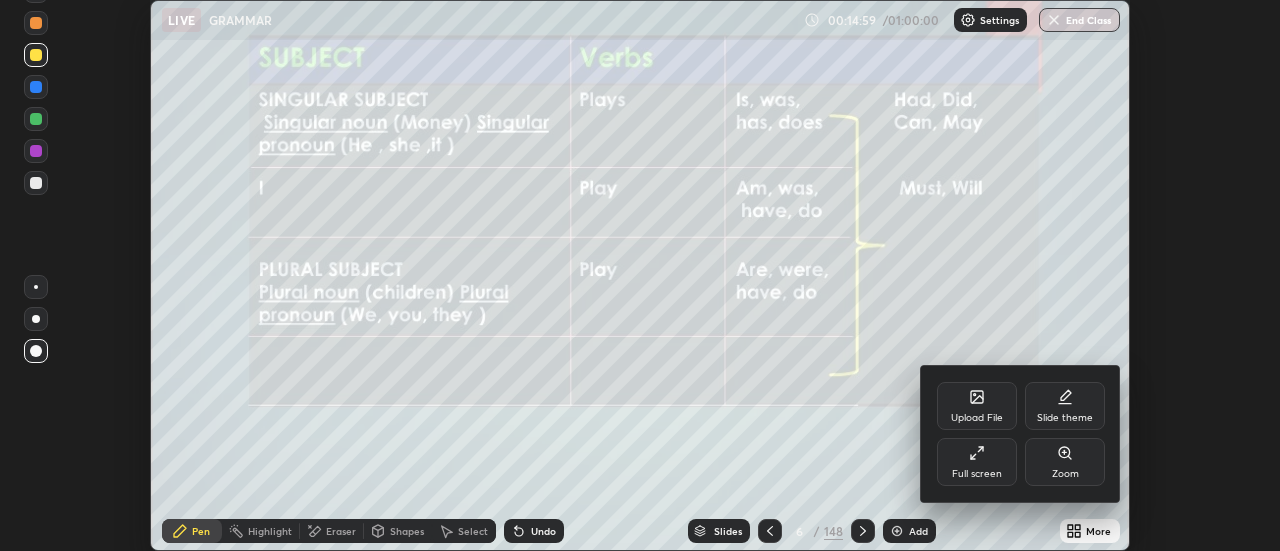 click on "Full screen" at bounding box center [977, 462] 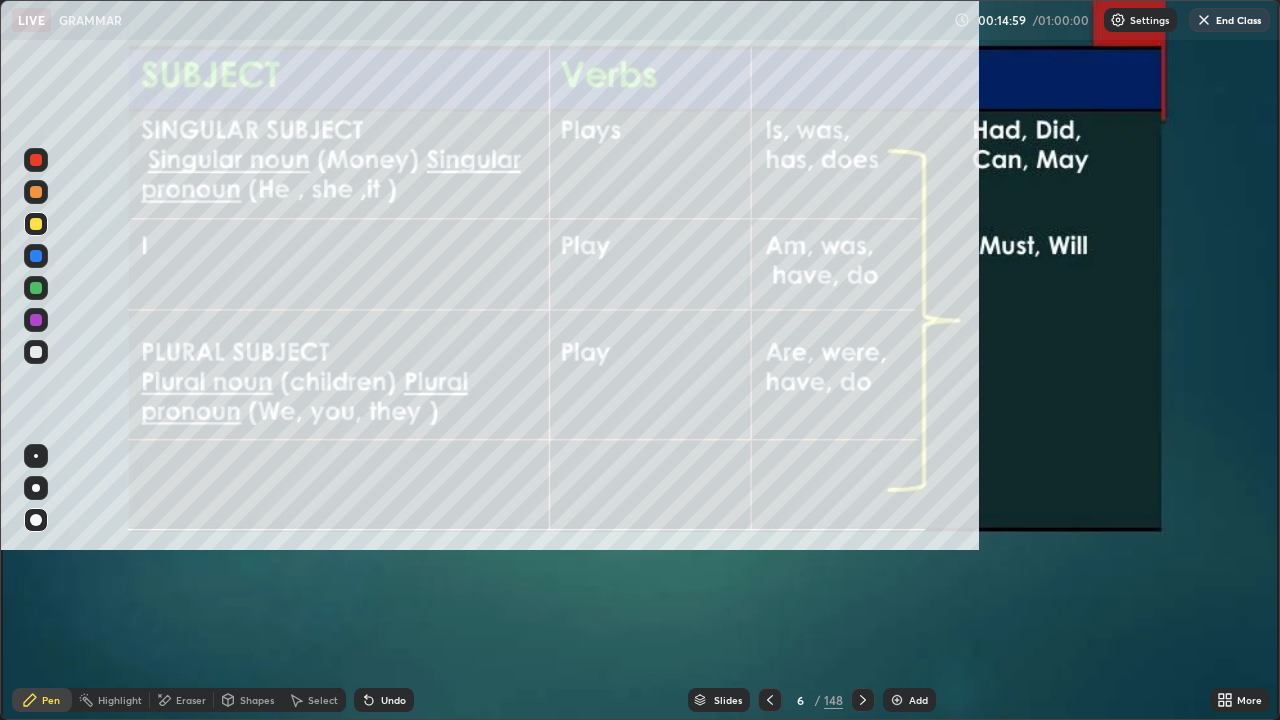 scroll, scrollTop: 99280, scrollLeft: 98720, axis: both 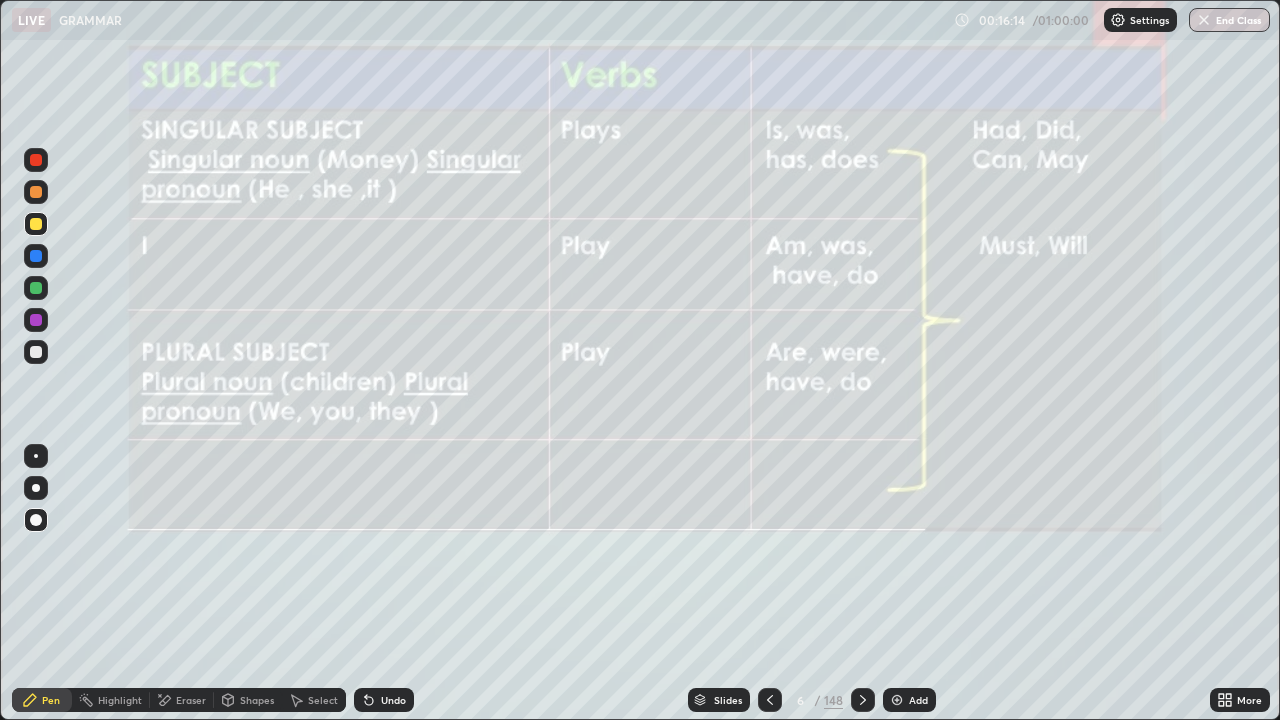 click on "Eraser" at bounding box center (191, 700) 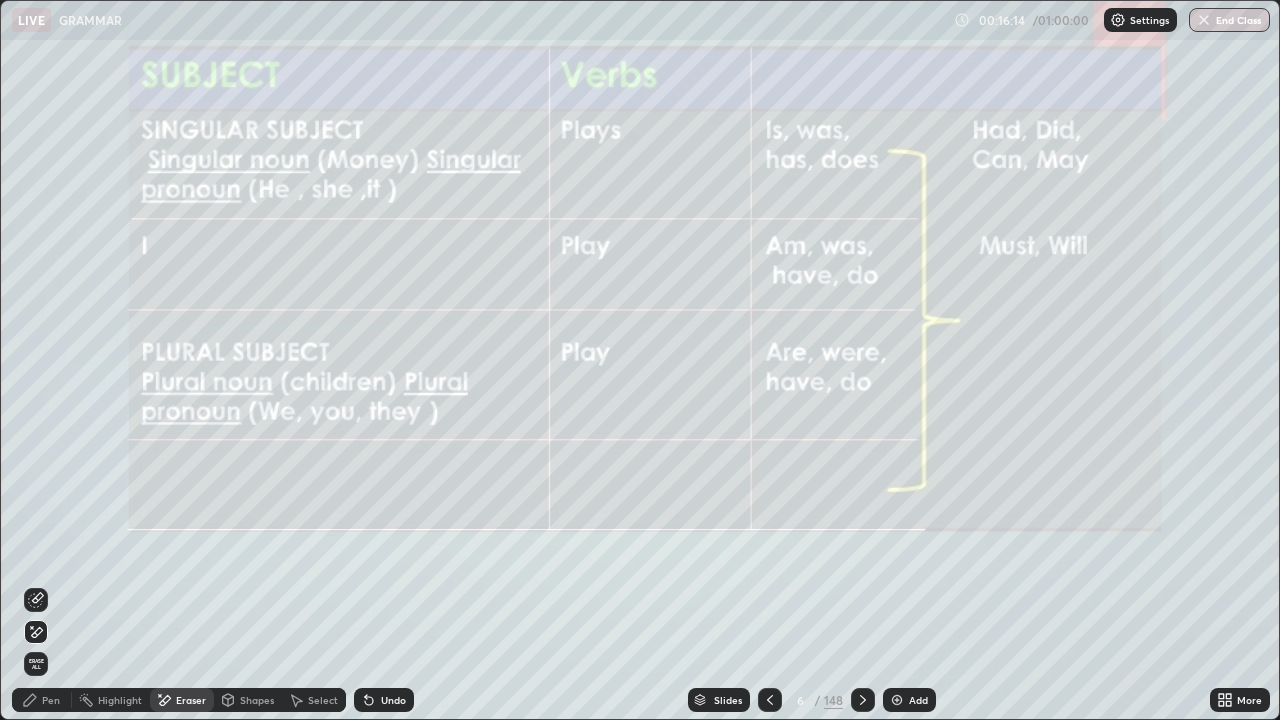 click on "Erase all" at bounding box center (36, 664) 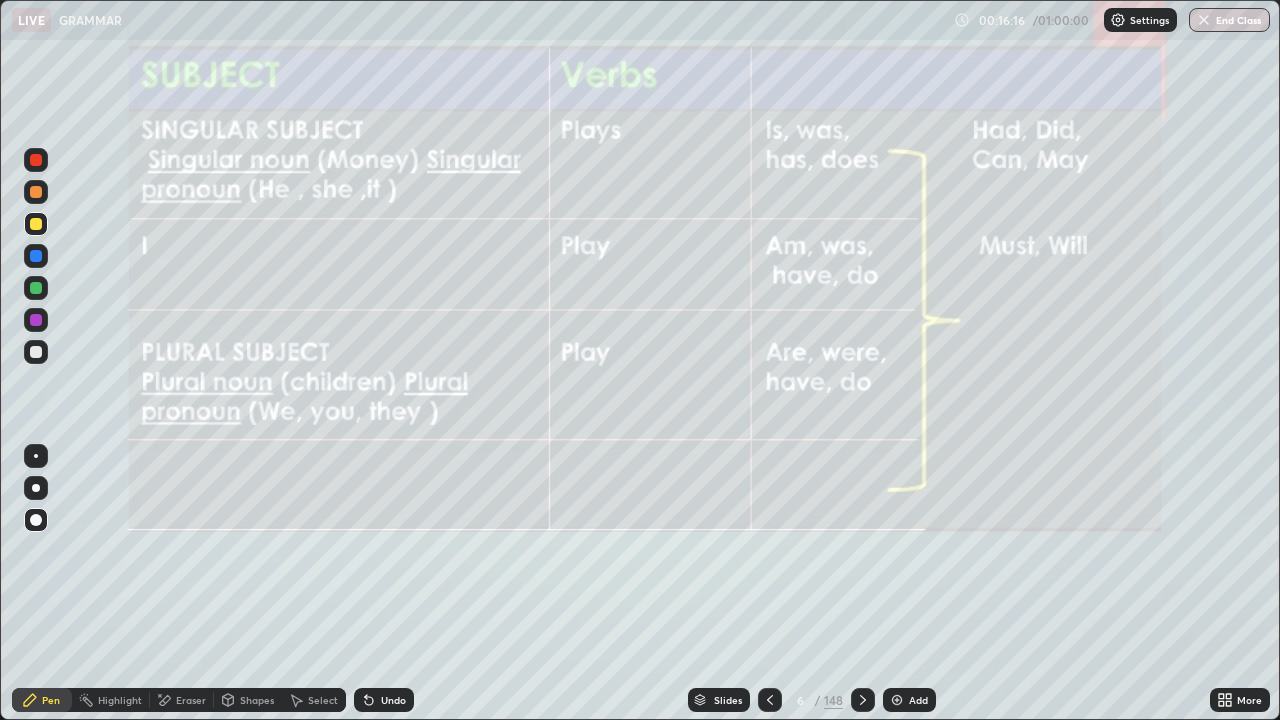 click on "Pen" at bounding box center [42, 700] 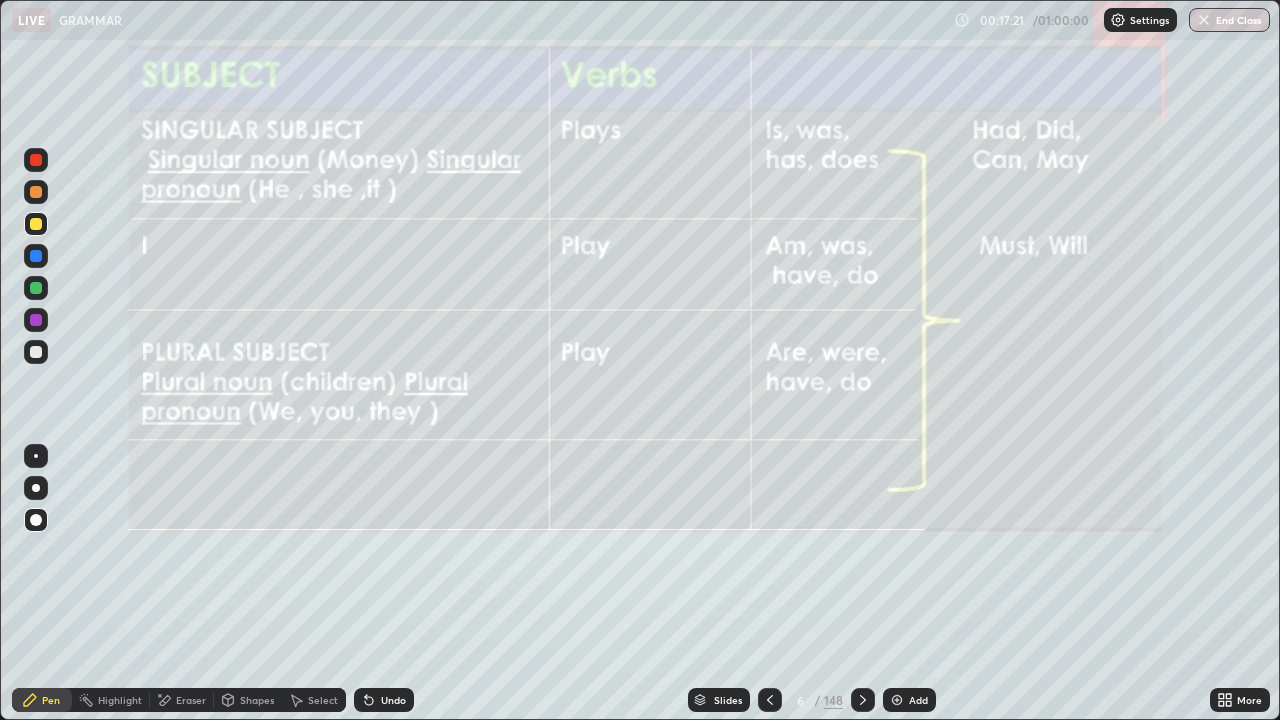 click 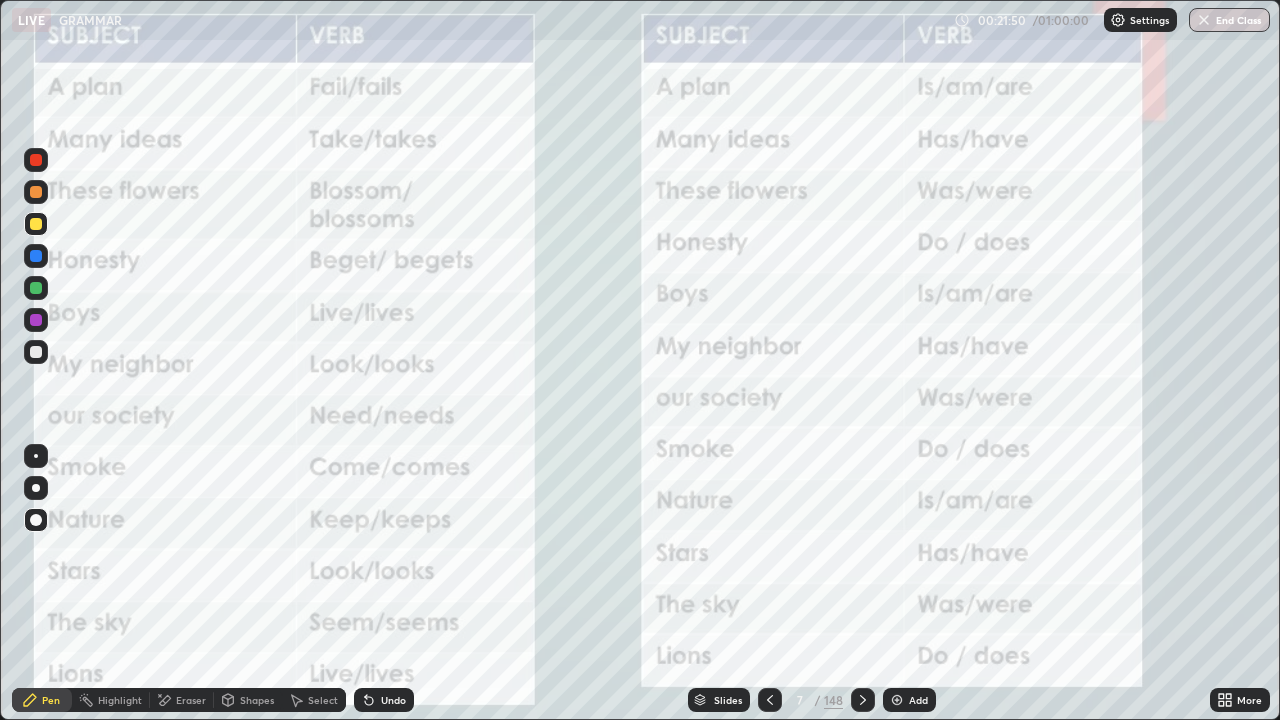 click at bounding box center [36, 160] 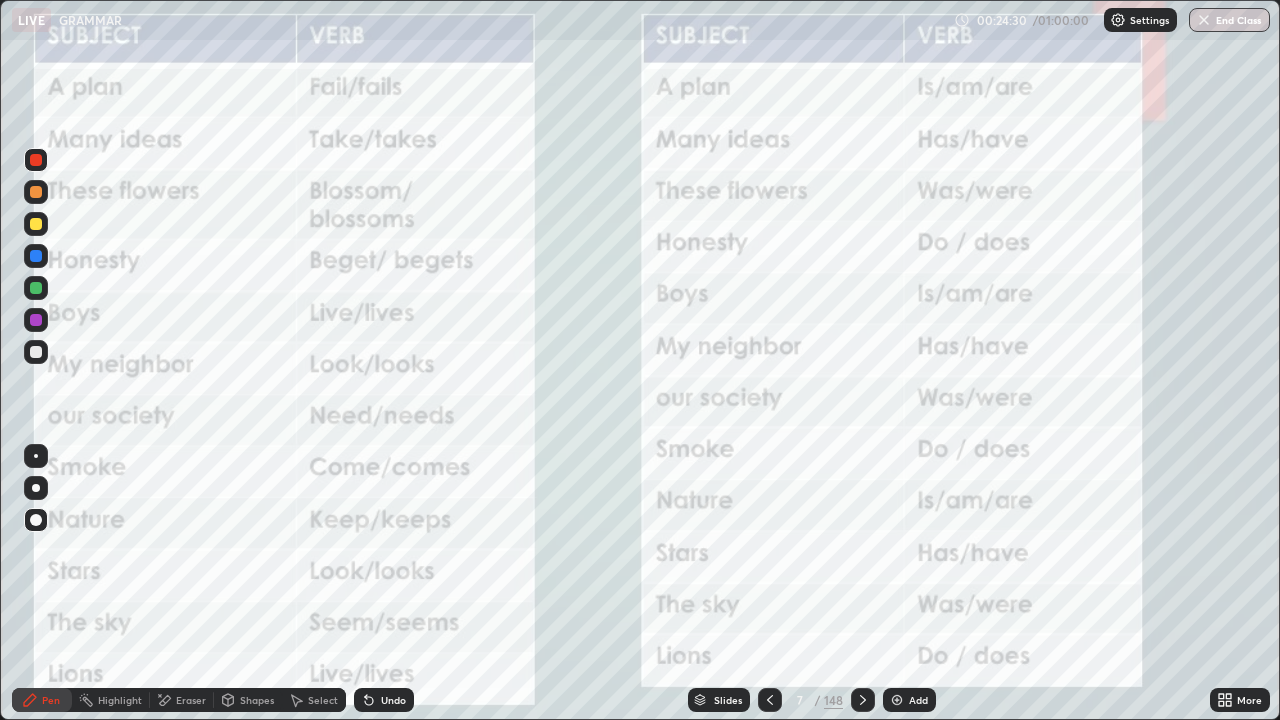 click on "Undo" at bounding box center [384, 700] 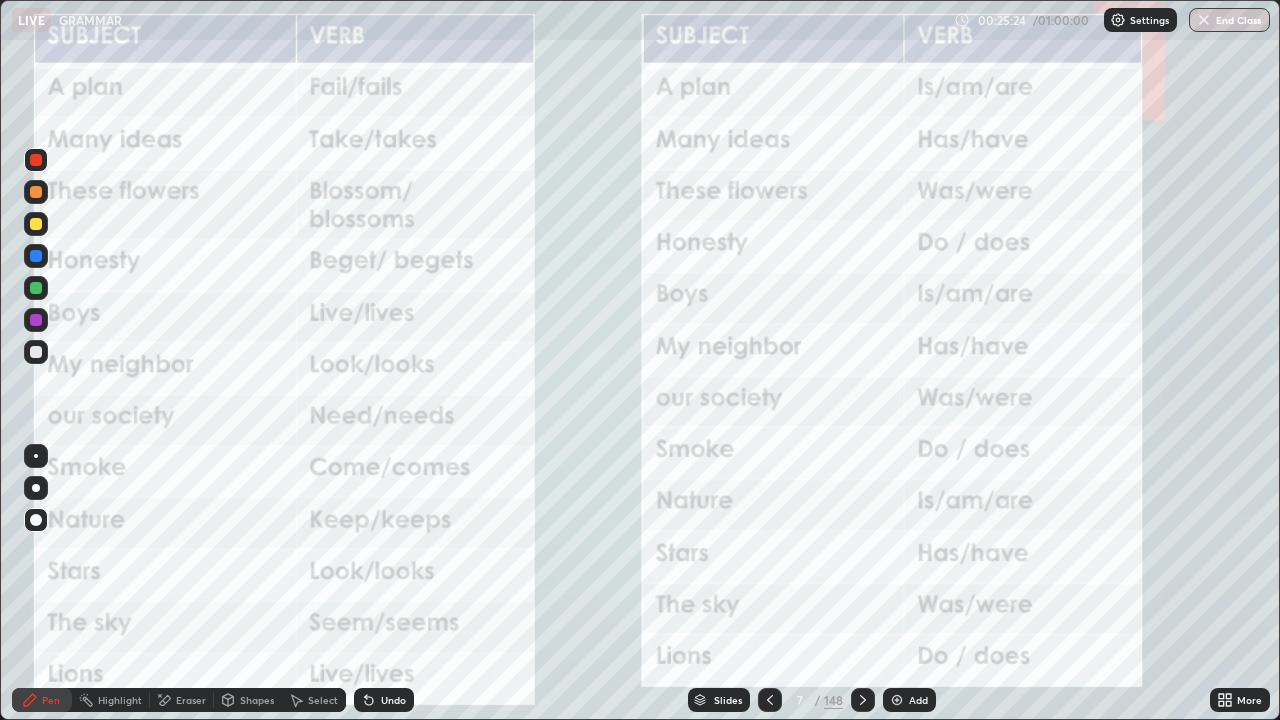 click 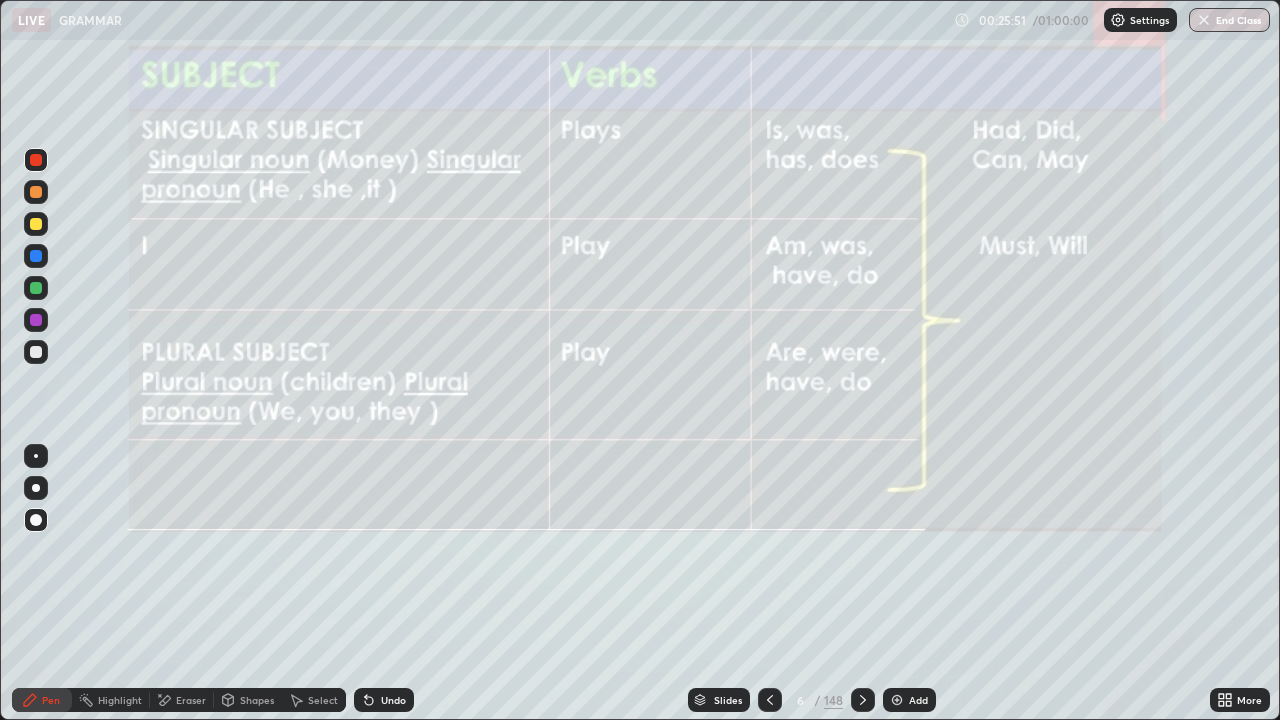 click 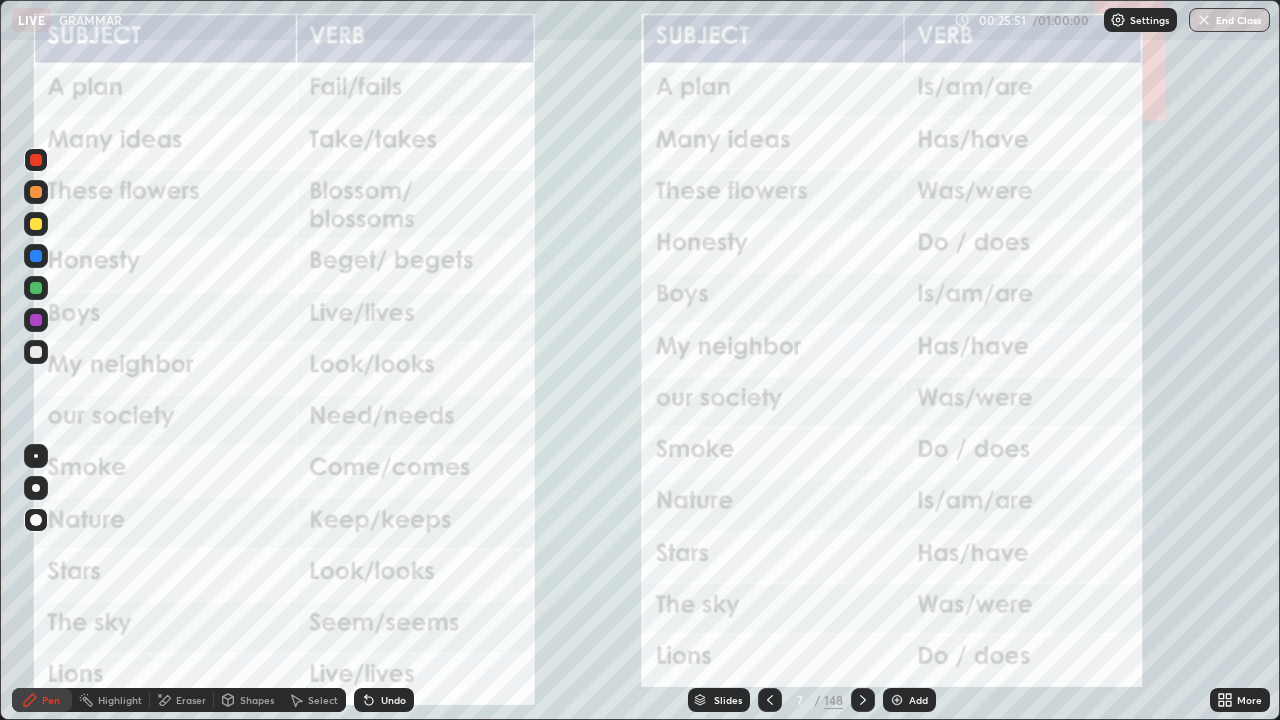 click 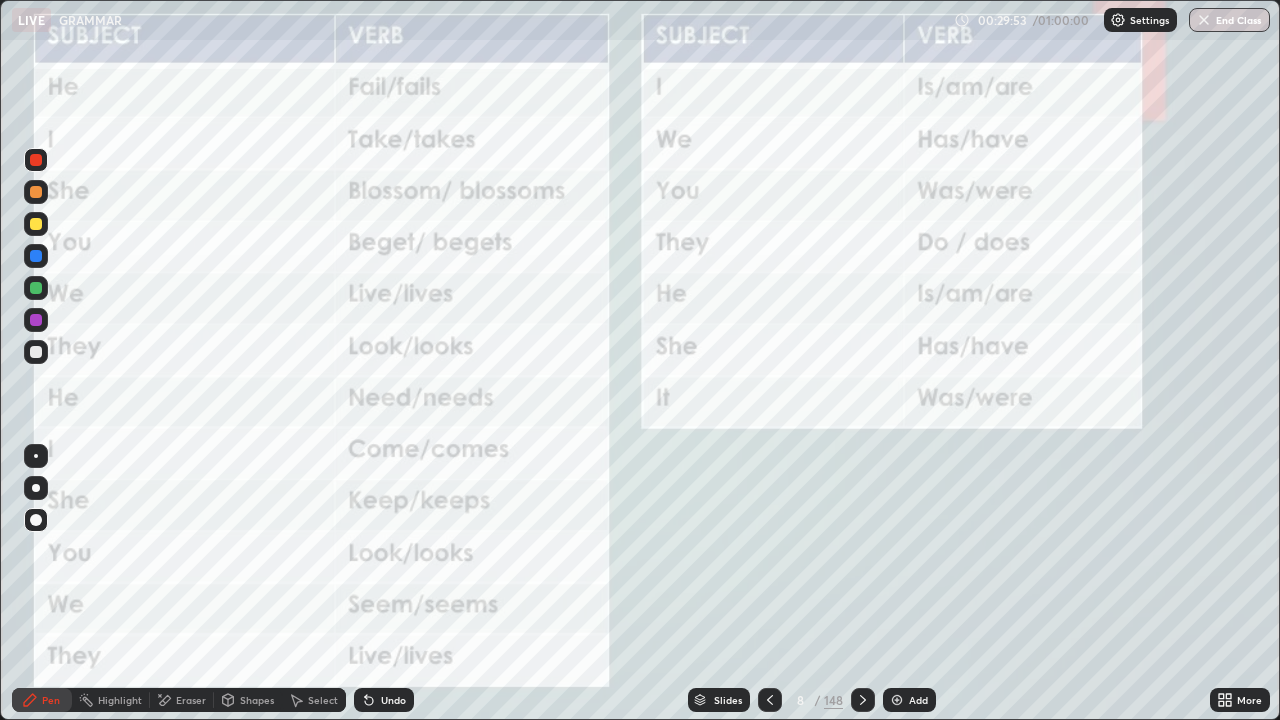 click 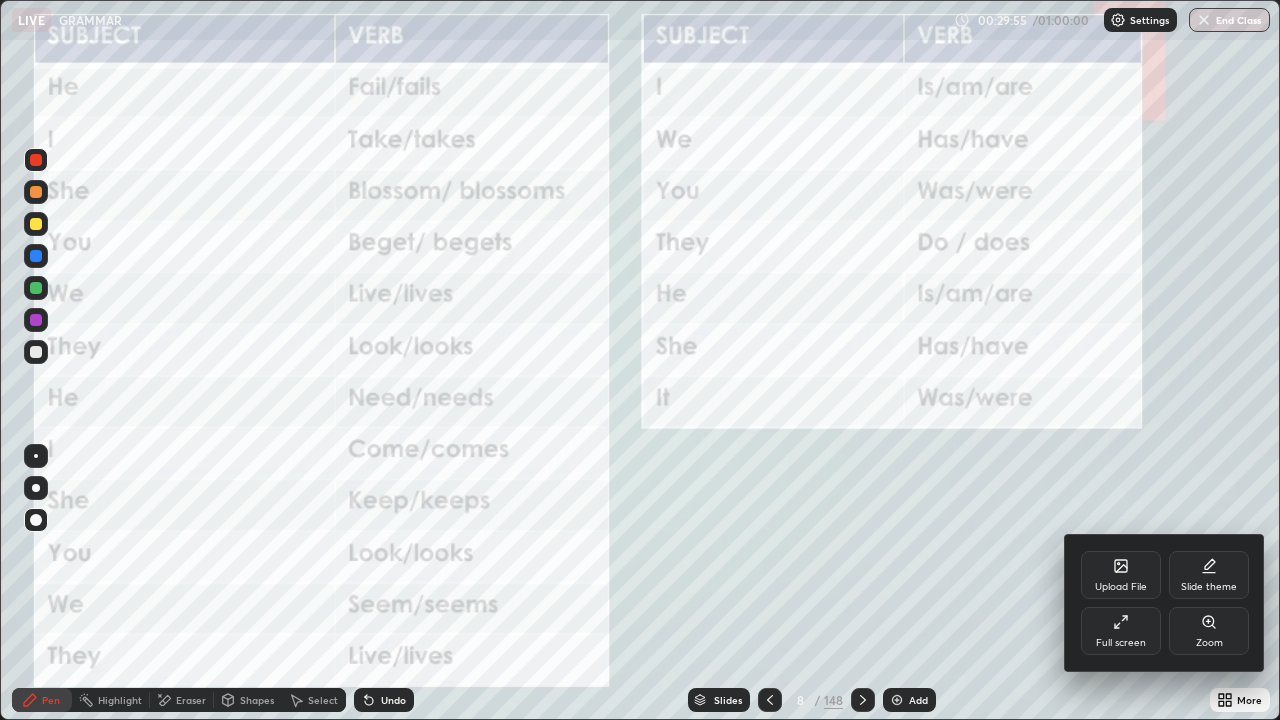 click 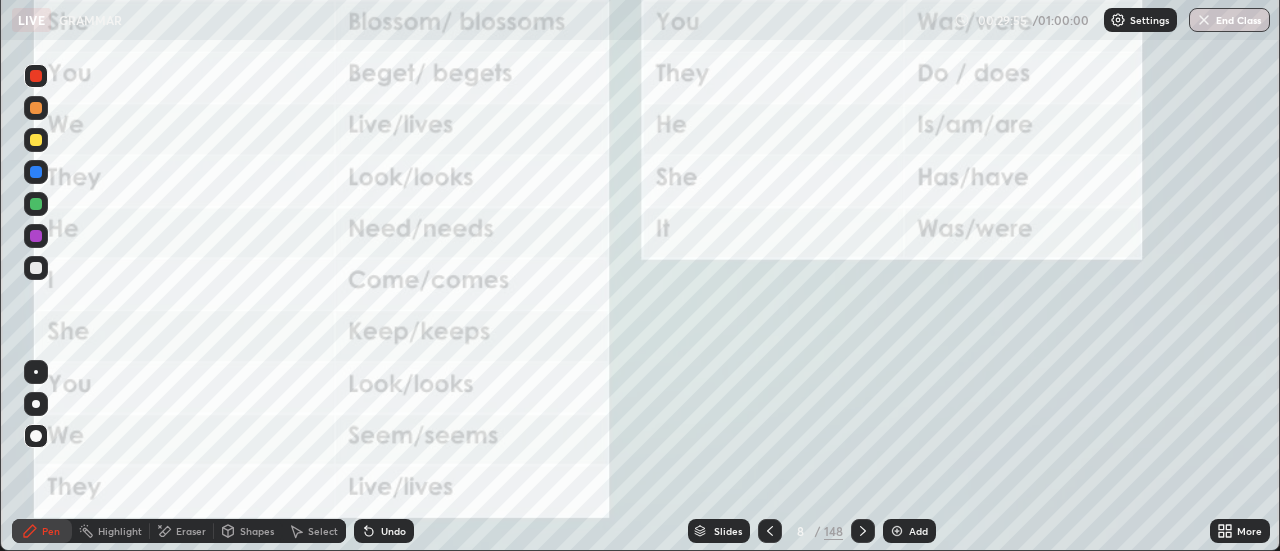 scroll, scrollTop: 551, scrollLeft: 1280, axis: both 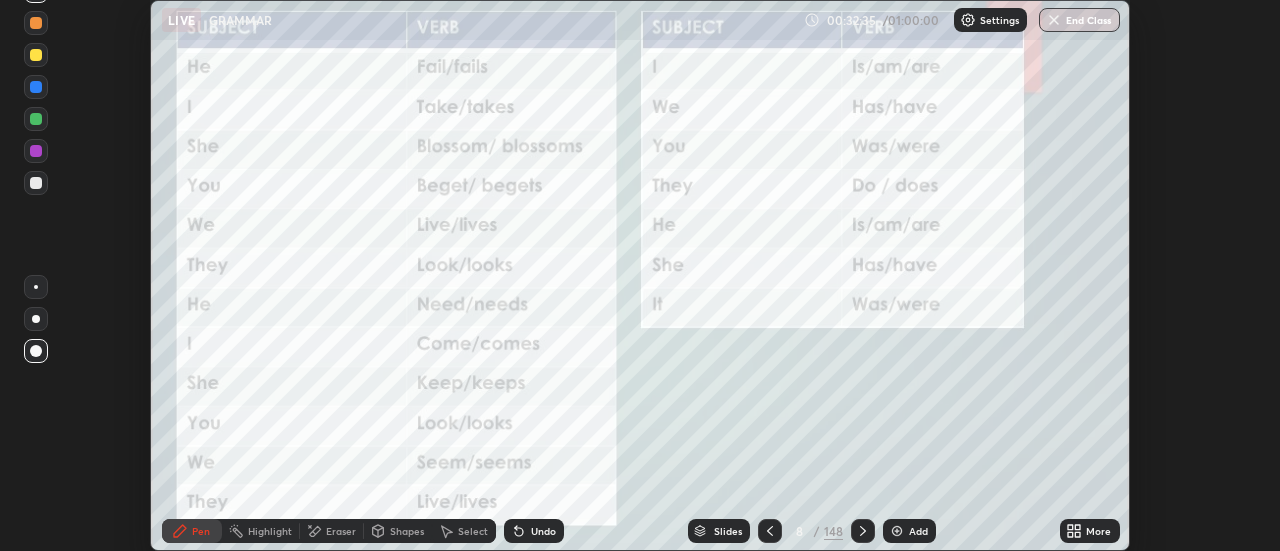 click 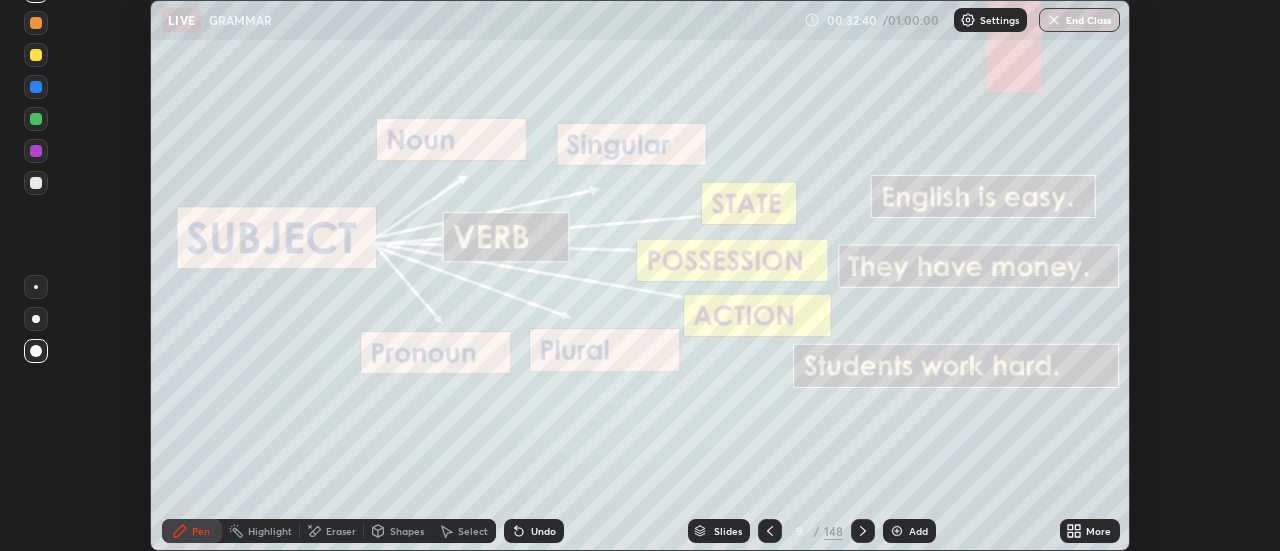click 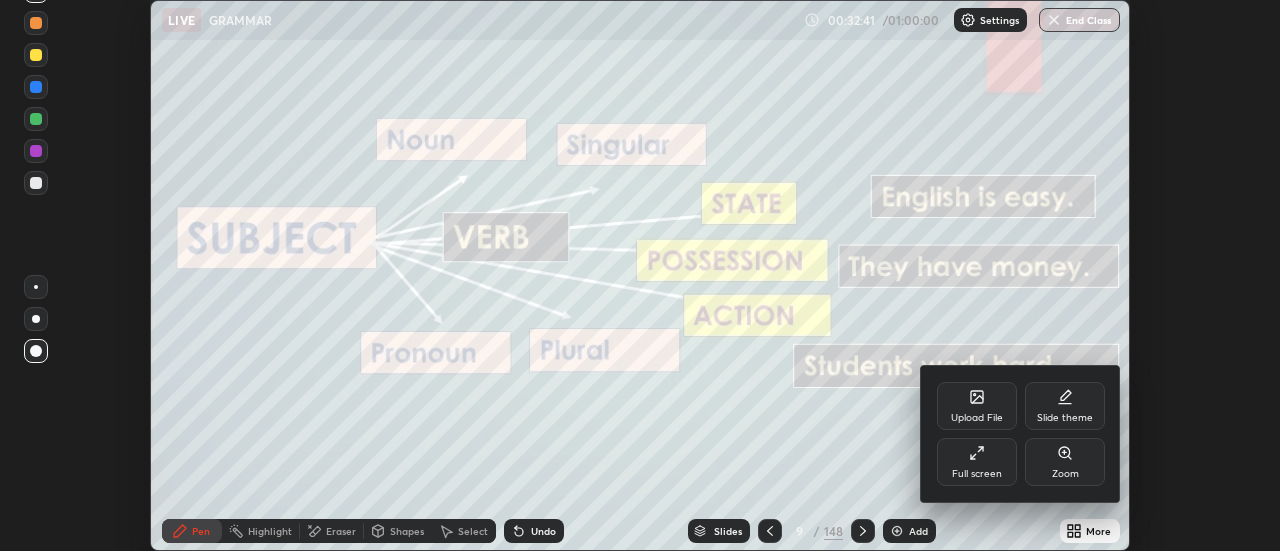 click 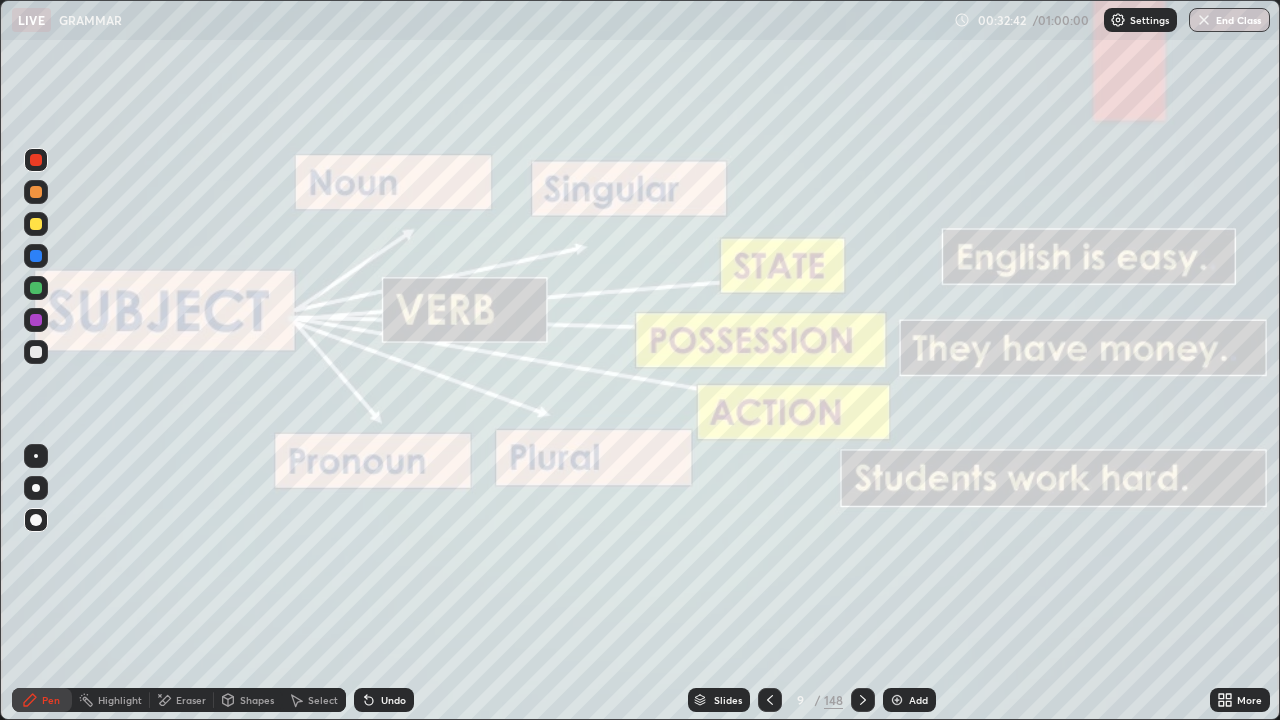 scroll, scrollTop: 99280, scrollLeft: 98720, axis: both 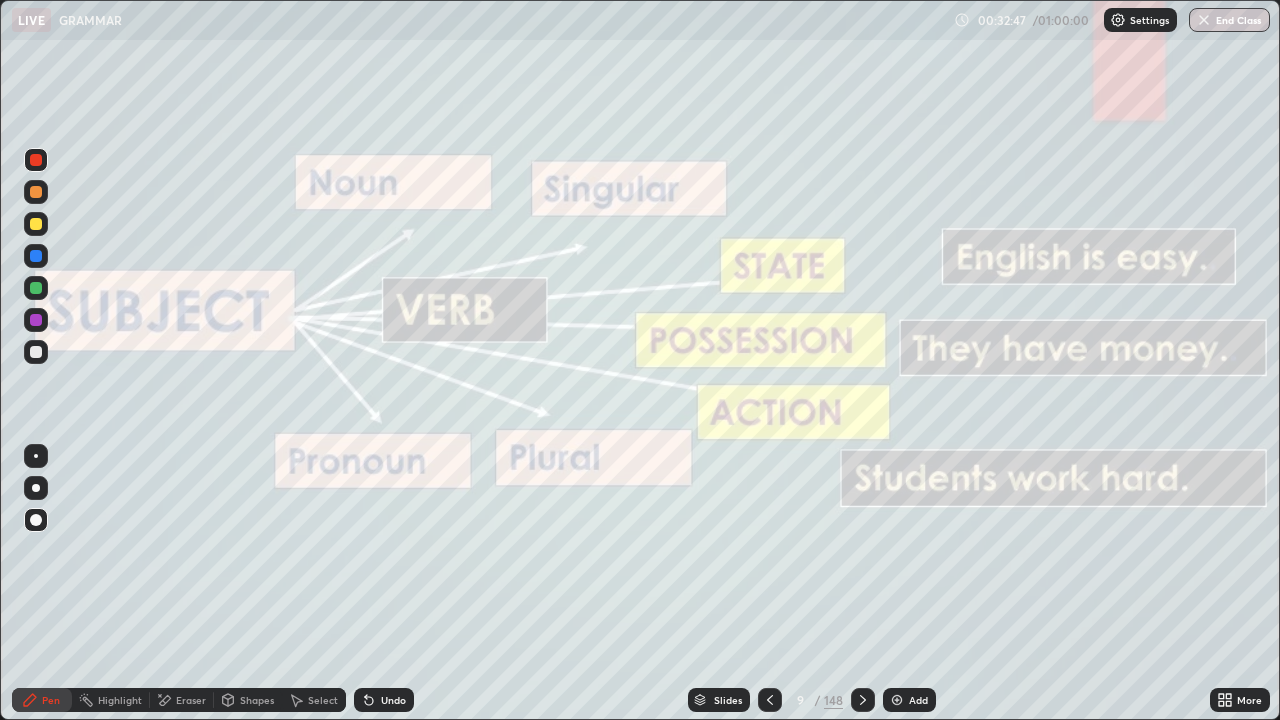 click at bounding box center (36, 288) 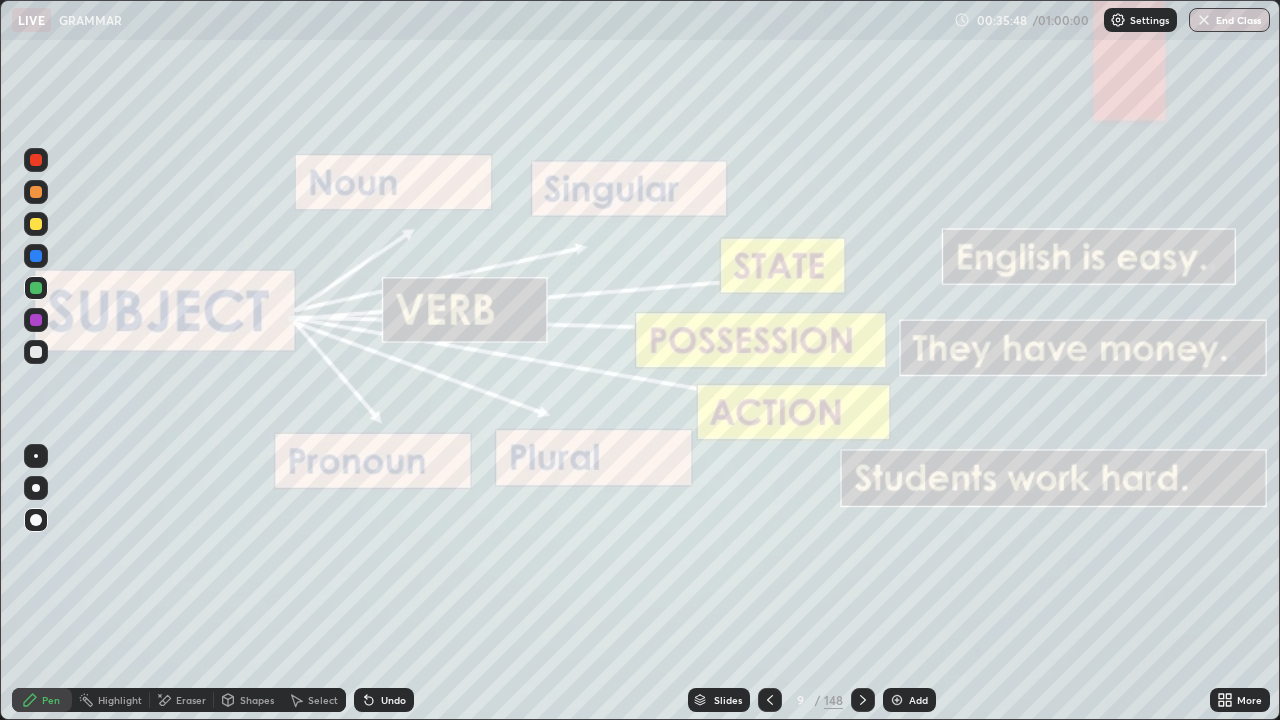 click 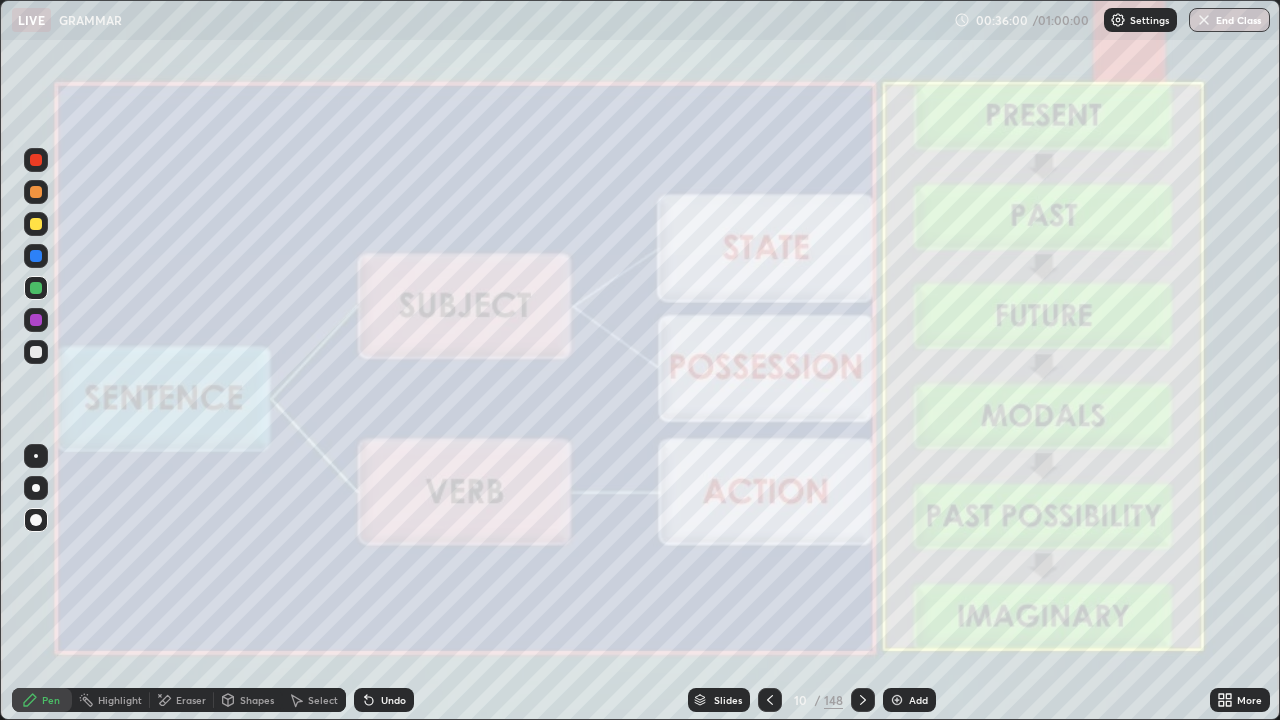 click at bounding box center (36, 352) 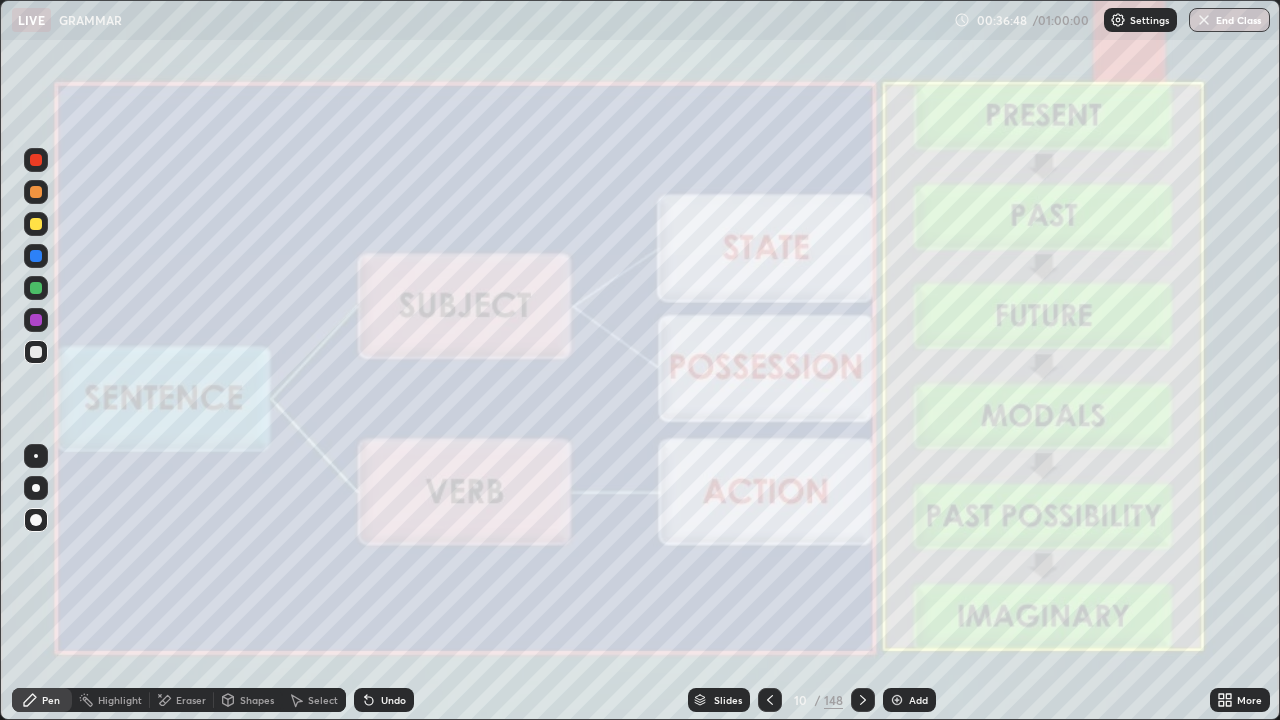 click 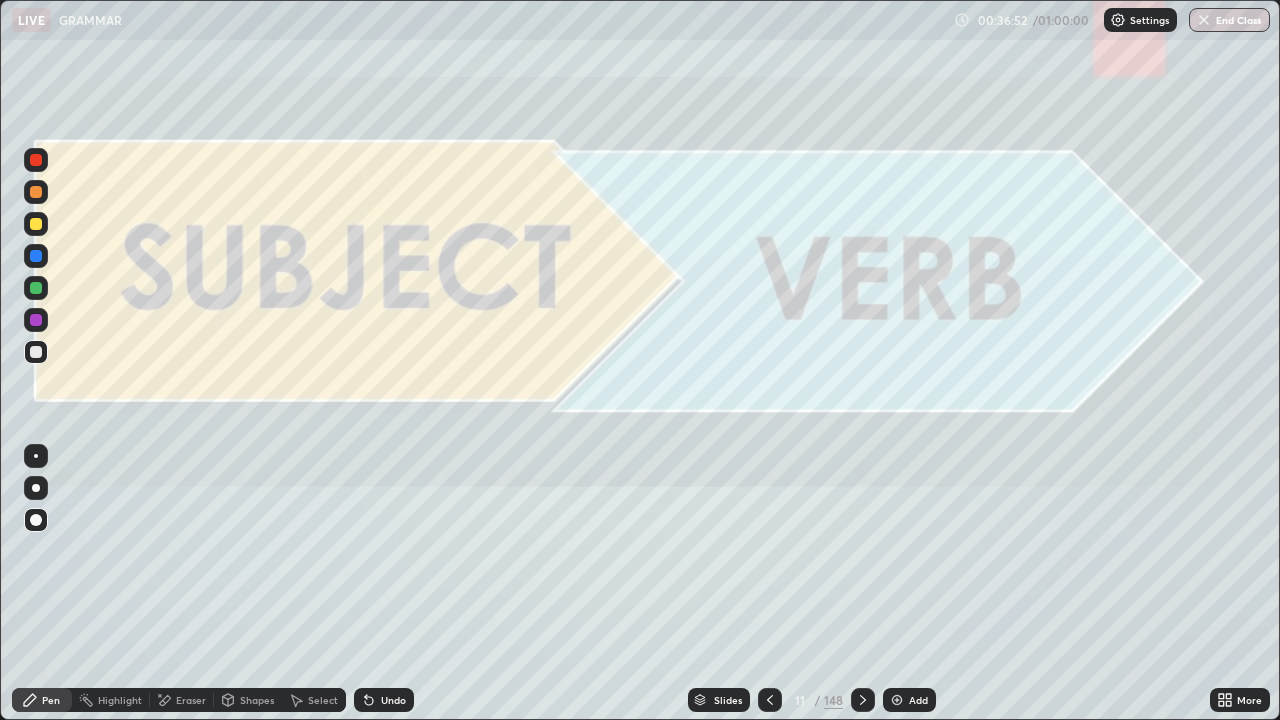 click 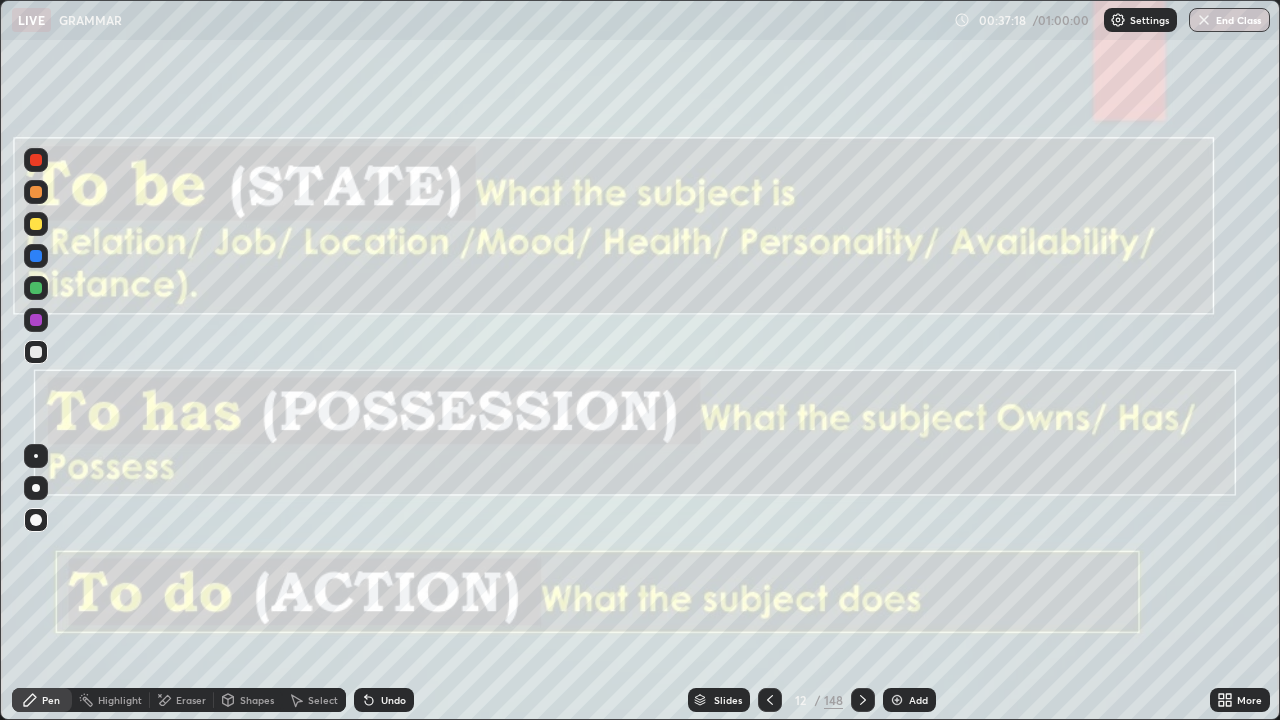 click 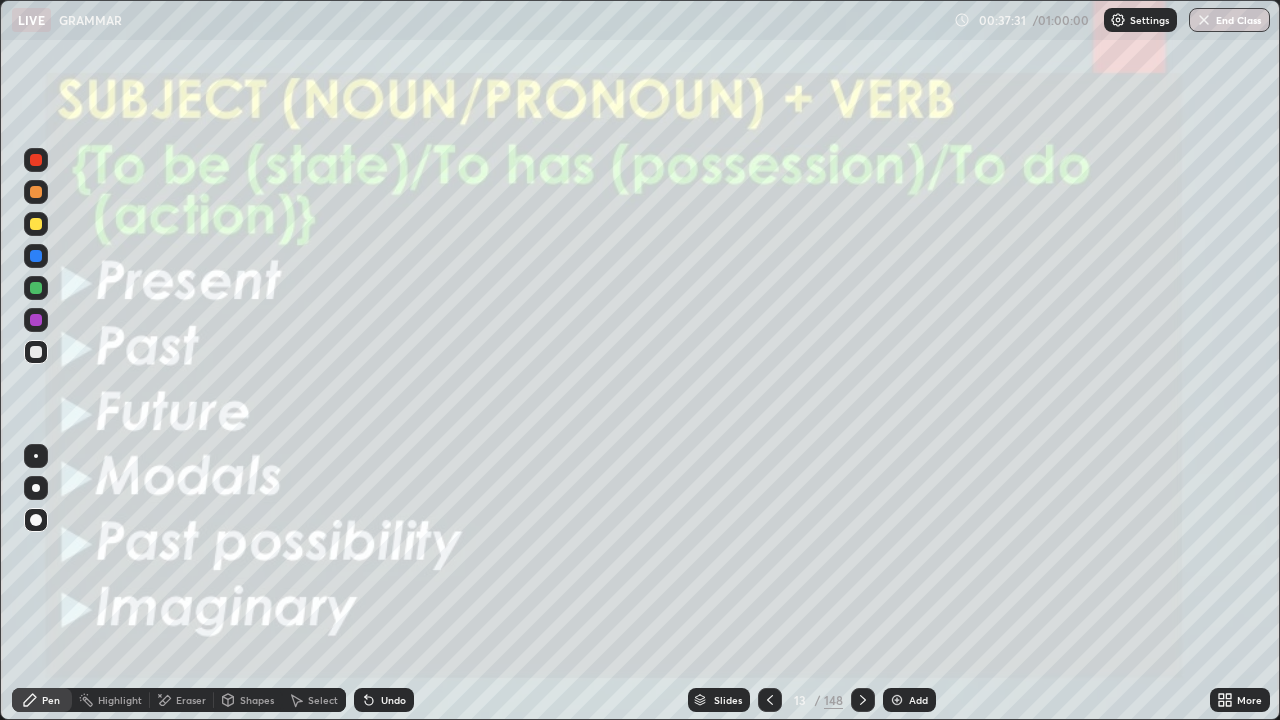 click 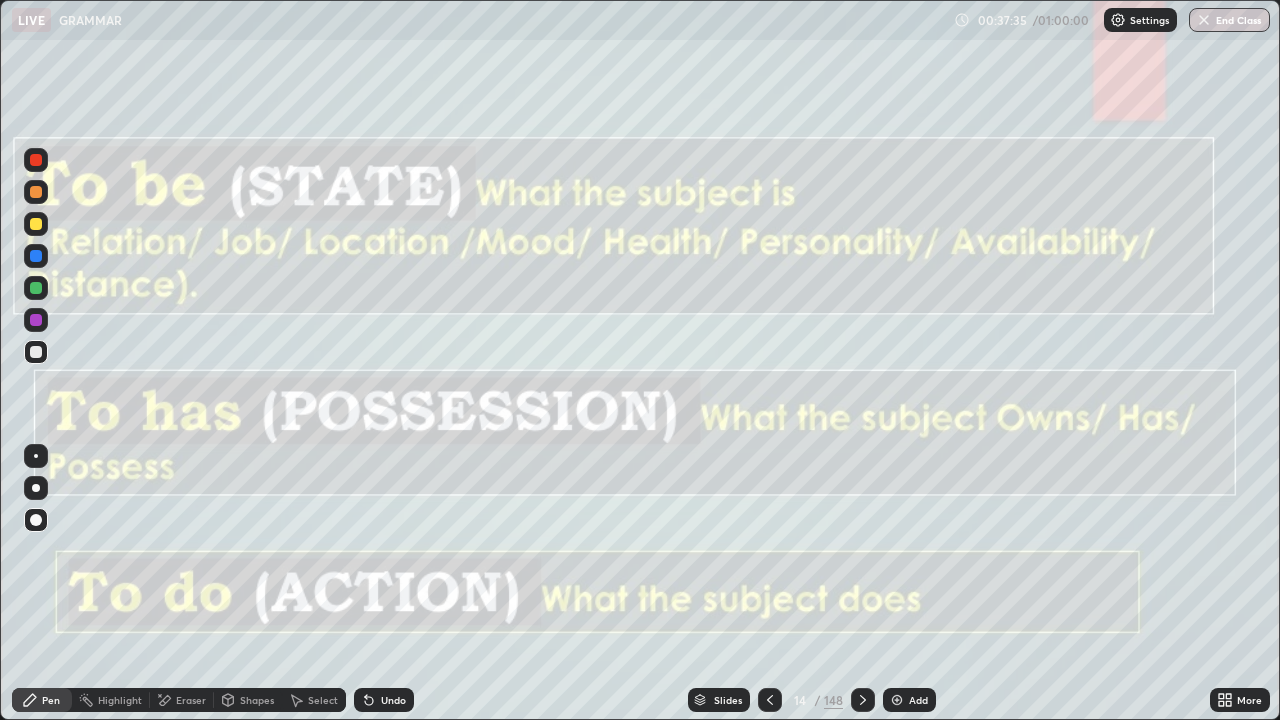 click 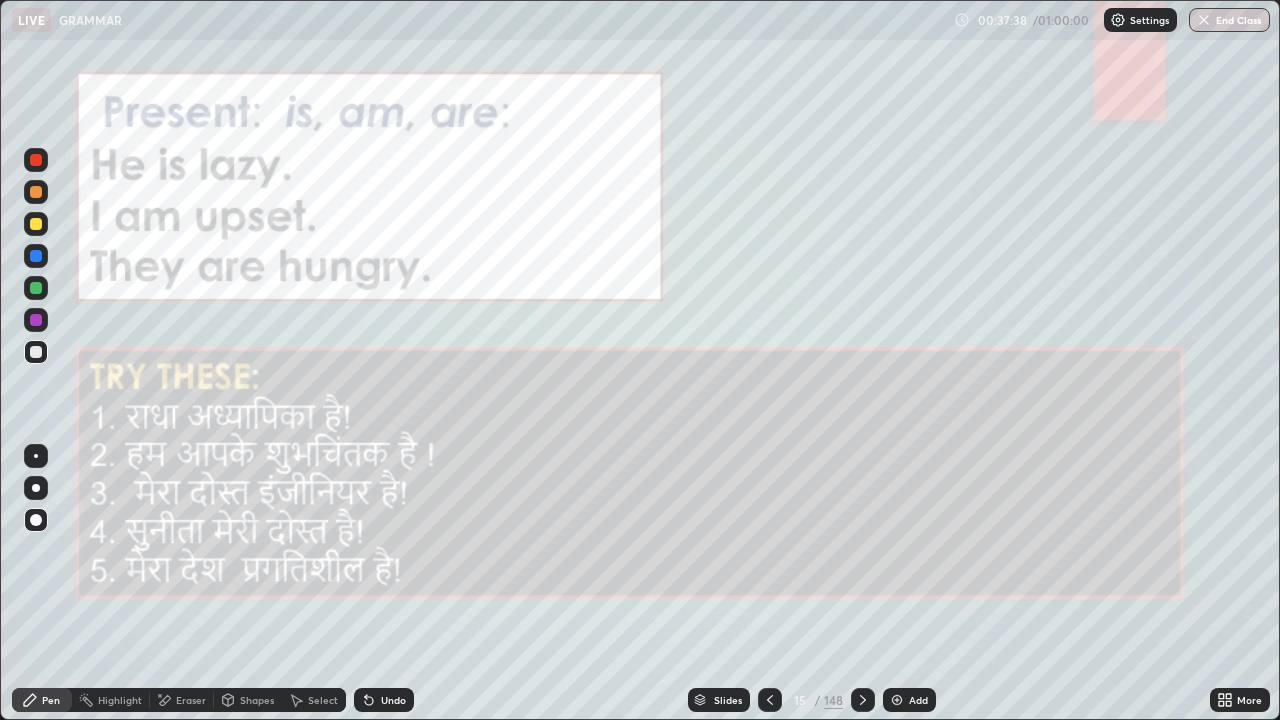 click at bounding box center [36, 160] 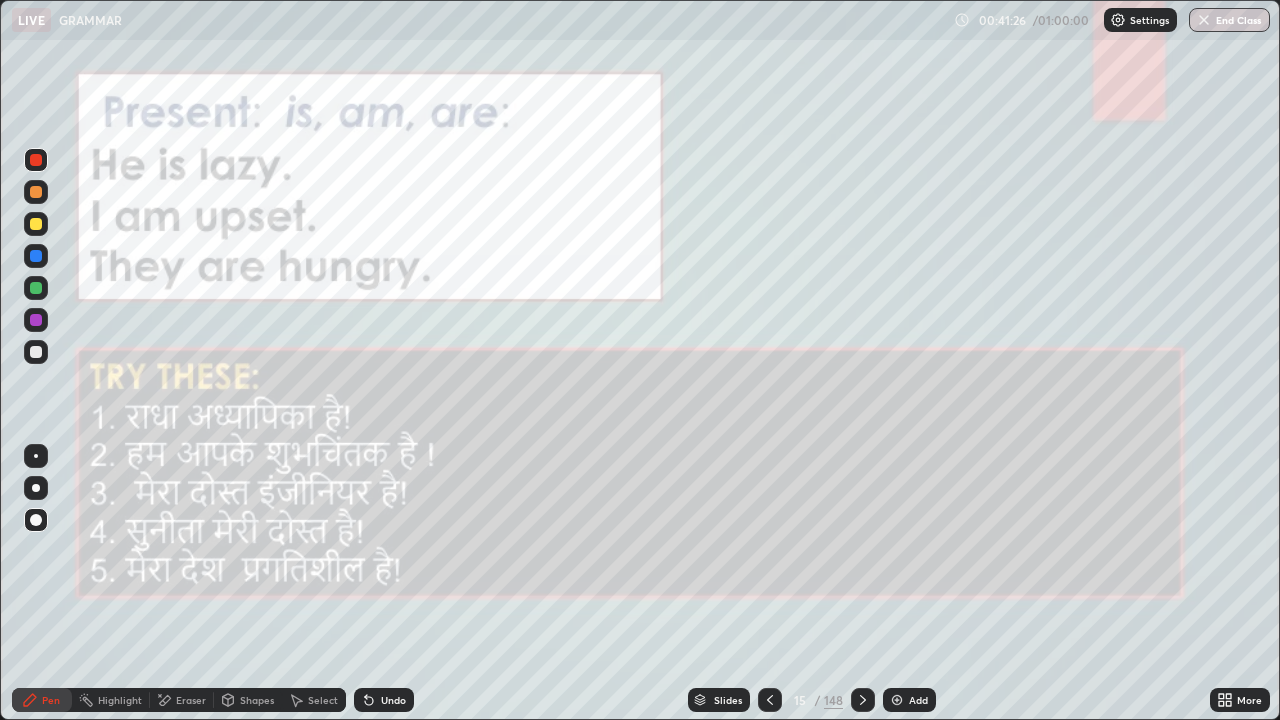 click 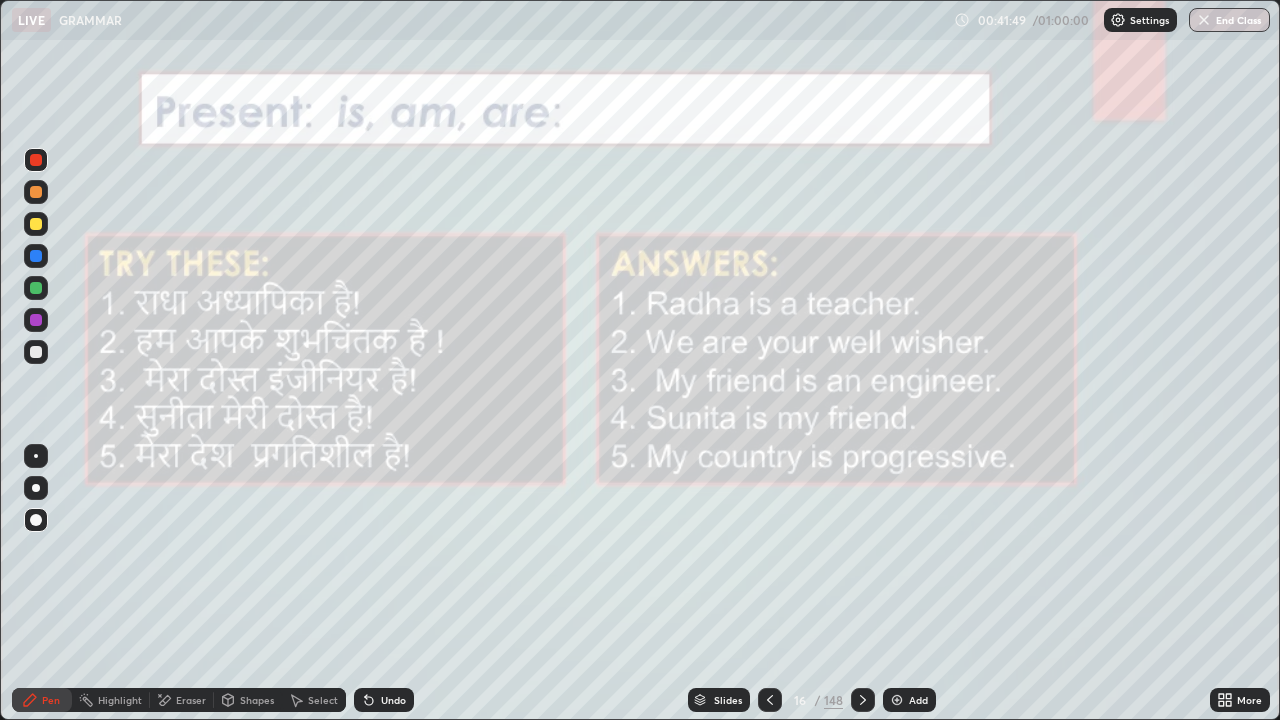 click 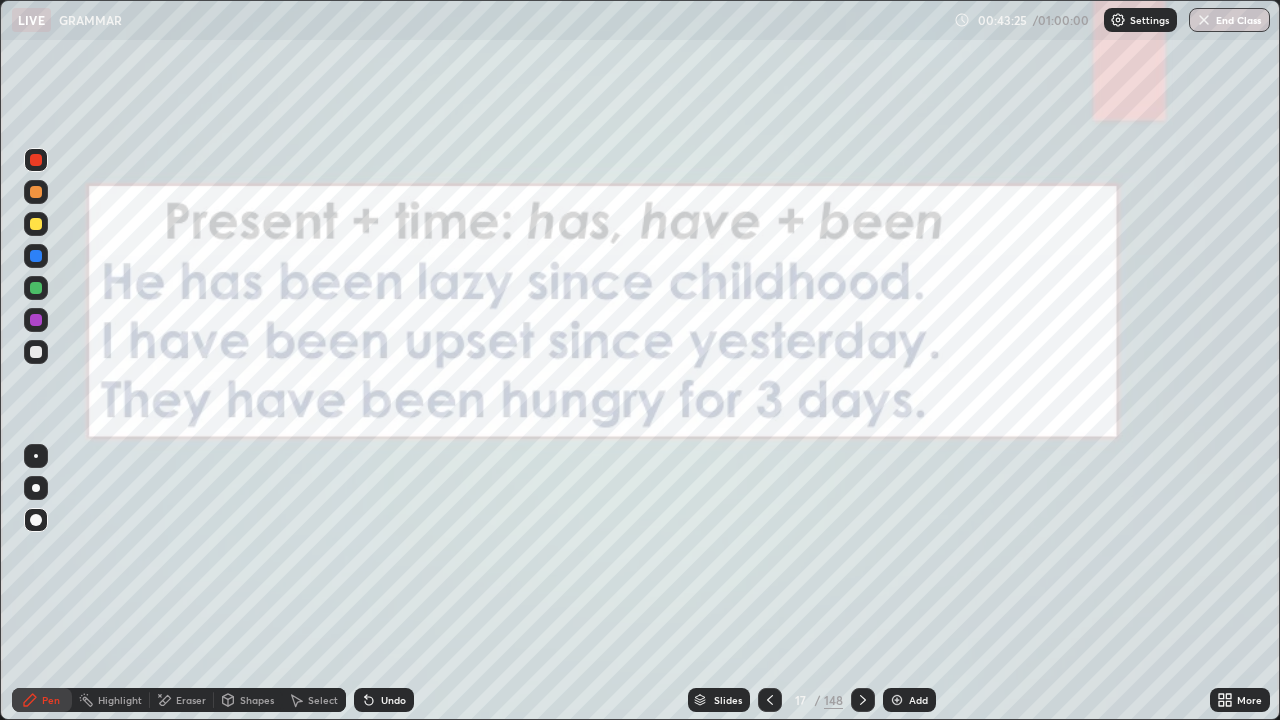 click 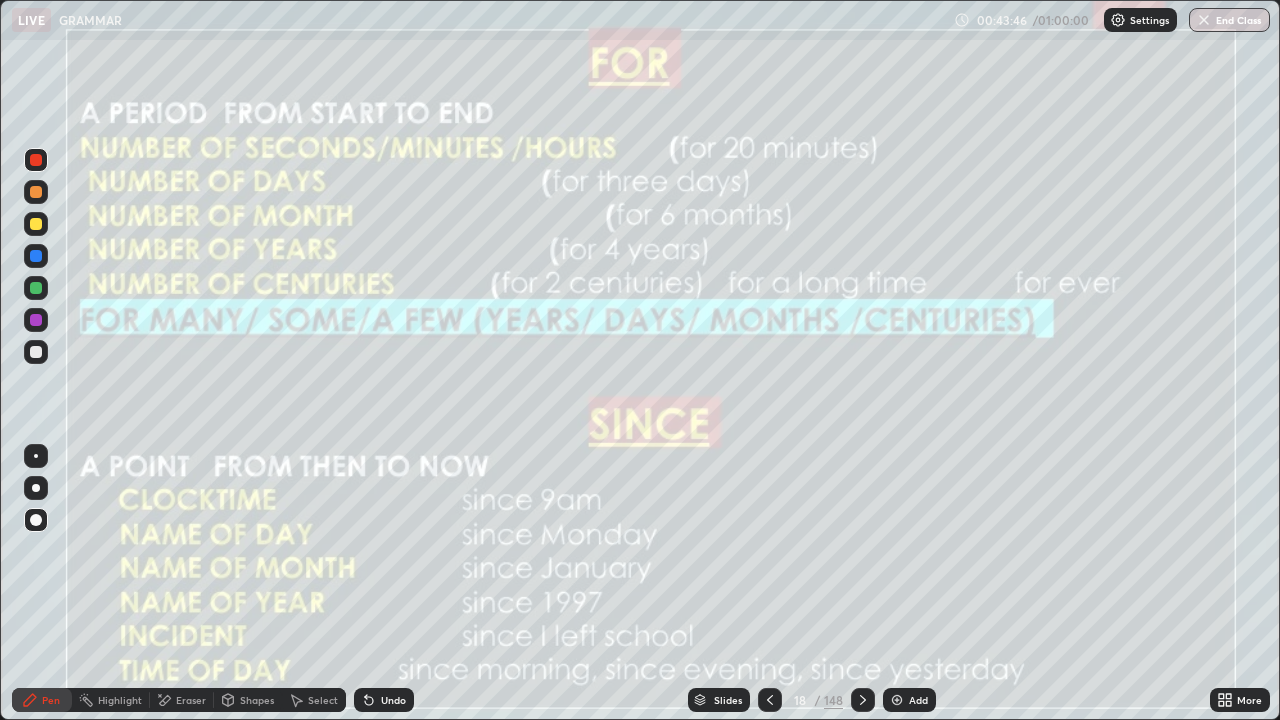 click at bounding box center [36, 256] 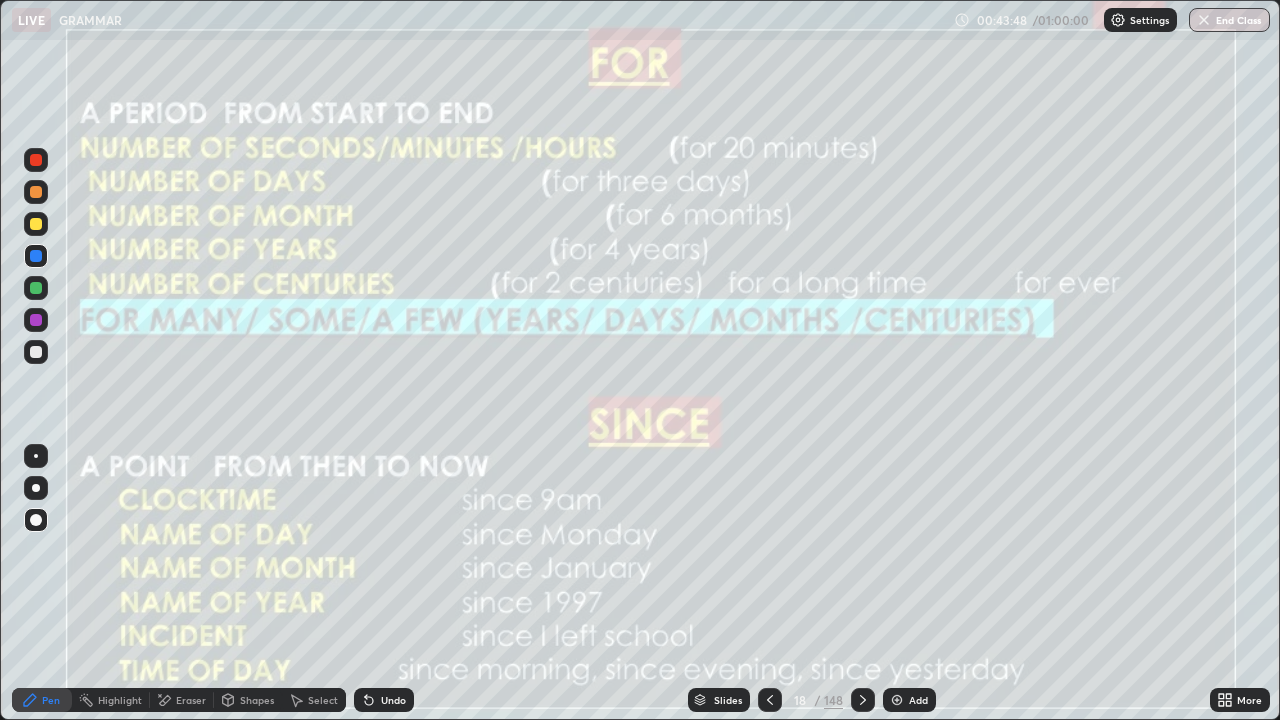 click at bounding box center [36, 256] 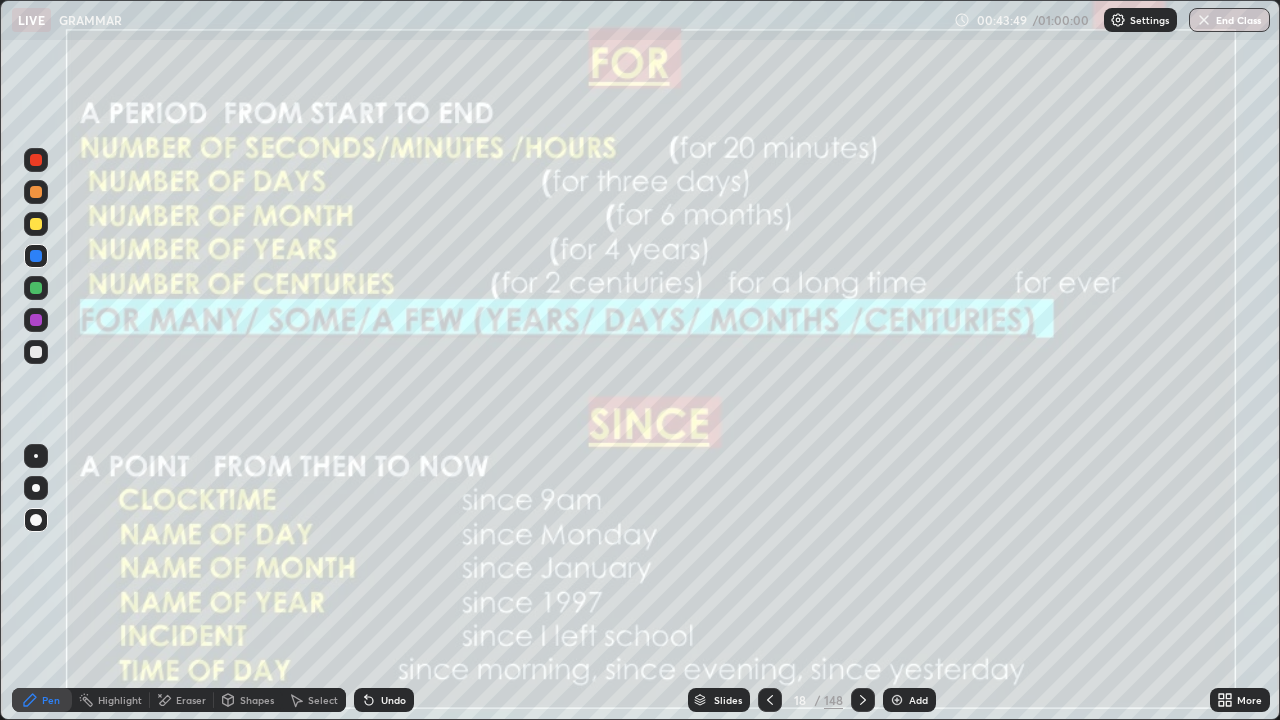 click at bounding box center (36, 352) 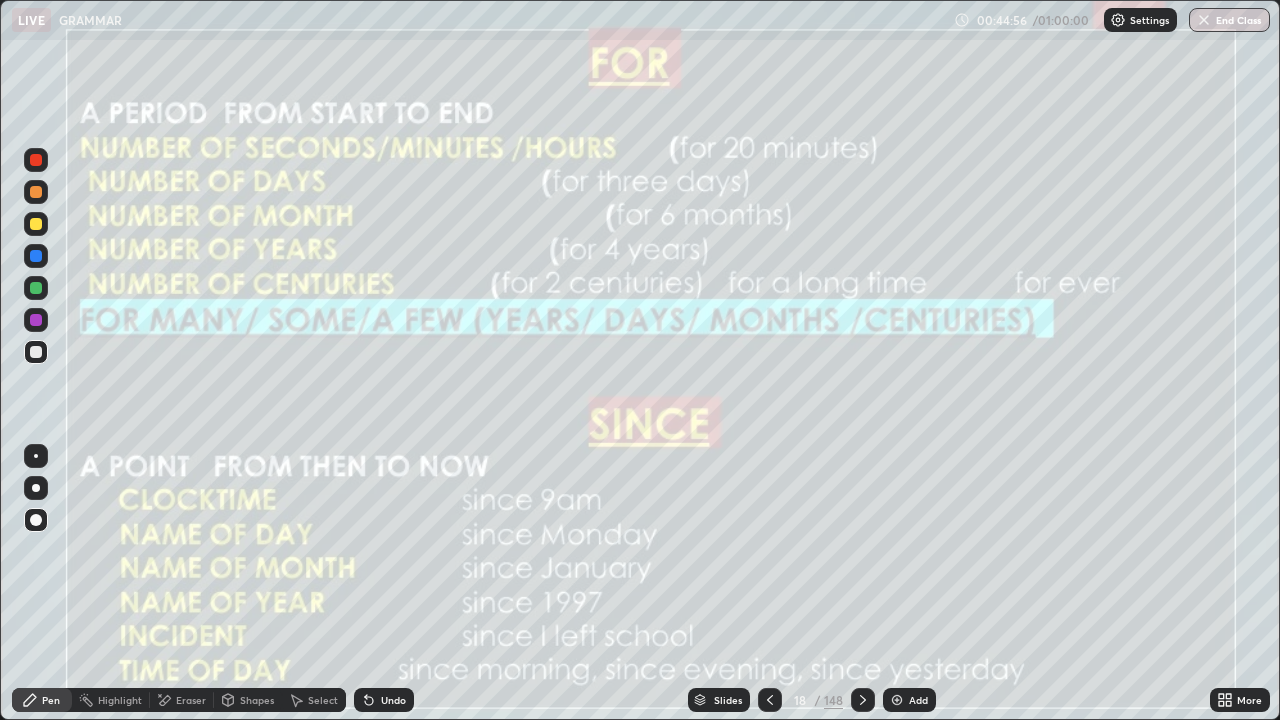 click 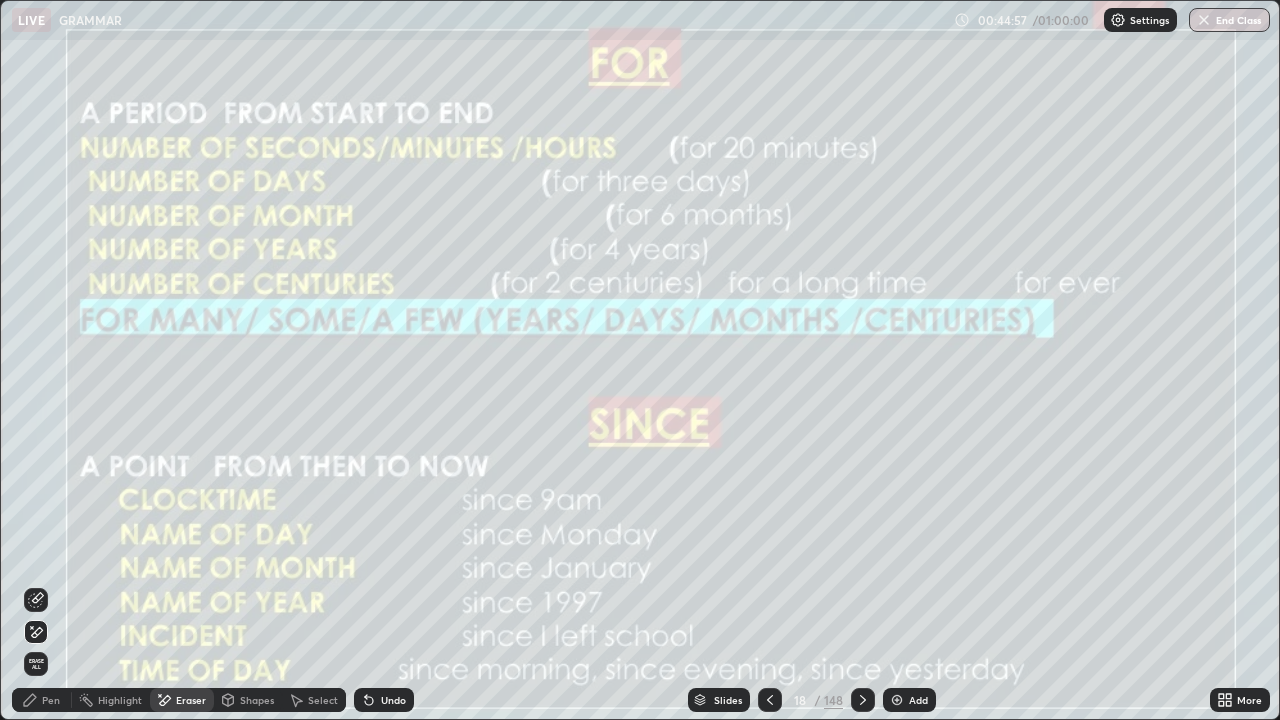 click on "Erase all" at bounding box center (36, 664) 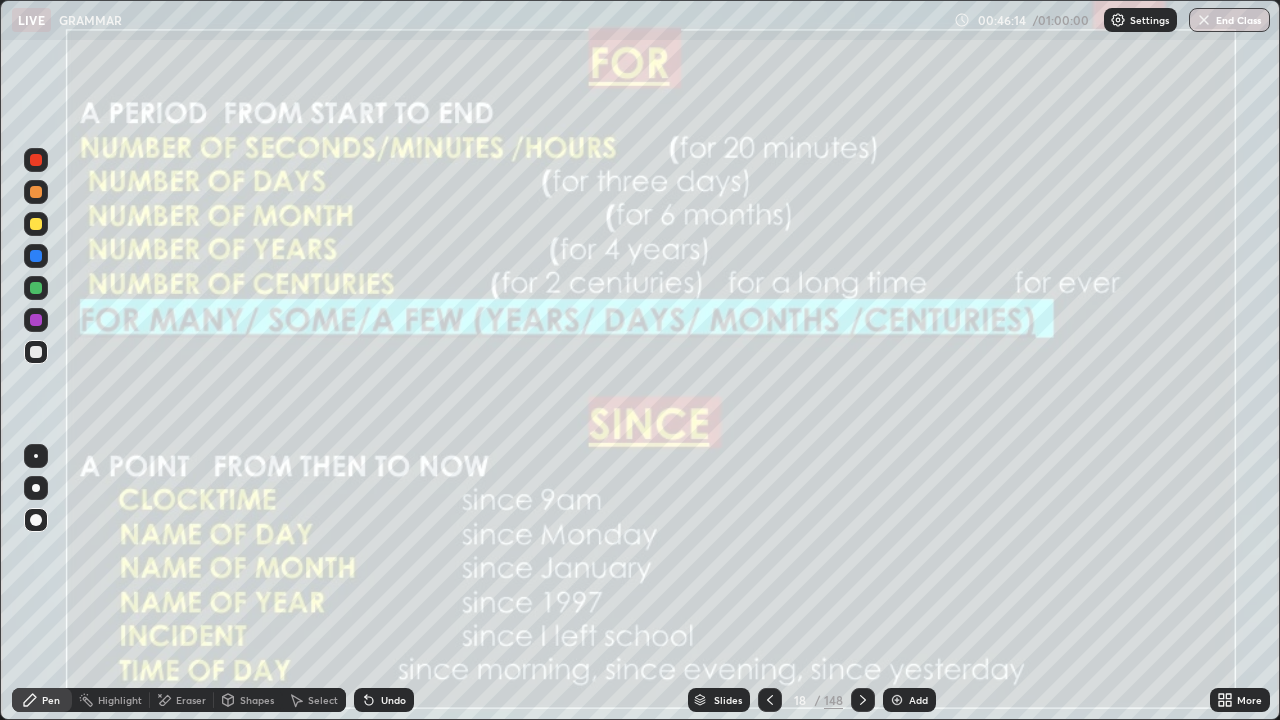 click on "Eraser" at bounding box center (191, 700) 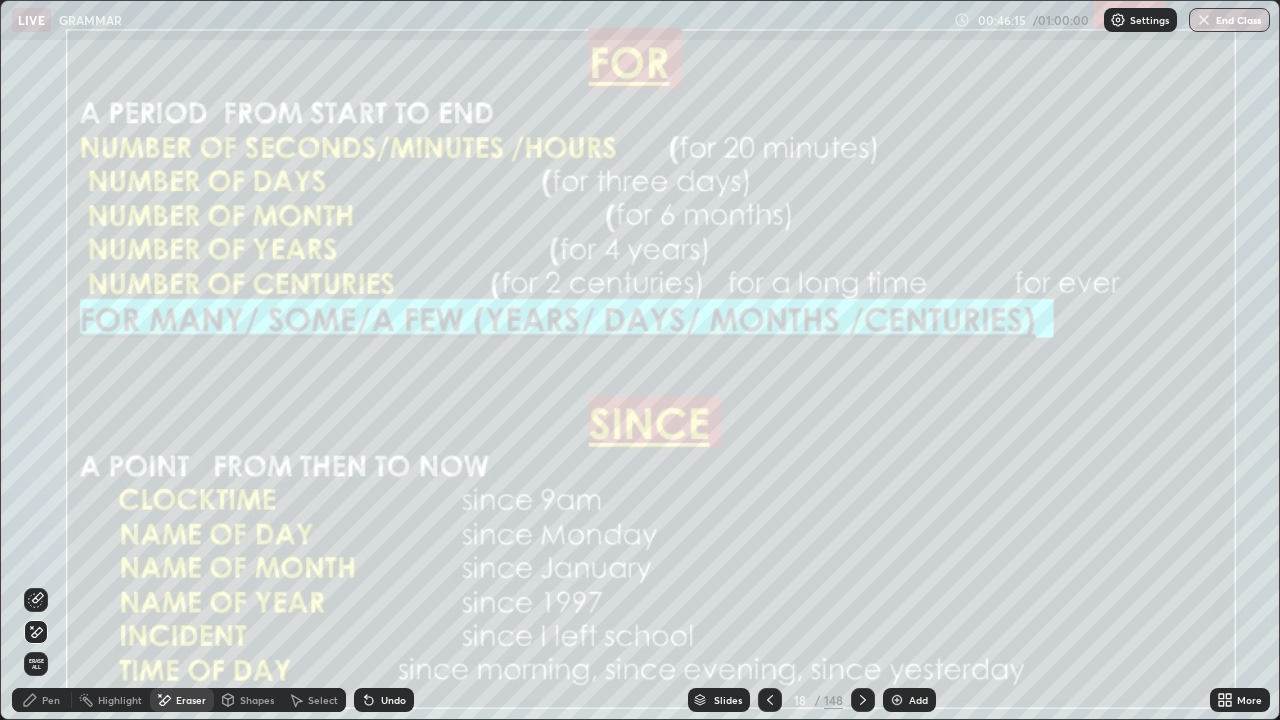 click on "Erase all" at bounding box center [36, 664] 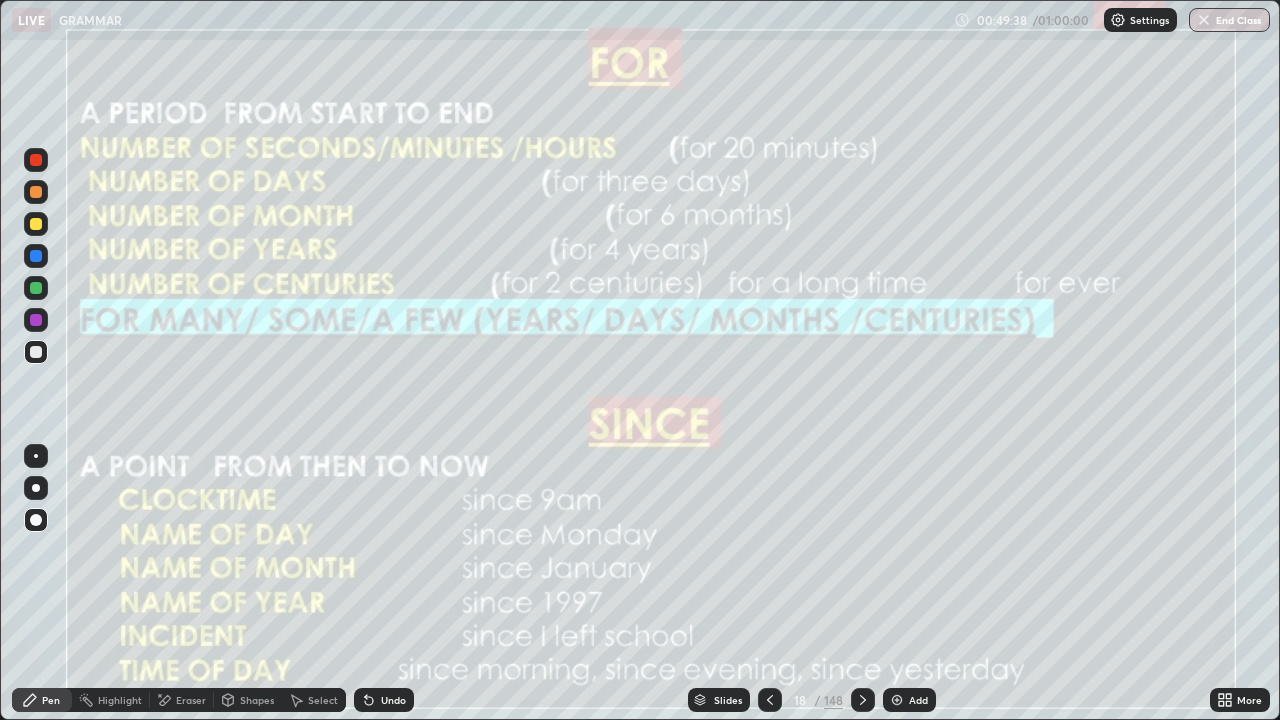 click 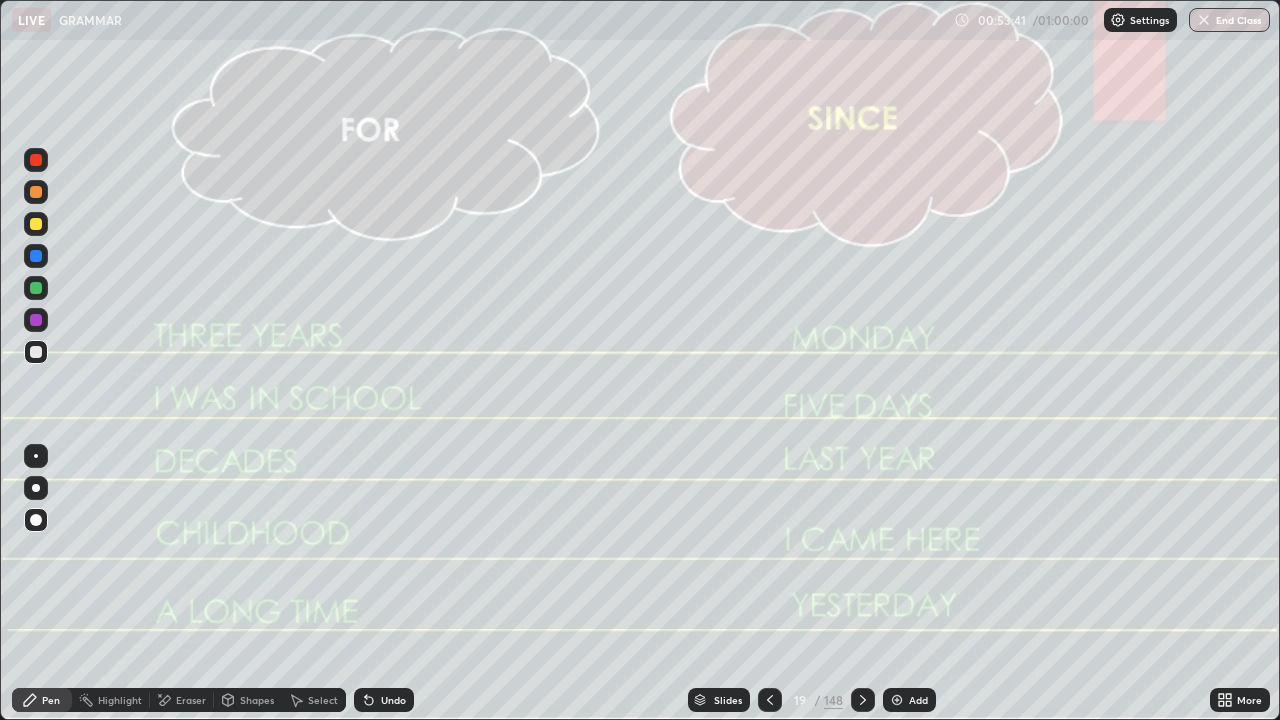 click 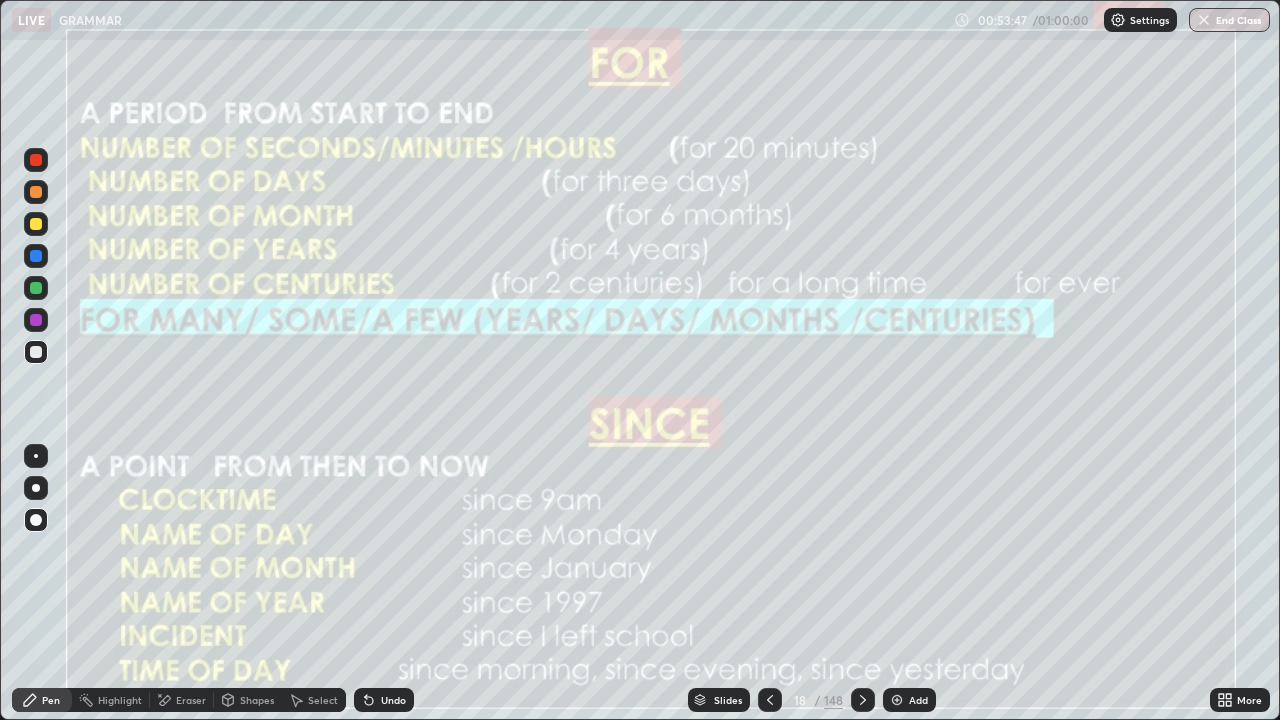 click 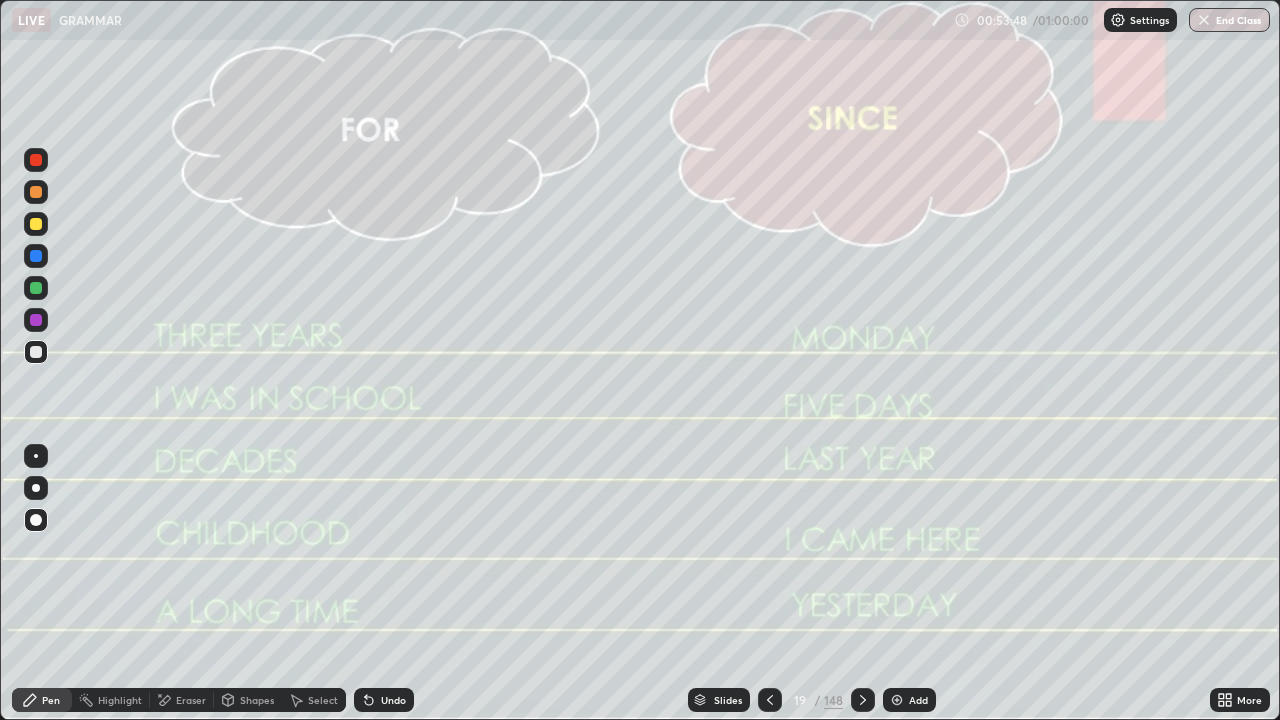 click 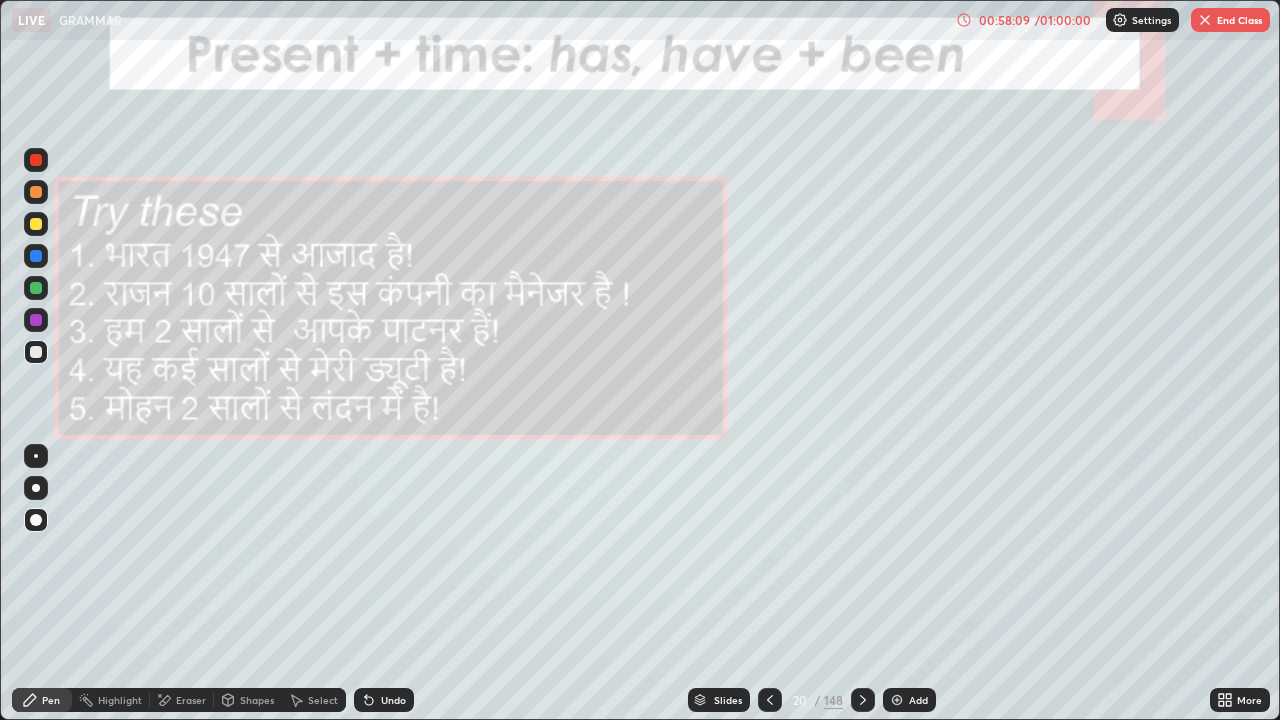 click 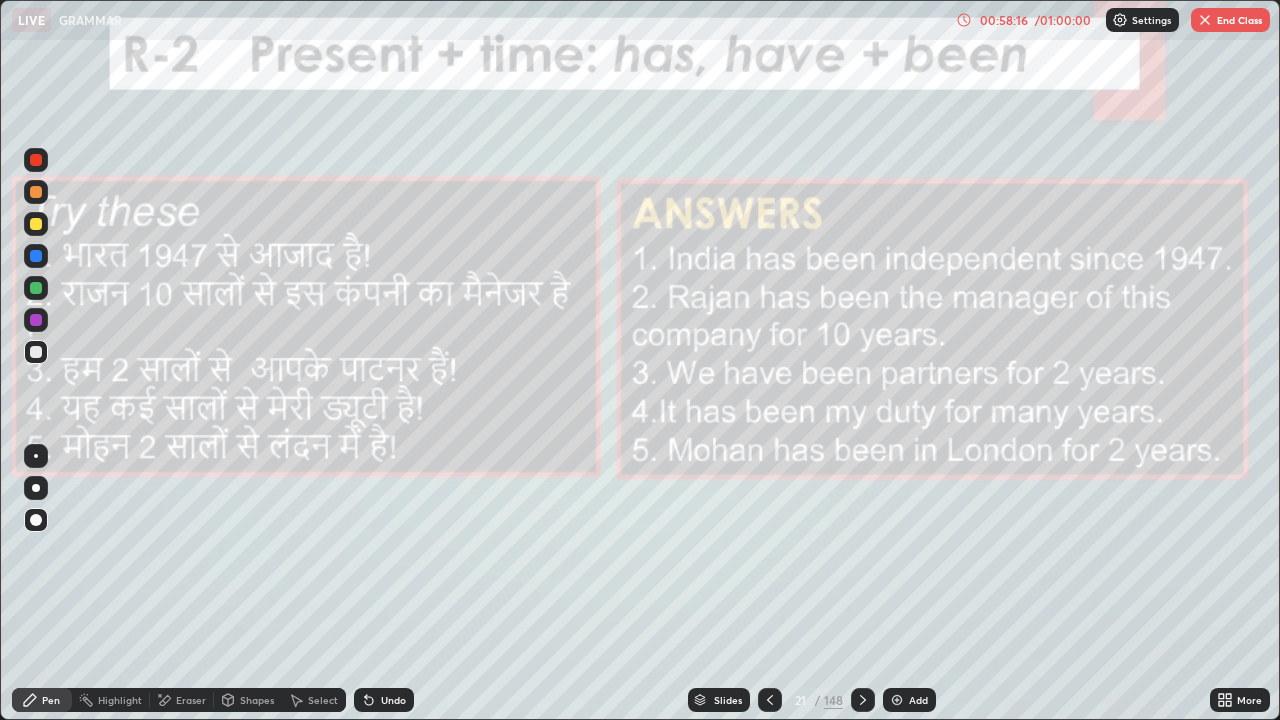 click at bounding box center [36, 288] 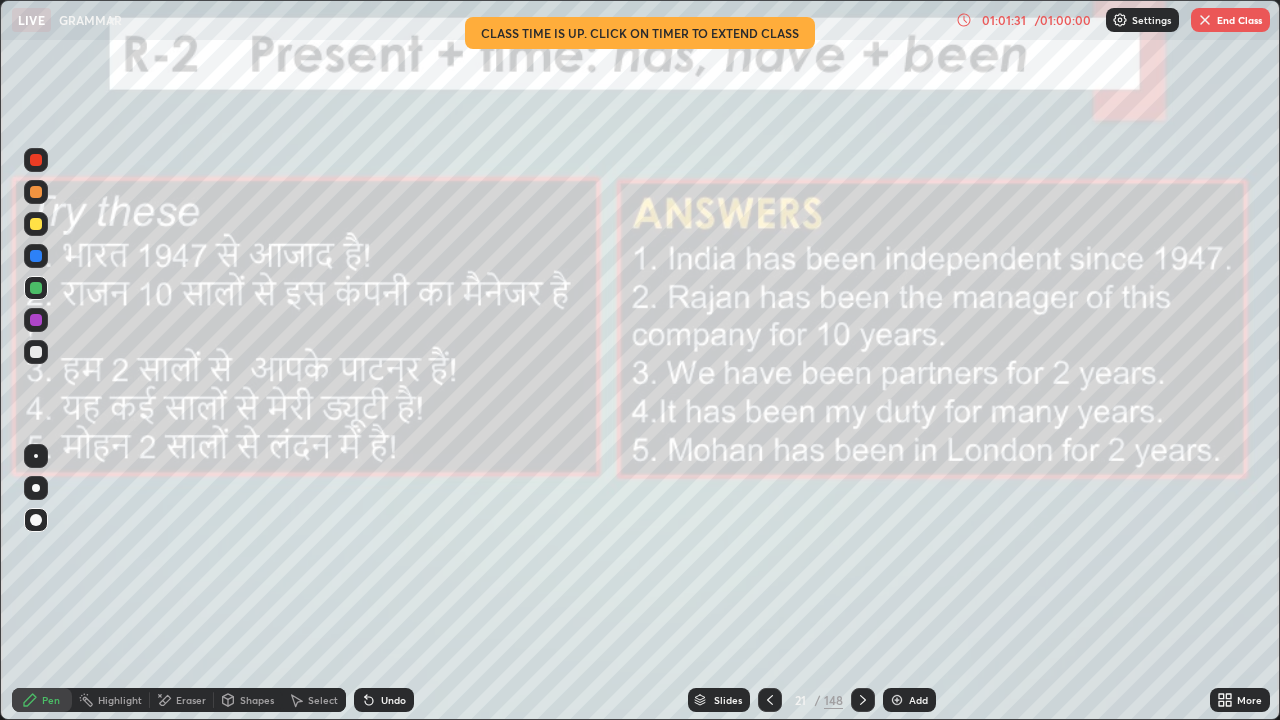 click on "End Class" at bounding box center (1230, 20) 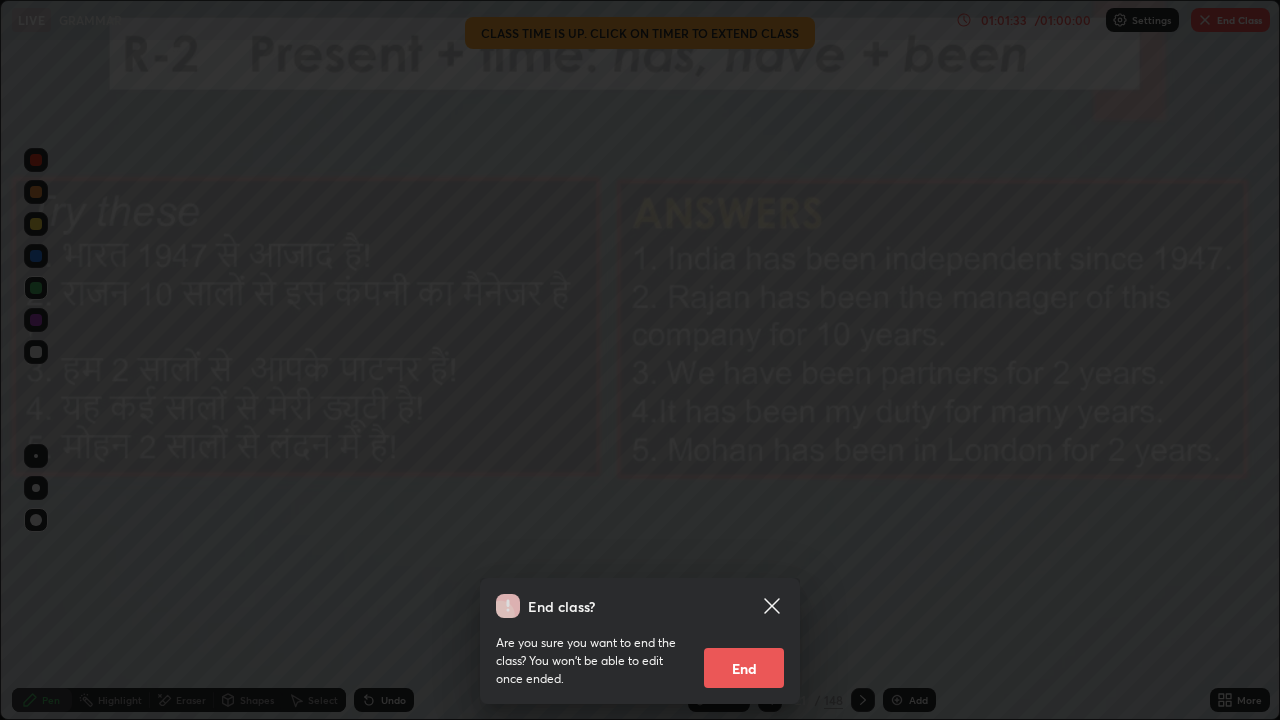 click on "End" at bounding box center (744, 668) 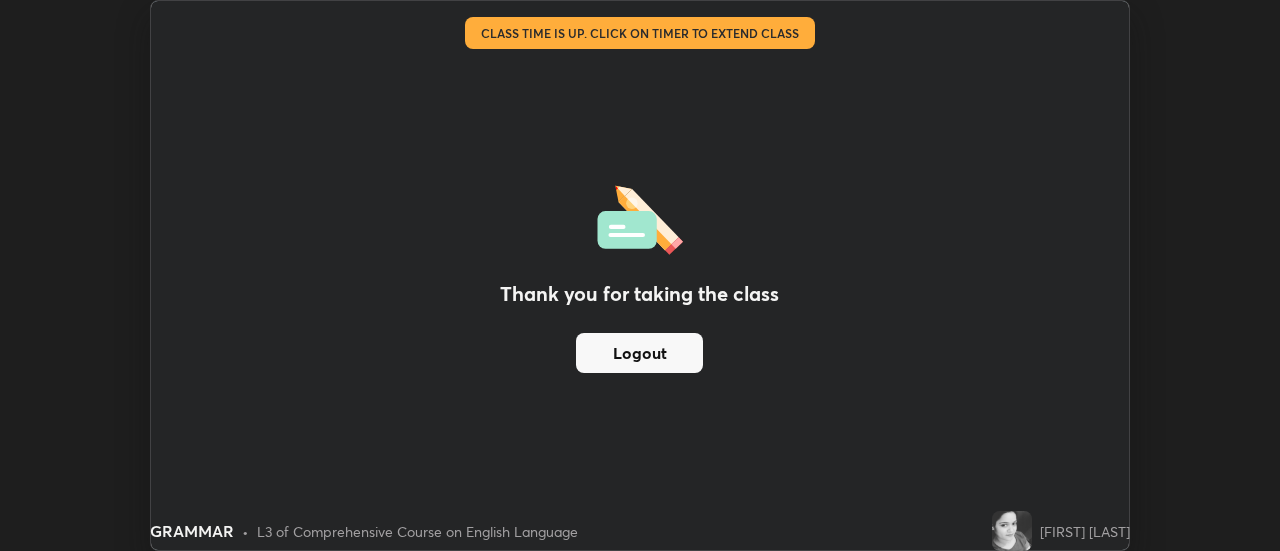 scroll, scrollTop: 551, scrollLeft: 1280, axis: both 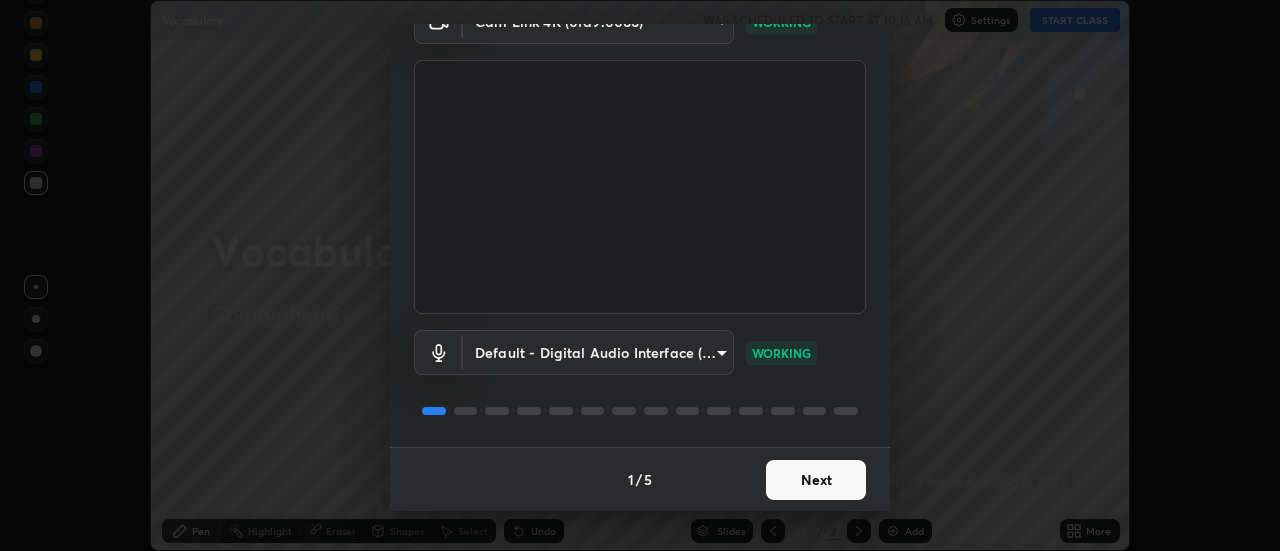 click on "Next" at bounding box center [816, 480] 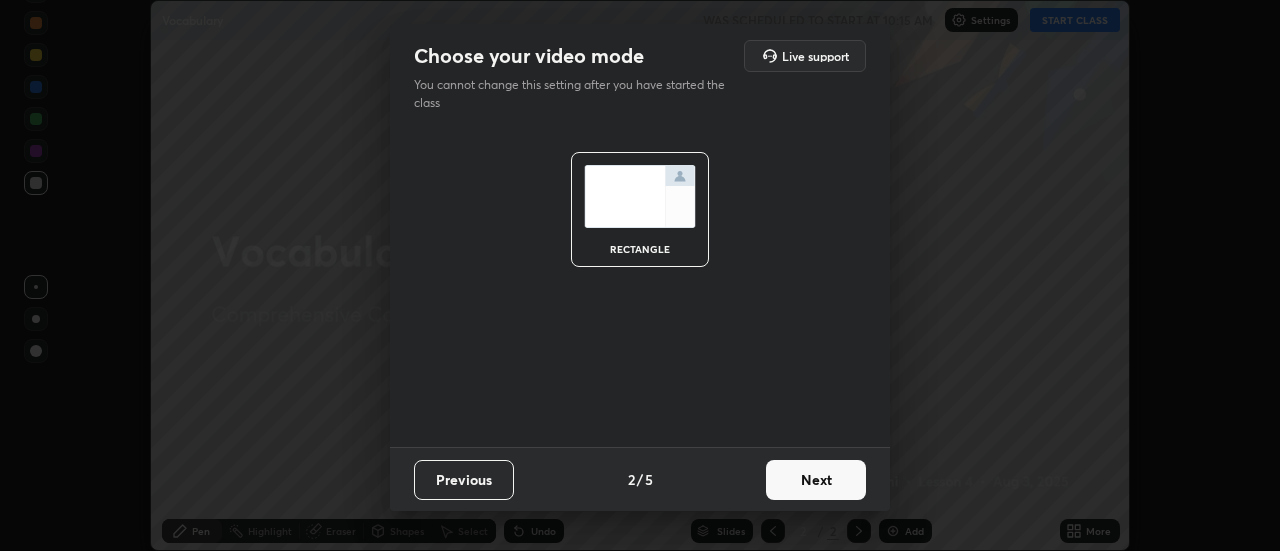 scroll, scrollTop: 0, scrollLeft: 0, axis: both 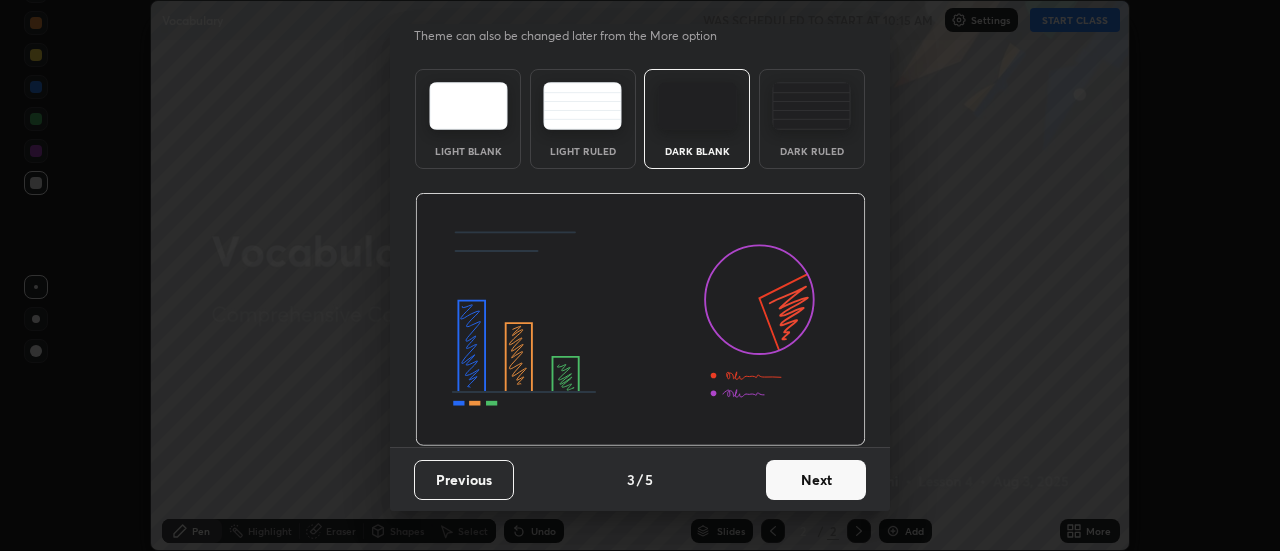 click on "Next" at bounding box center (816, 480) 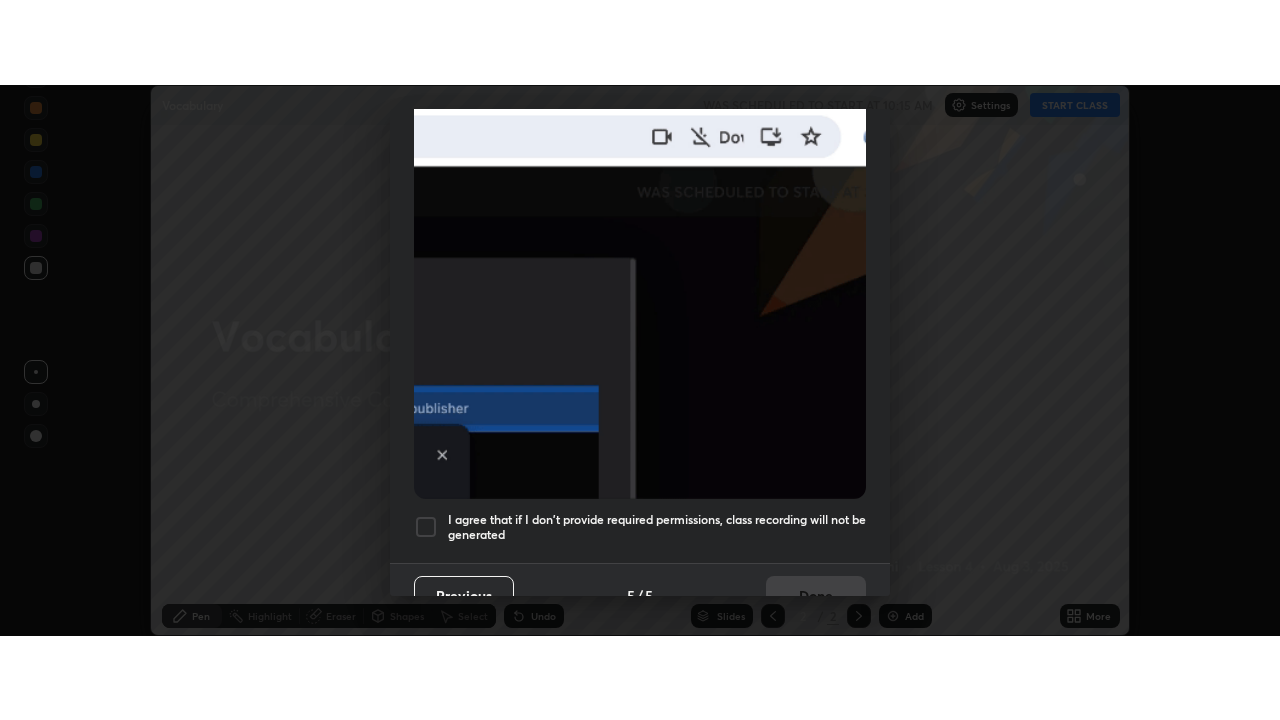 scroll, scrollTop: 513, scrollLeft: 0, axis: vertical 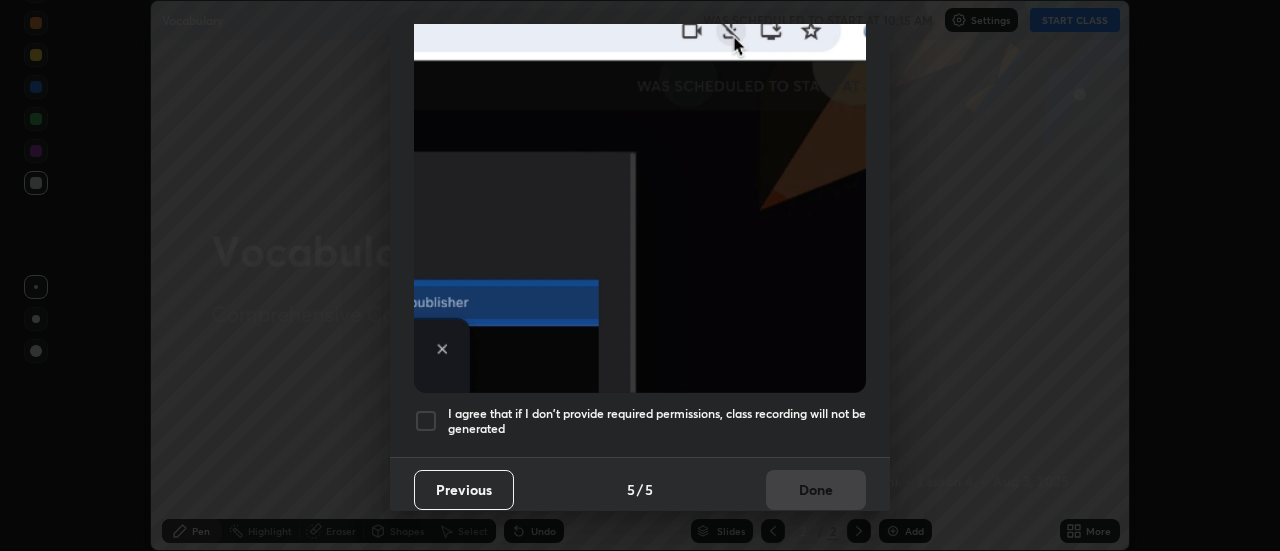 click on "I agree that if I don't provide required permissions, class recording will not be generated" at bounding box center (657, 421) 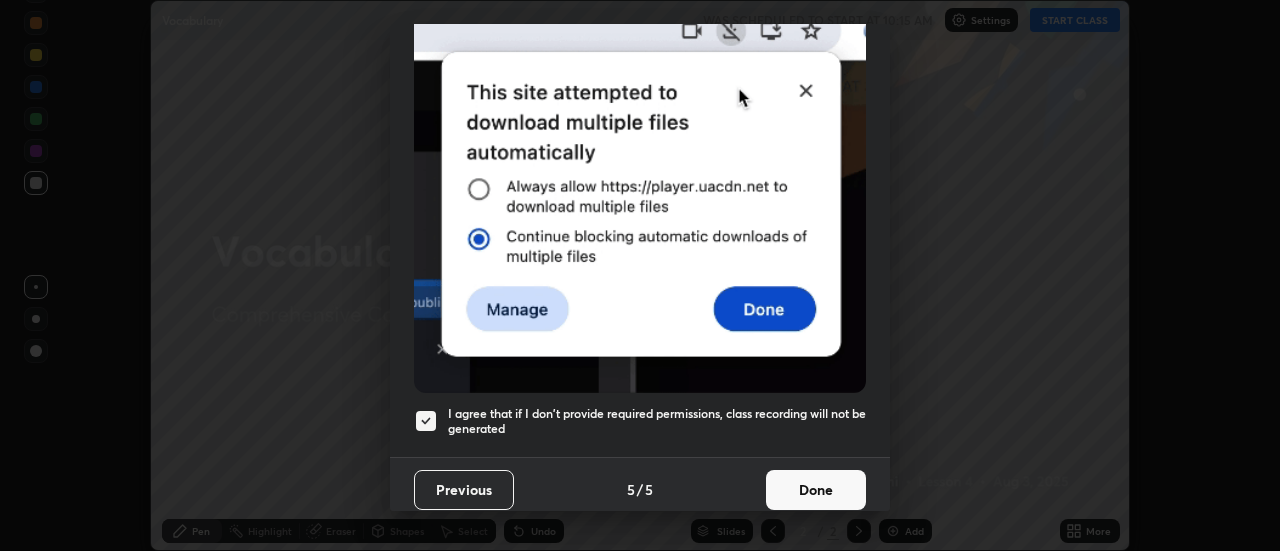 click on "Done" at bounding box center (816, 490) 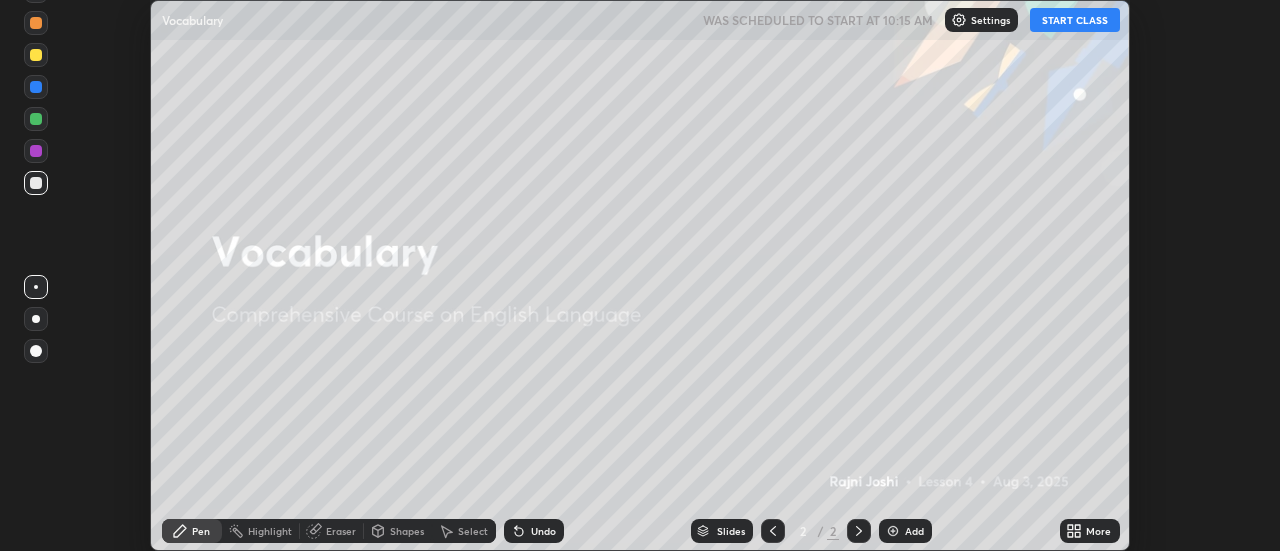 click 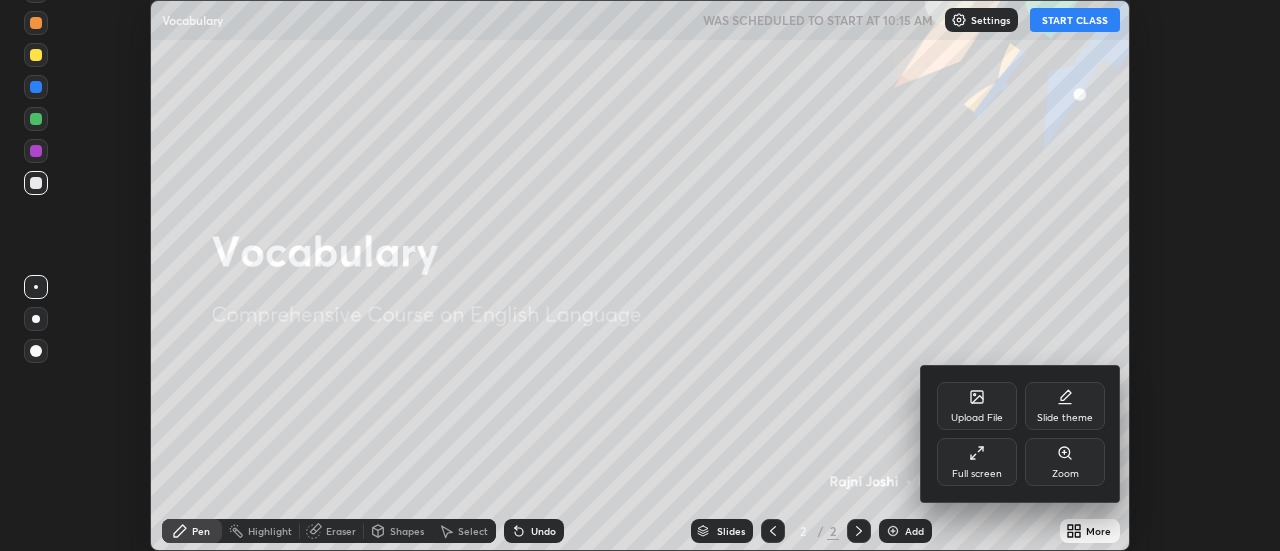 click on "Upload File" at bounding box center [977, 406] 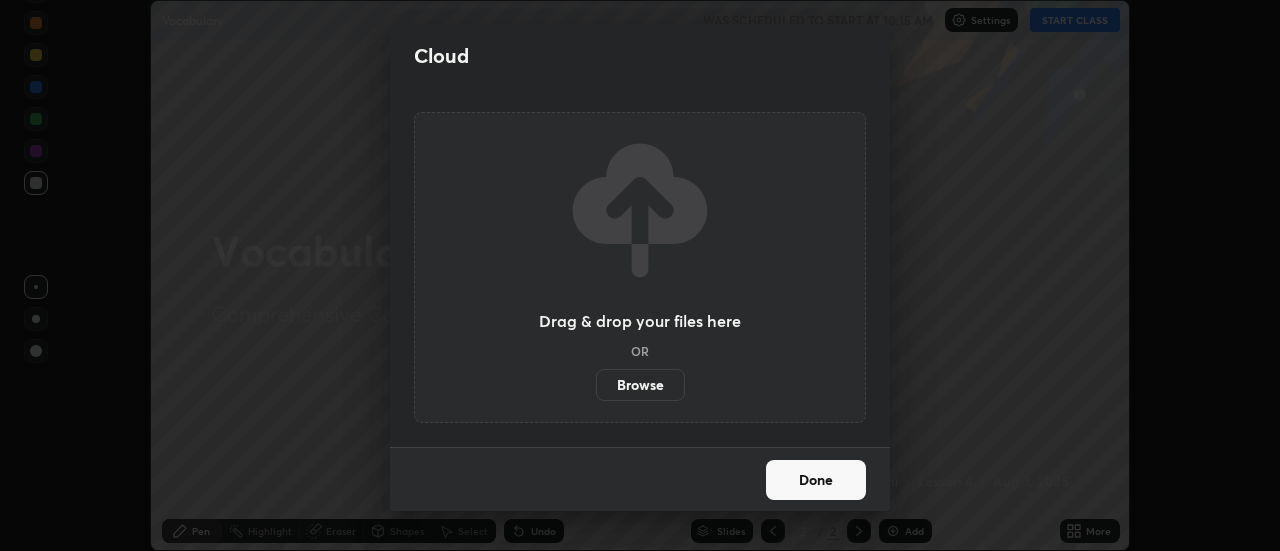 click on "Browse" at bounding box center (640, 385) 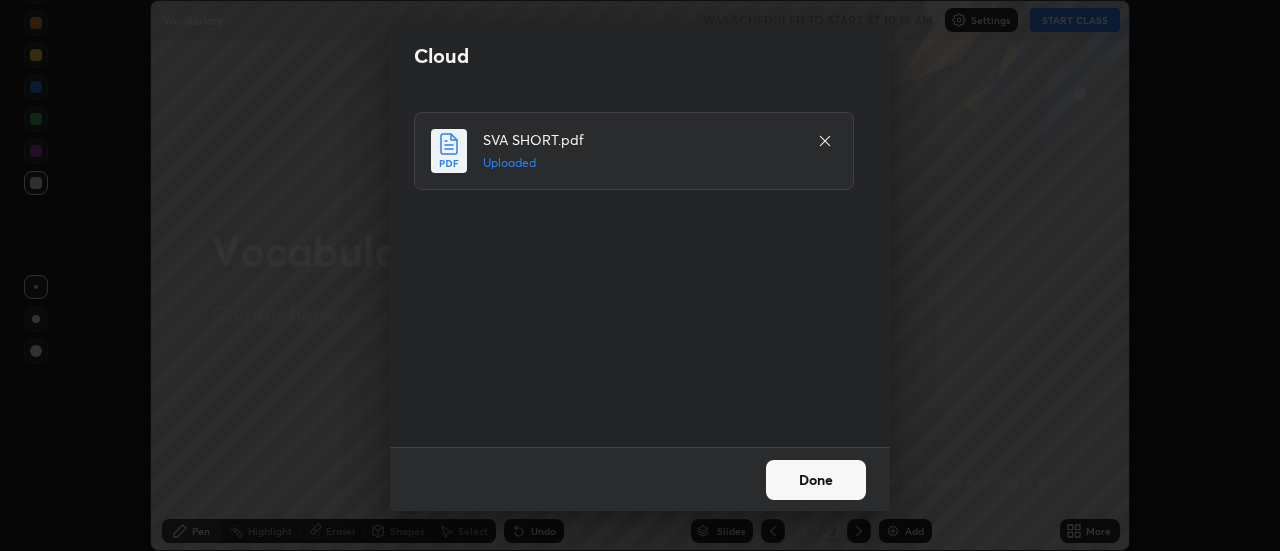 click on "Done" at bounding box center (816, 480) 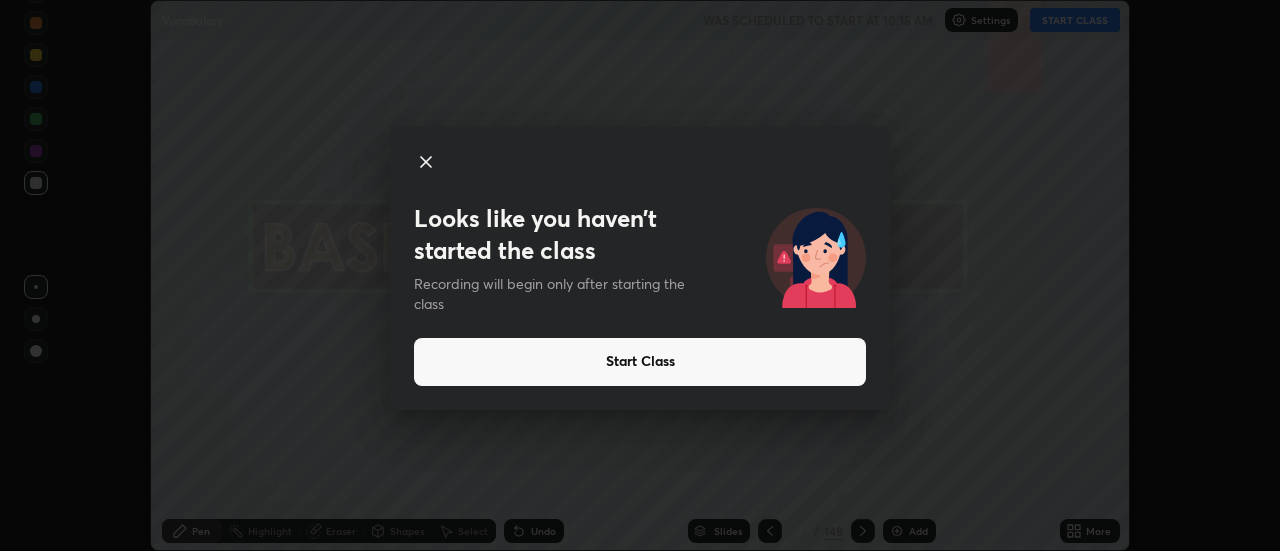 click on "Start Class" at bounding box center [640, 362] 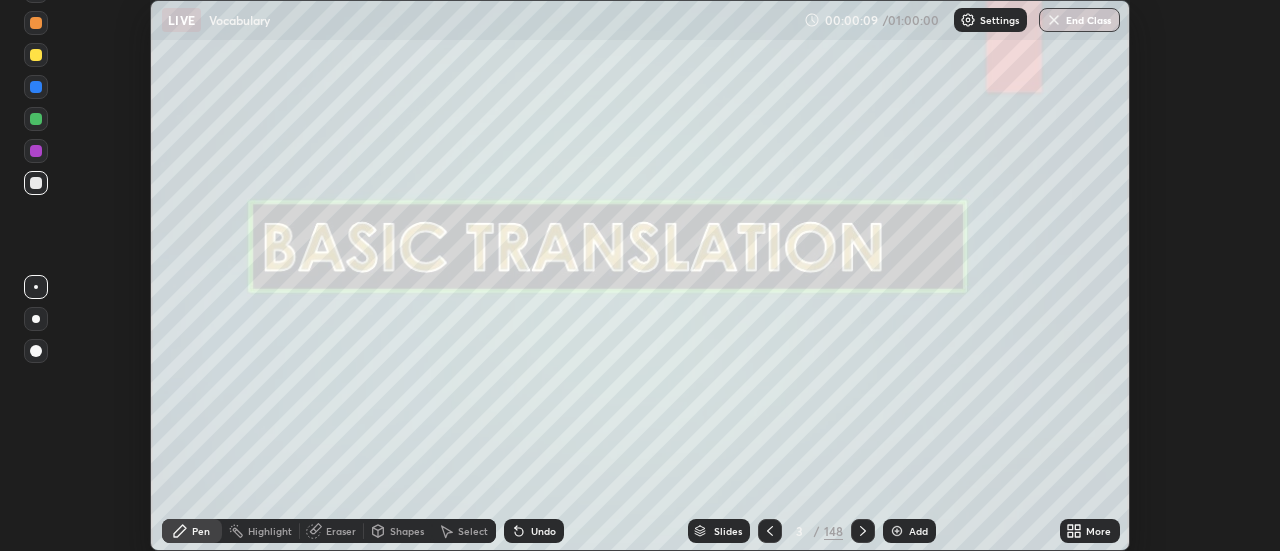 click on "More" at bounding box center (1090, 531) 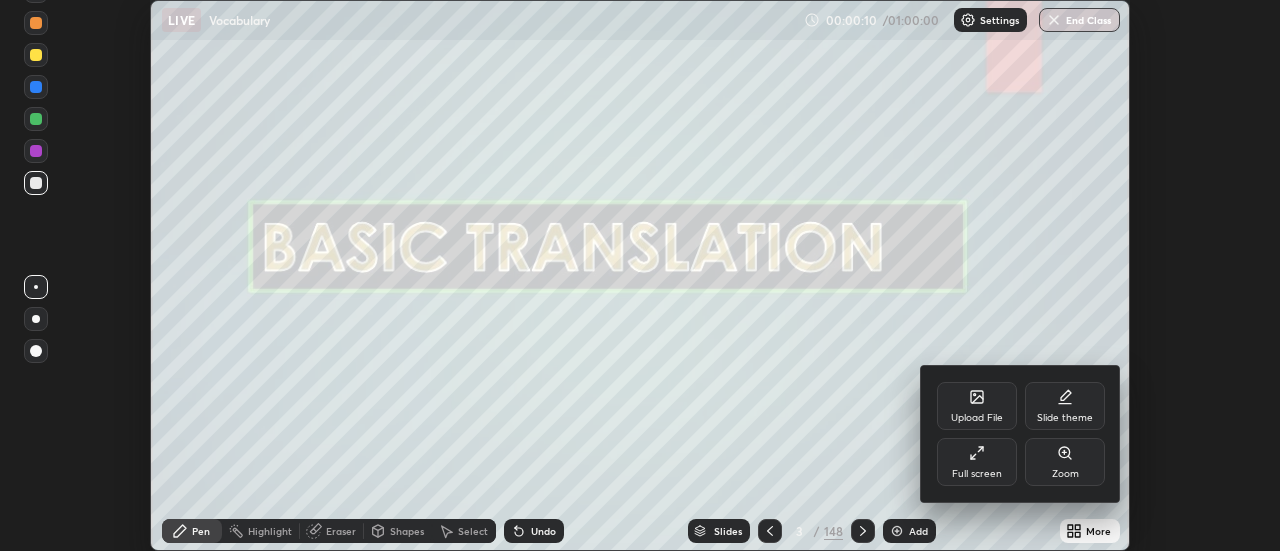 click on "Slide theme" at bounding box center [1065, 406] 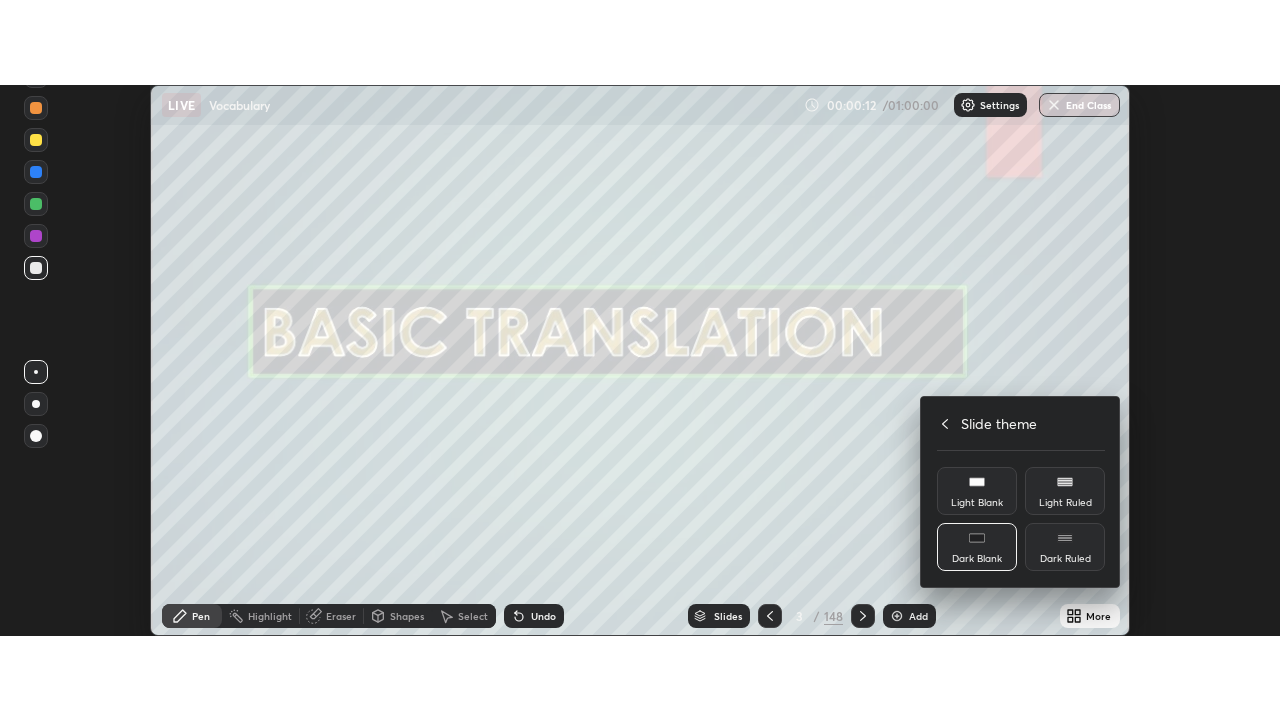 scroll, scrollTop: 99280, scrollLeft: 98720, axis: both 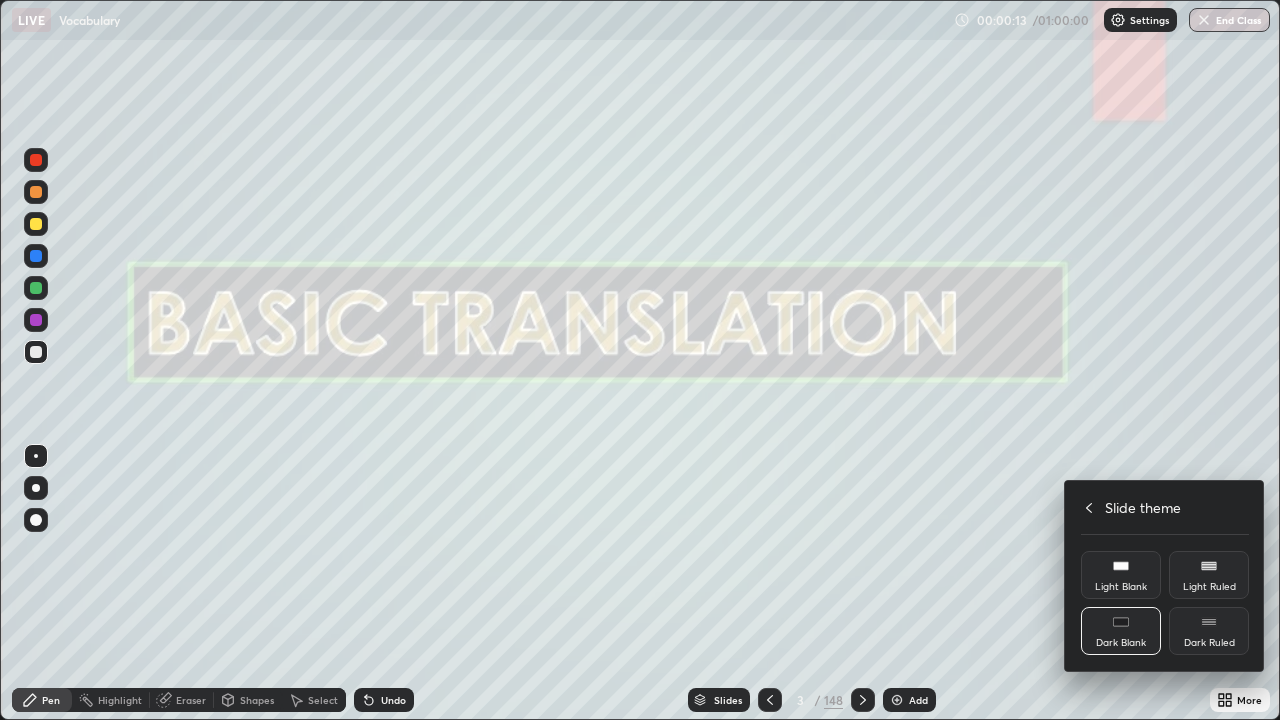 click 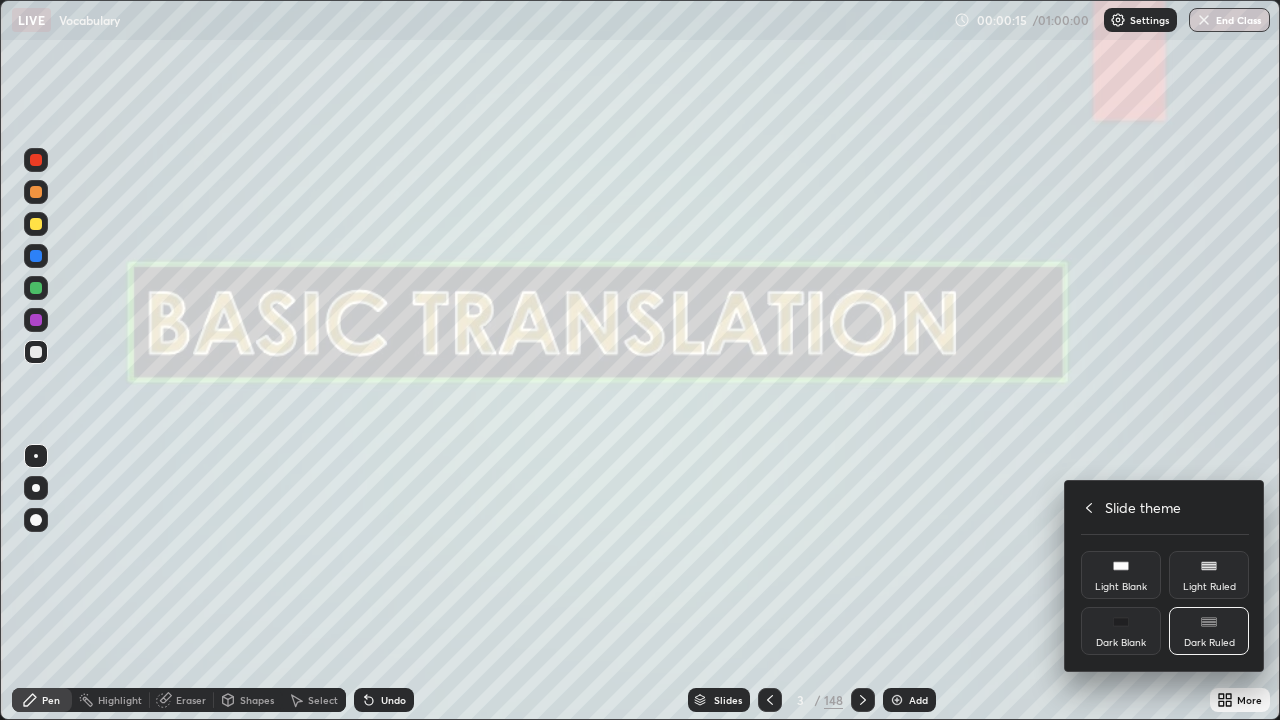 click at bounding box center [640, 360] 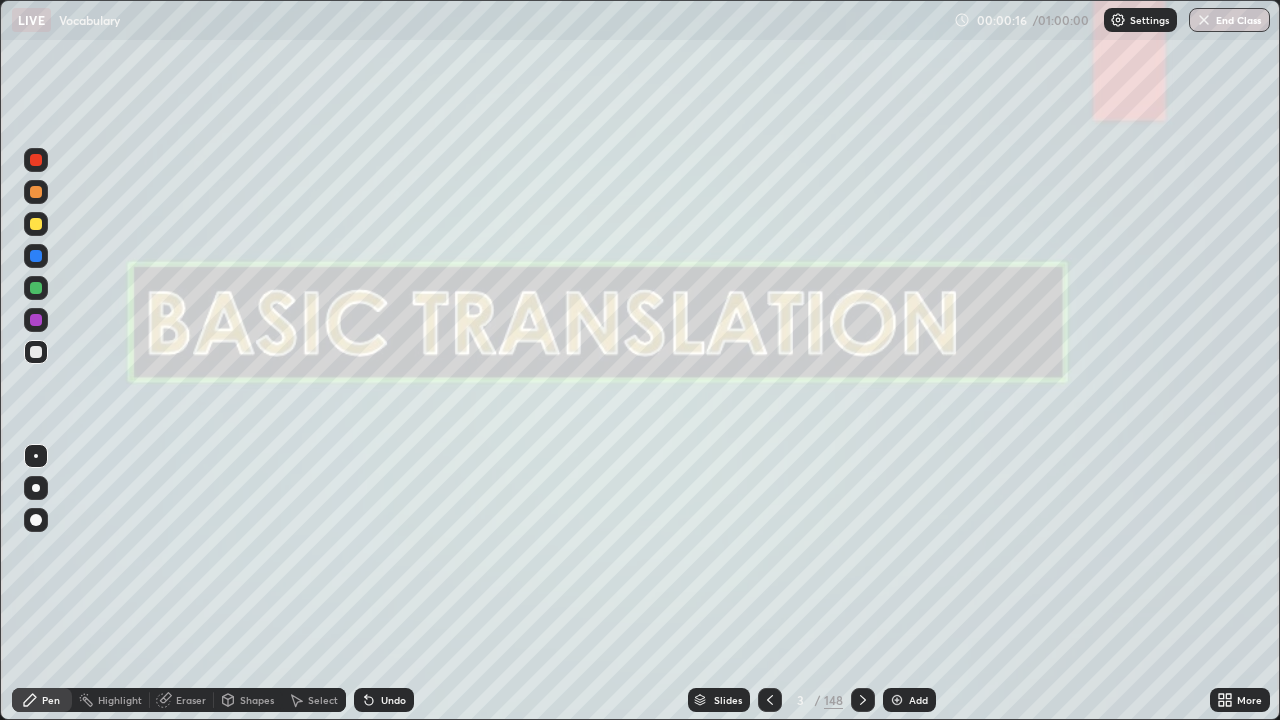 click at bounding box center [897, 700] 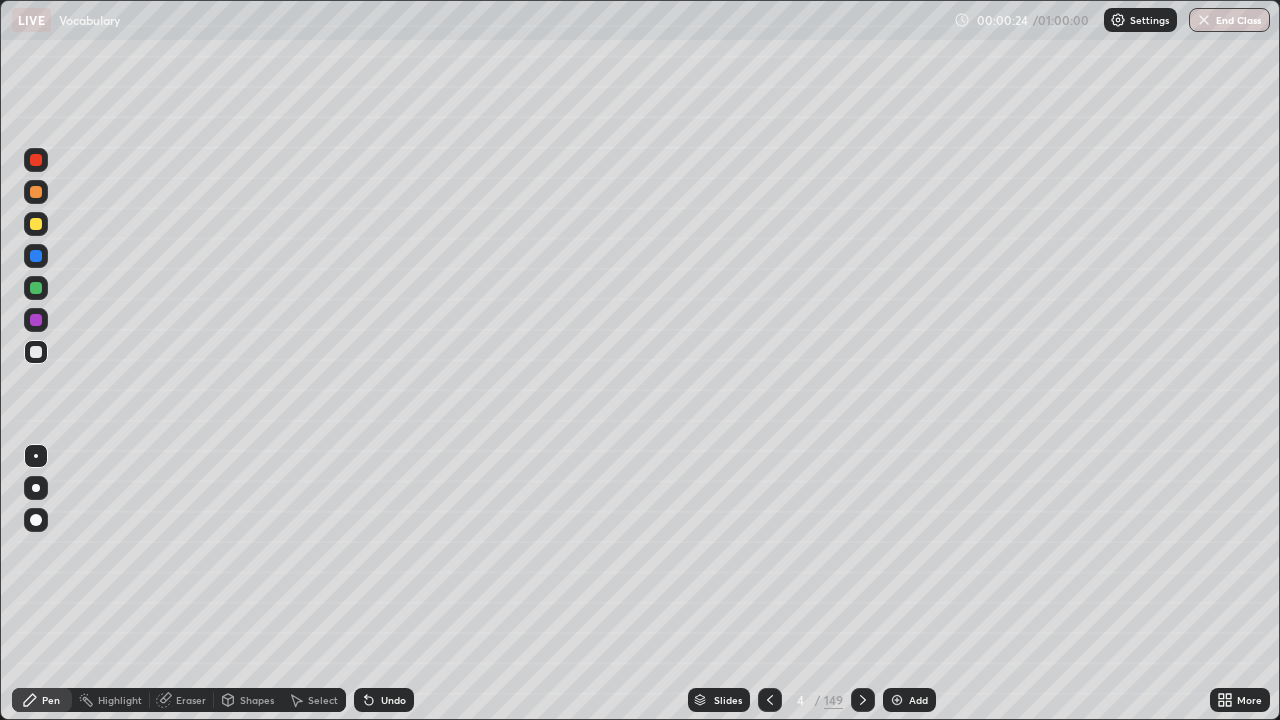 click at bounding box center (36, 520) 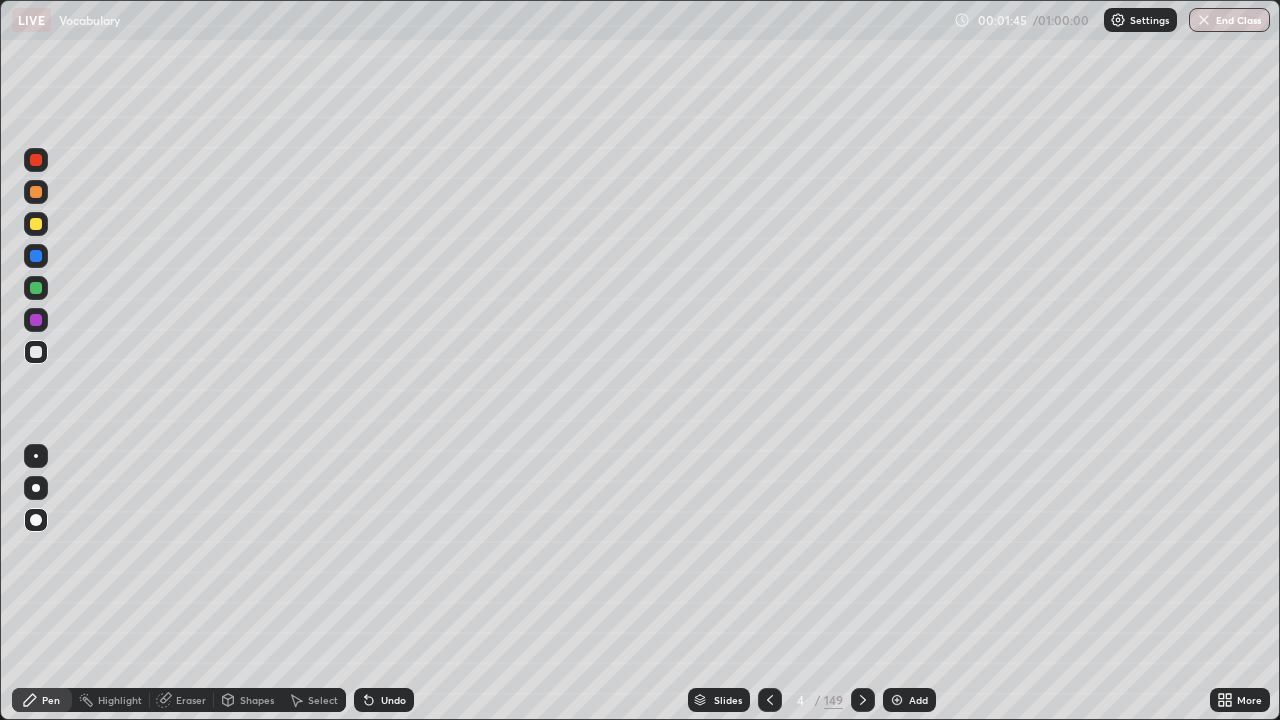 click on "149" at bounding box center (833, 700) 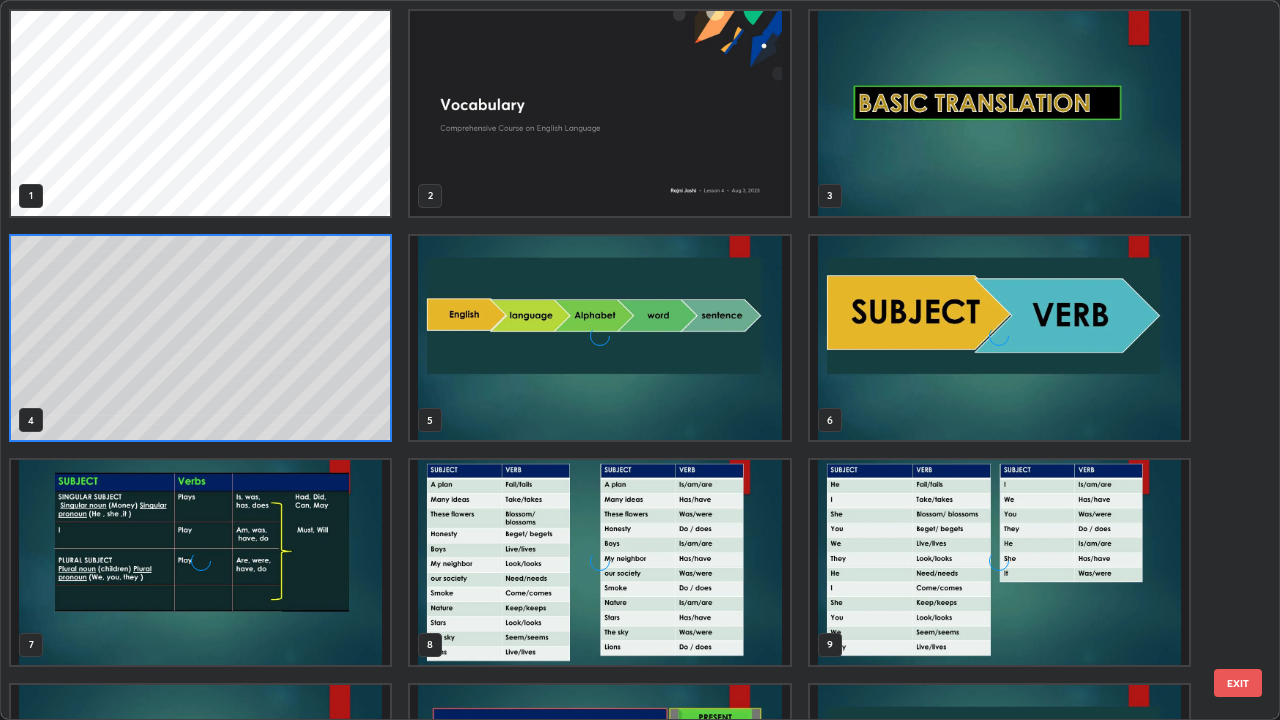 scroll, scrollTop: 7, scrollLeft: 11, axis: both 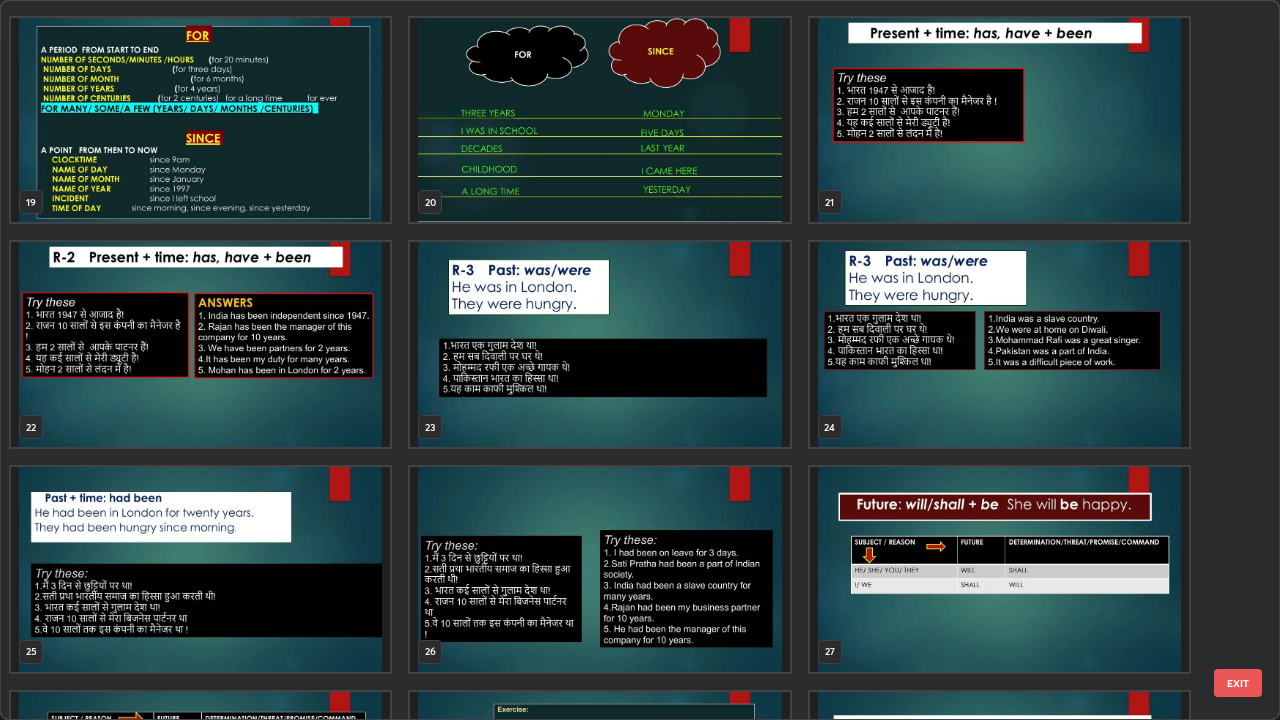 click at bounding box center [599, 344] 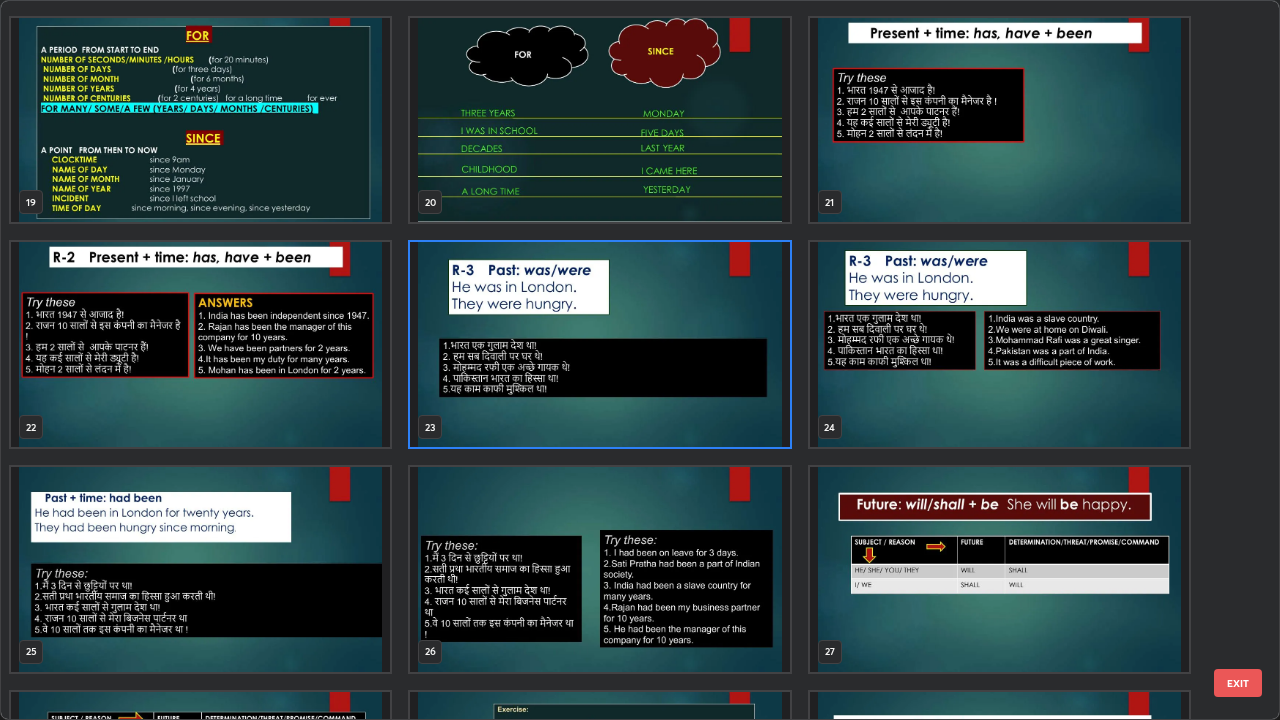 click at bounding box center (599, 344) 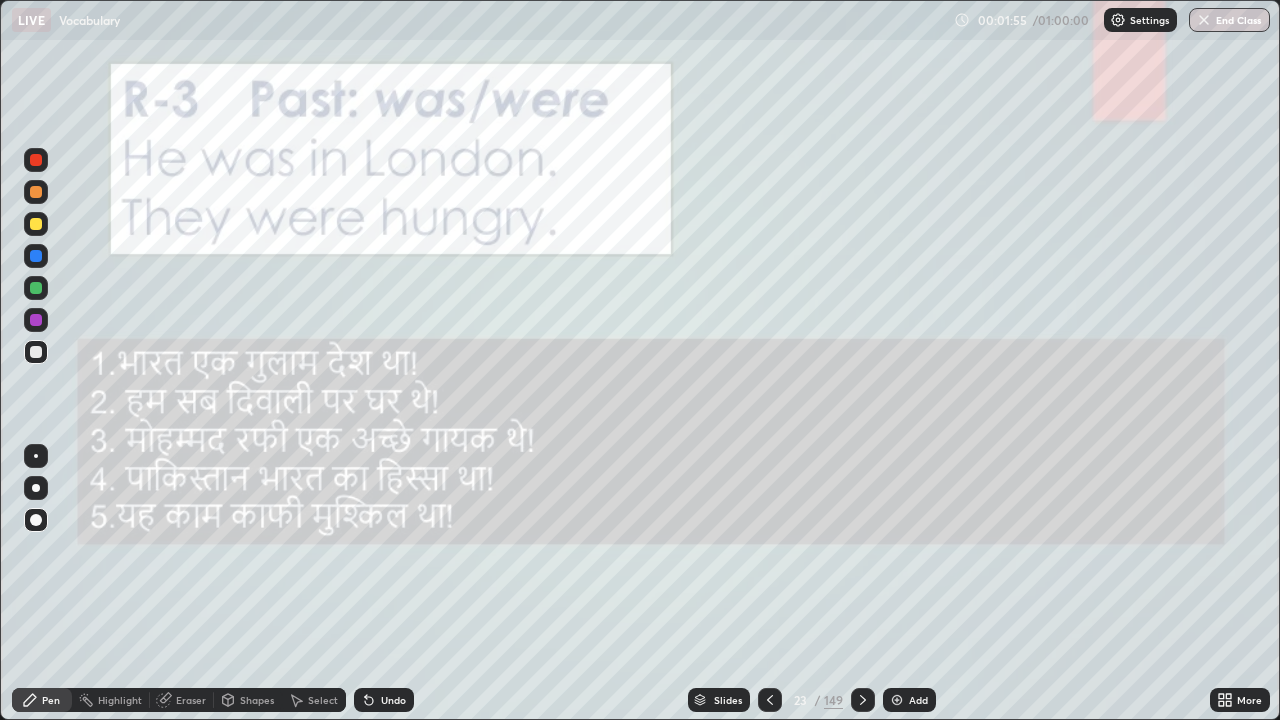 click at bounding box center (36, 160) 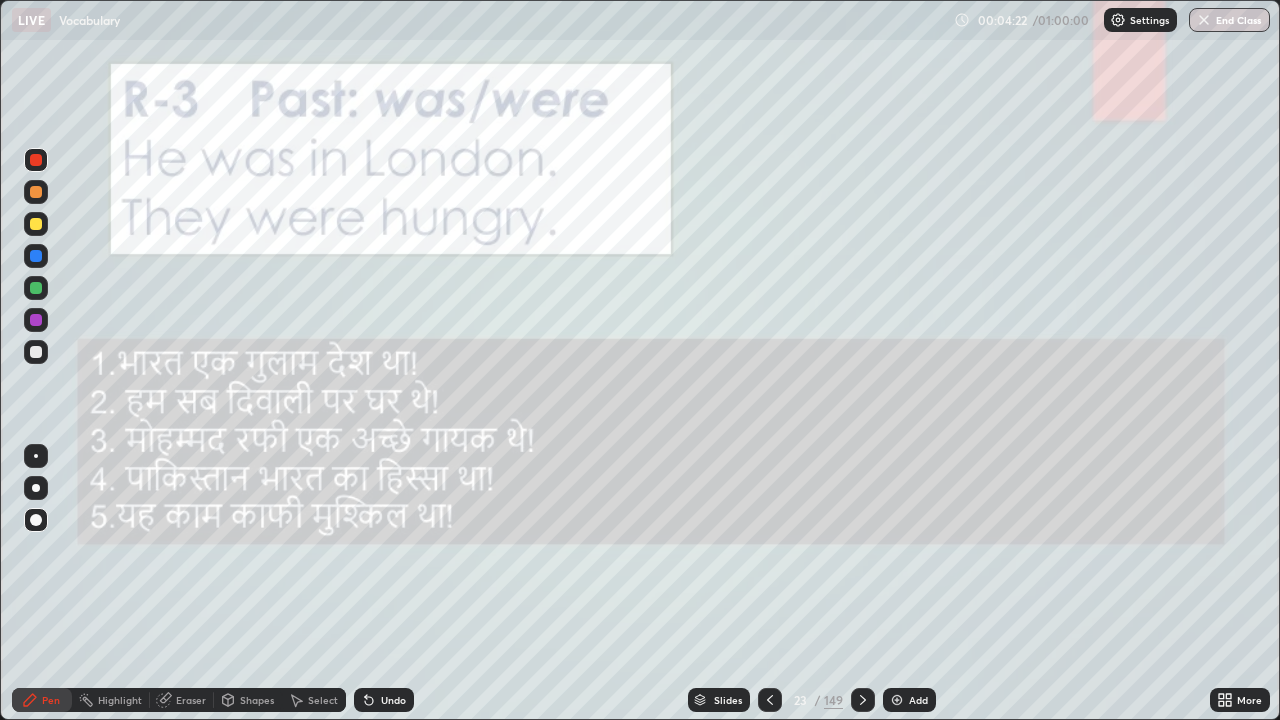 click 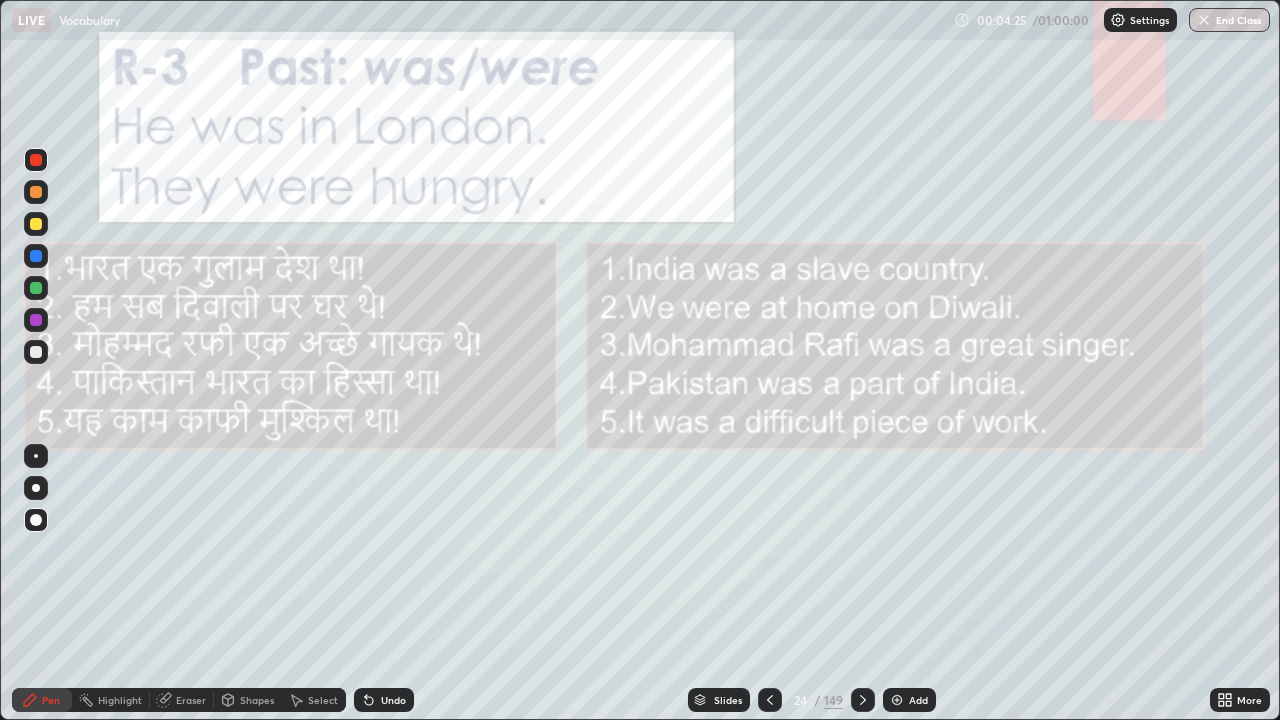click at bounding box center (36, 224) 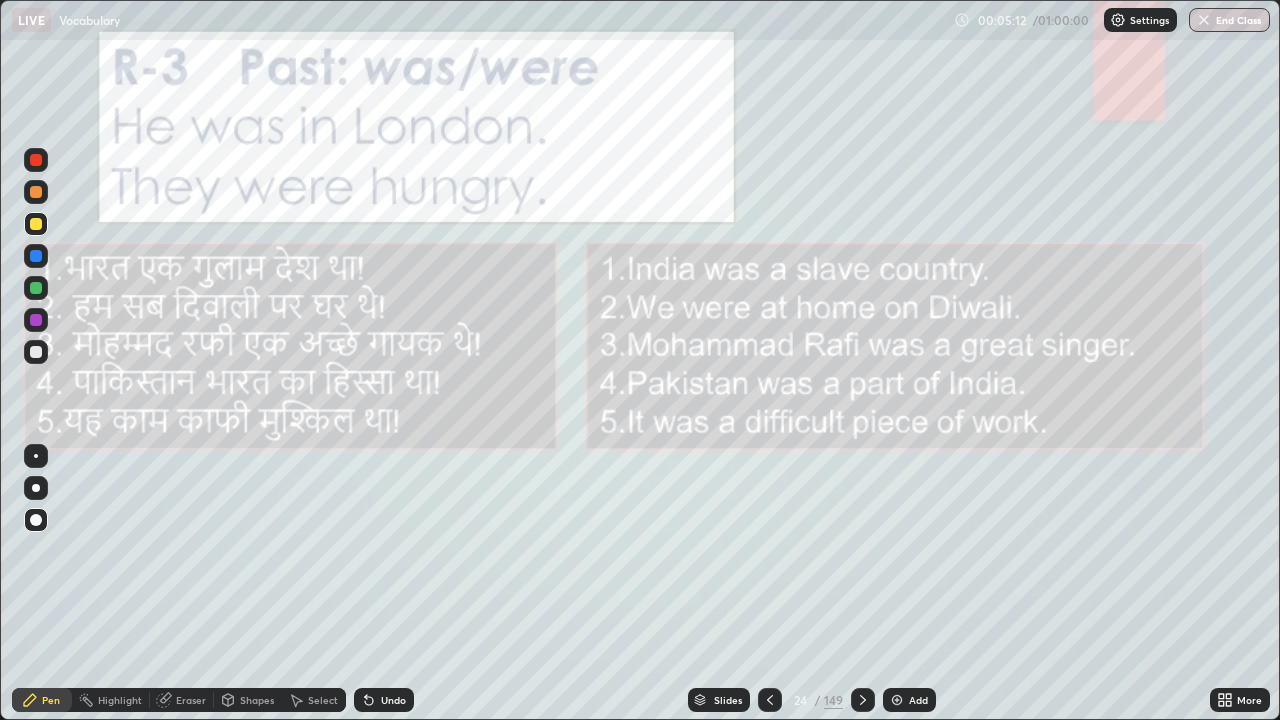 click 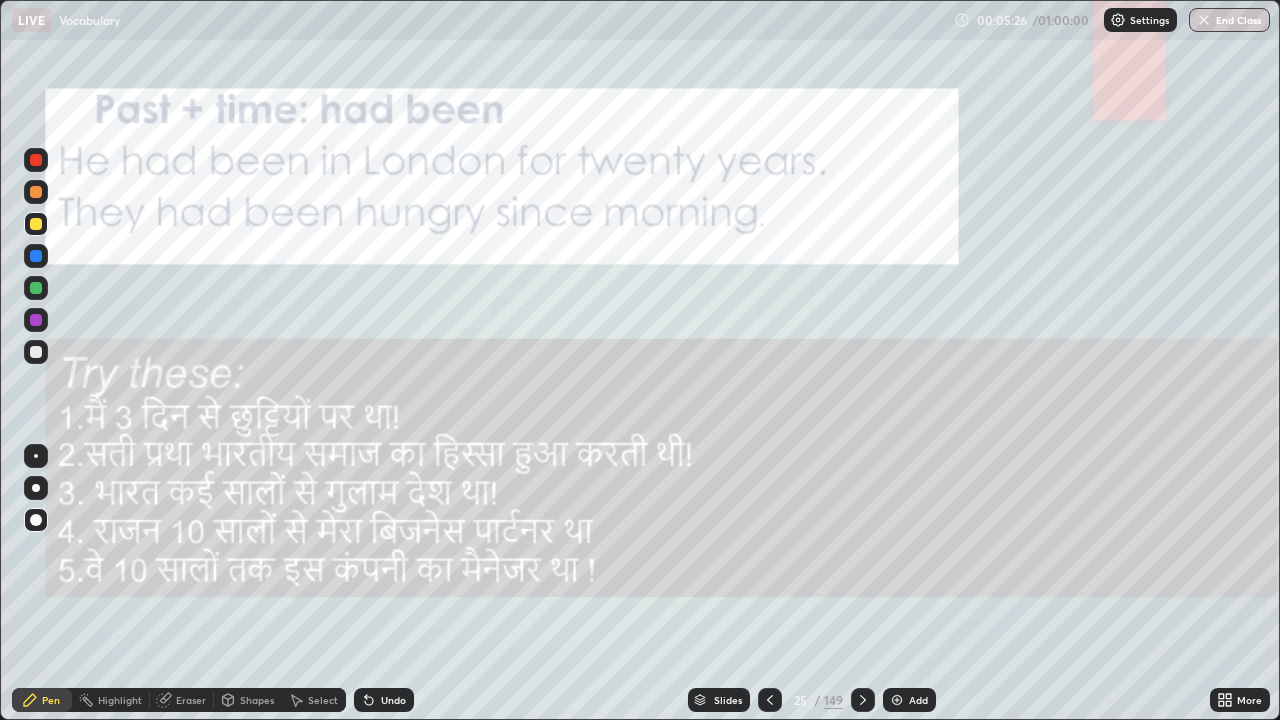 click at bounding box center [36, 160] 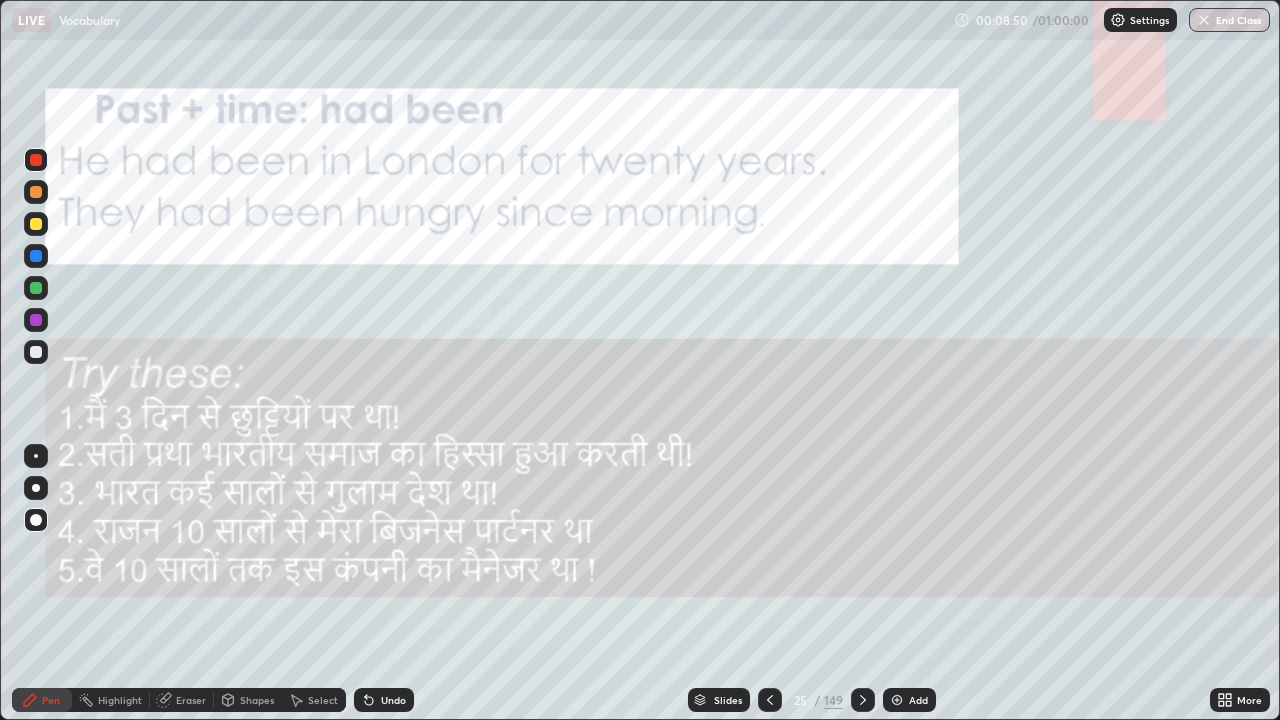 click 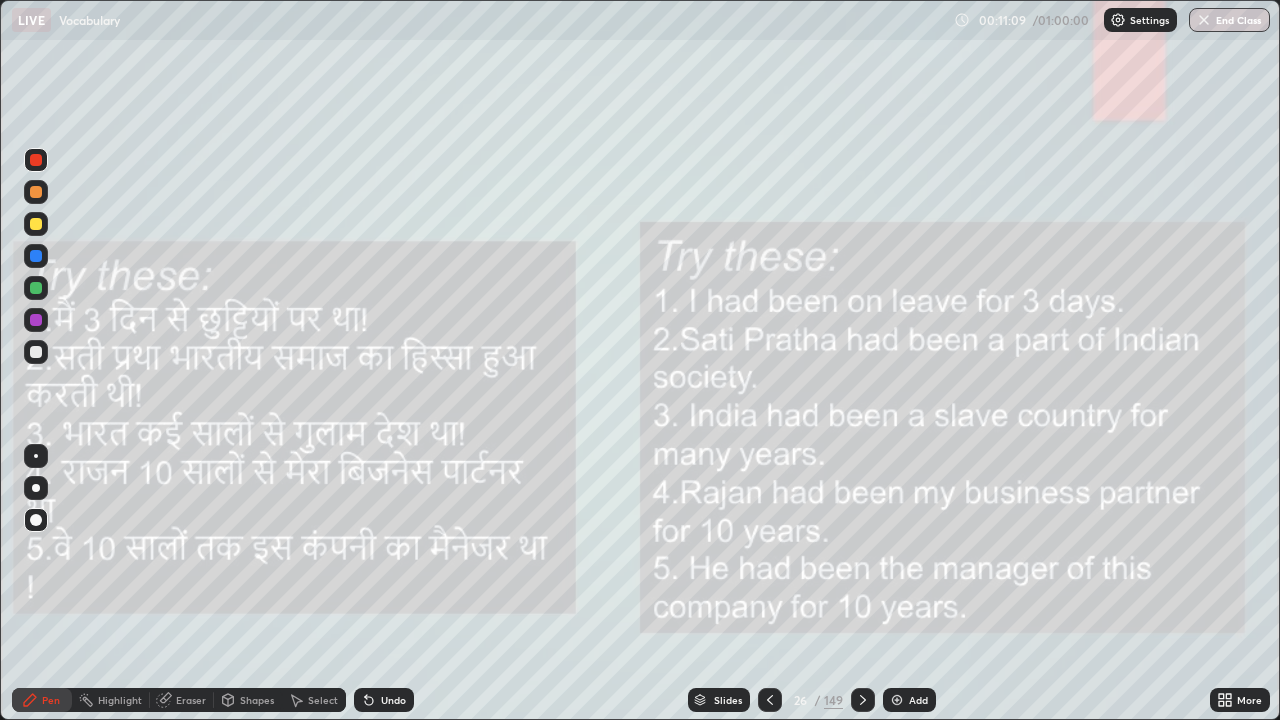 click 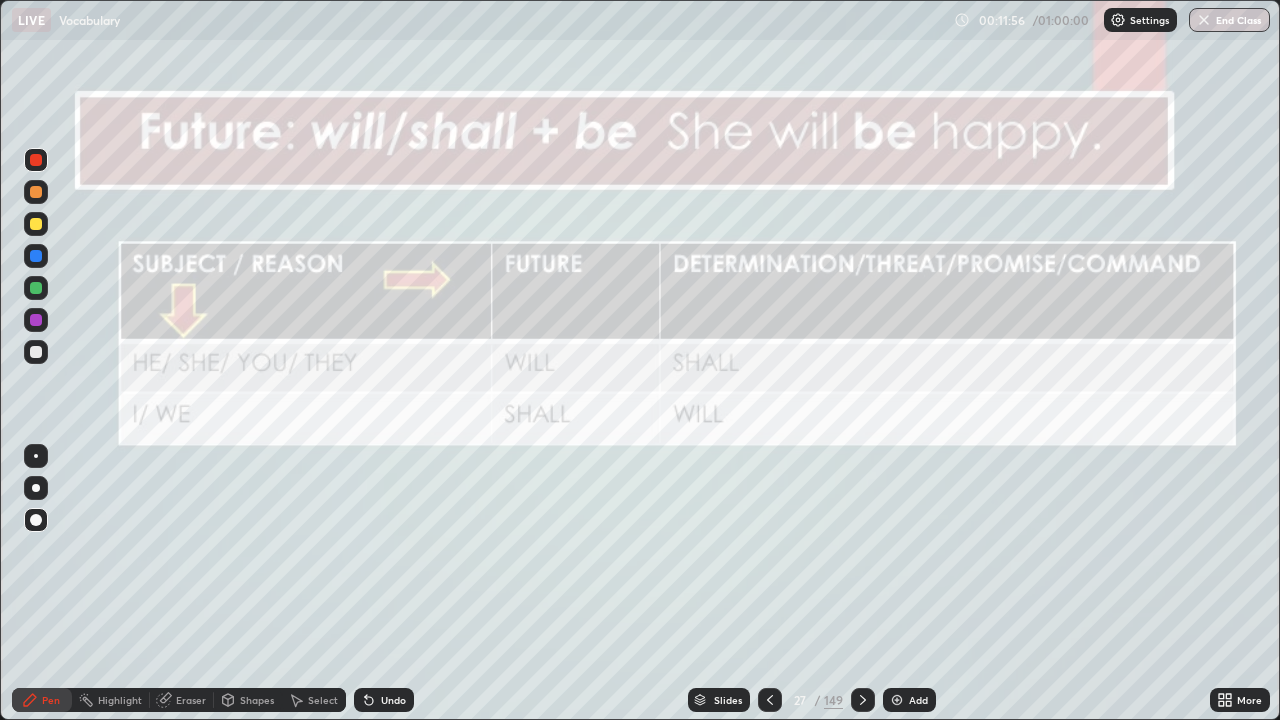 click at bounding box center [36, 224] 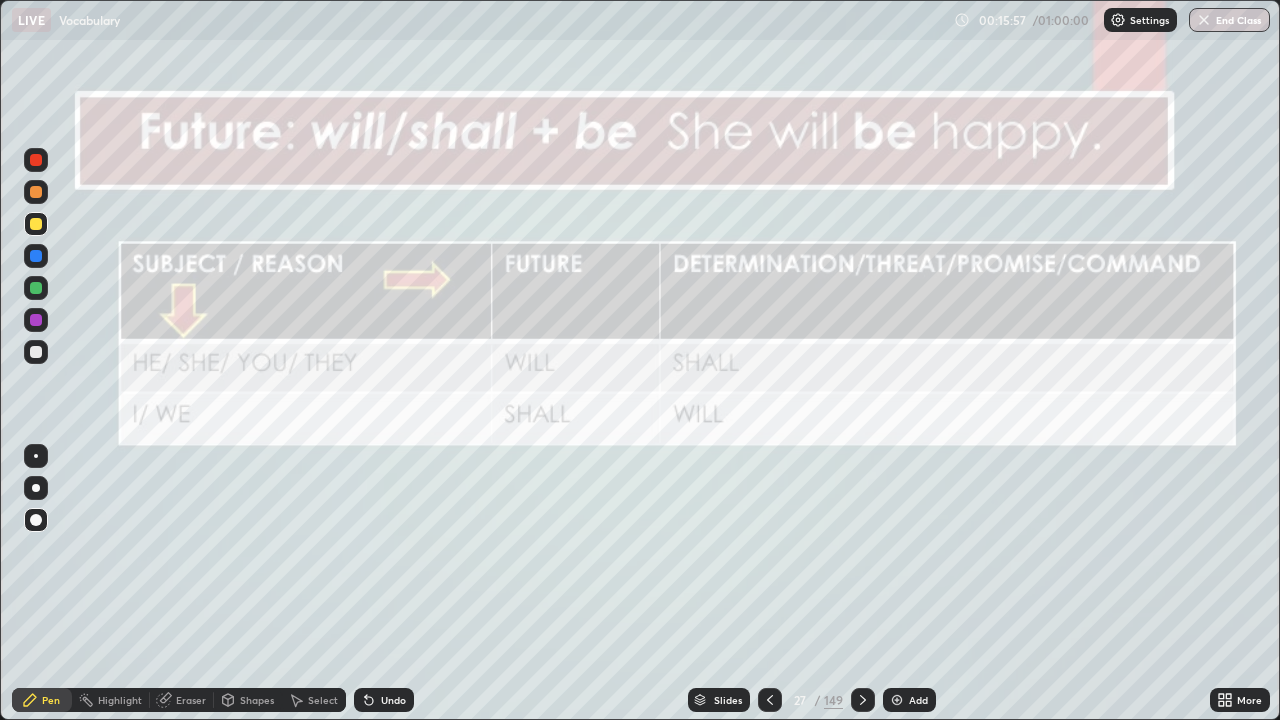 click at bounding box center [36, 160] 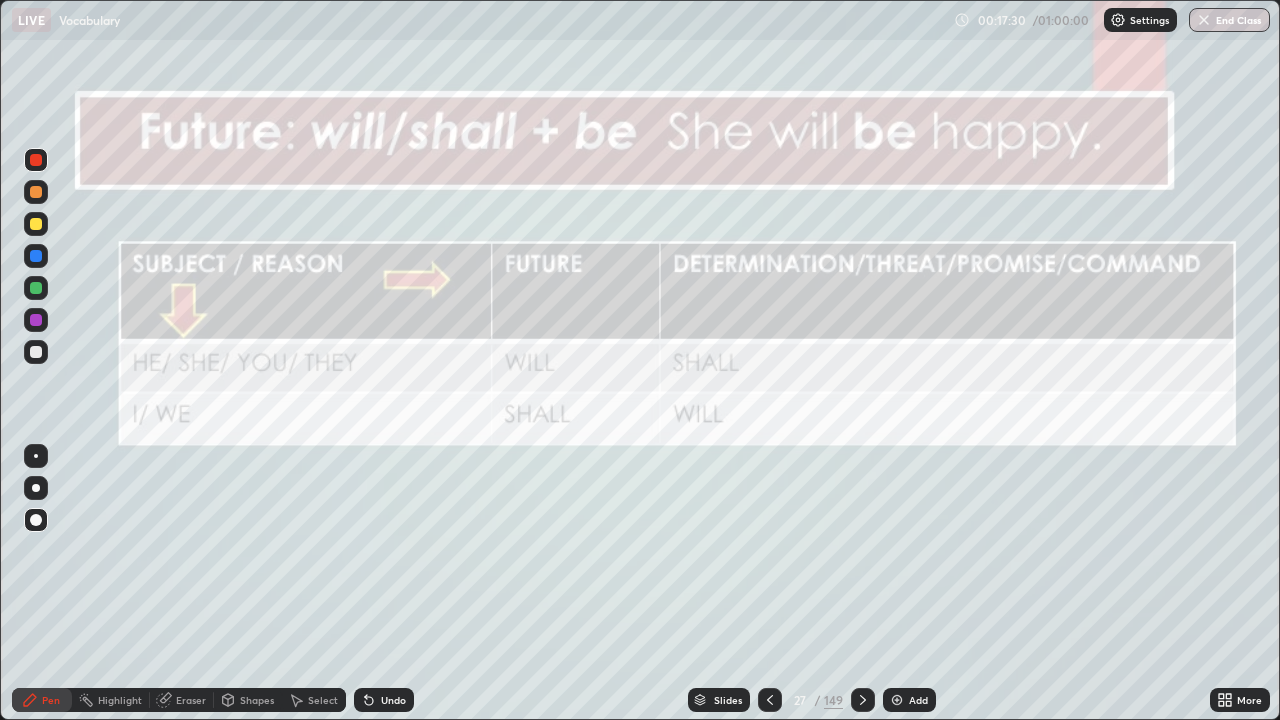 click 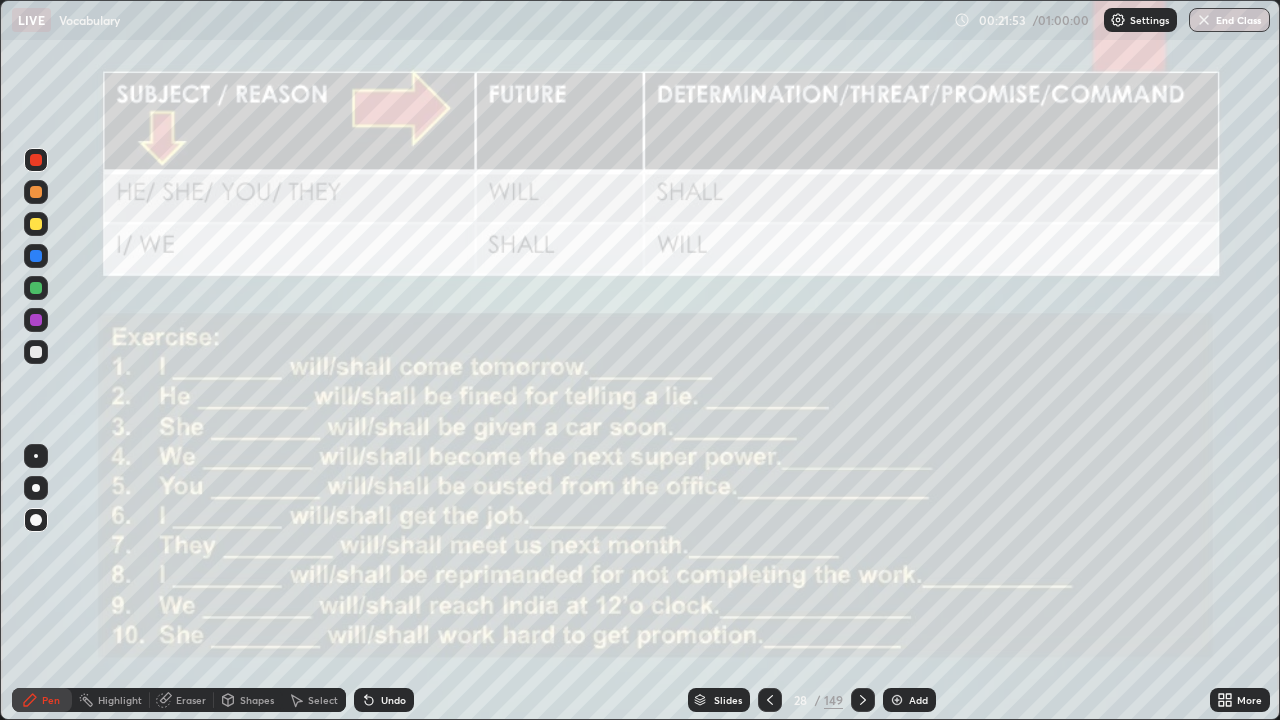 click 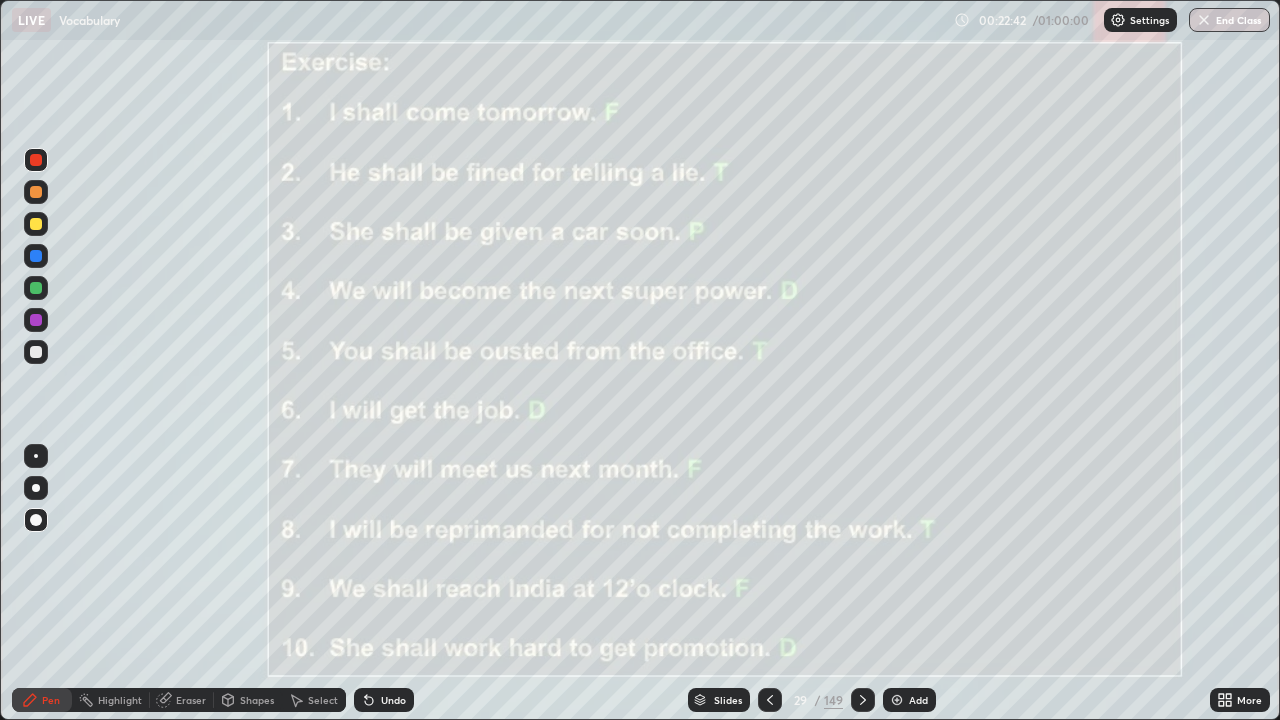 click 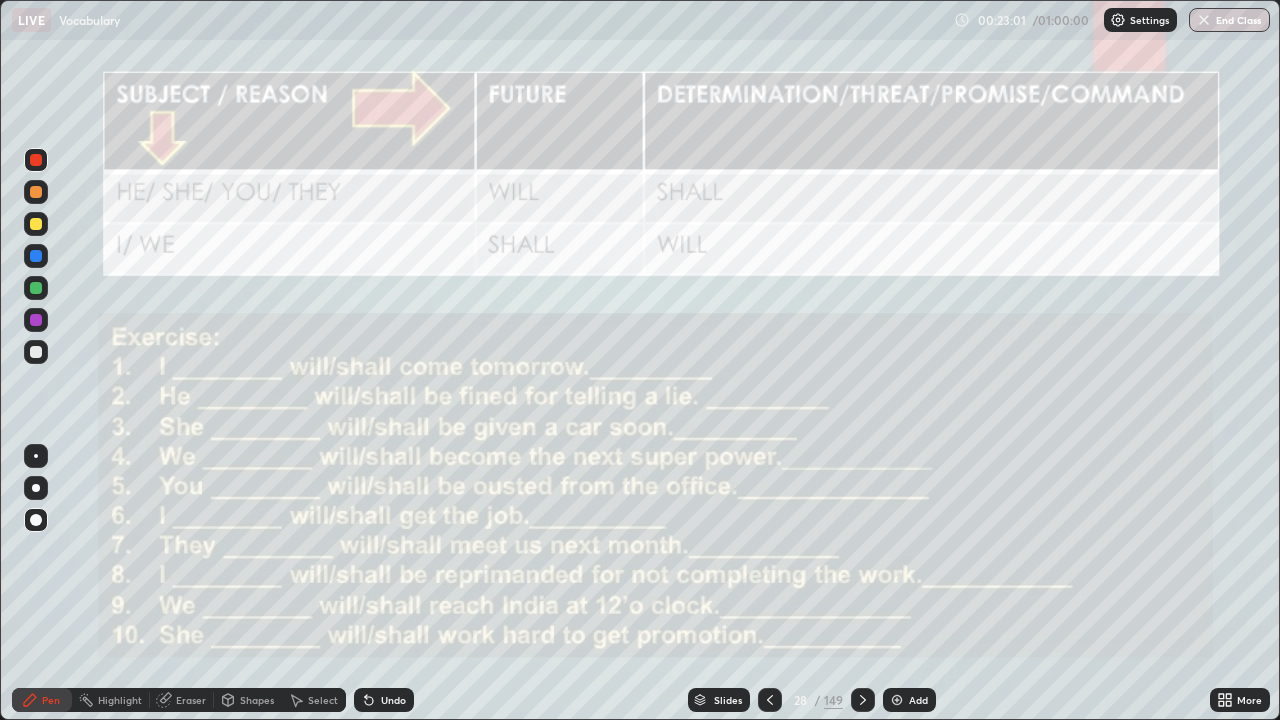 click 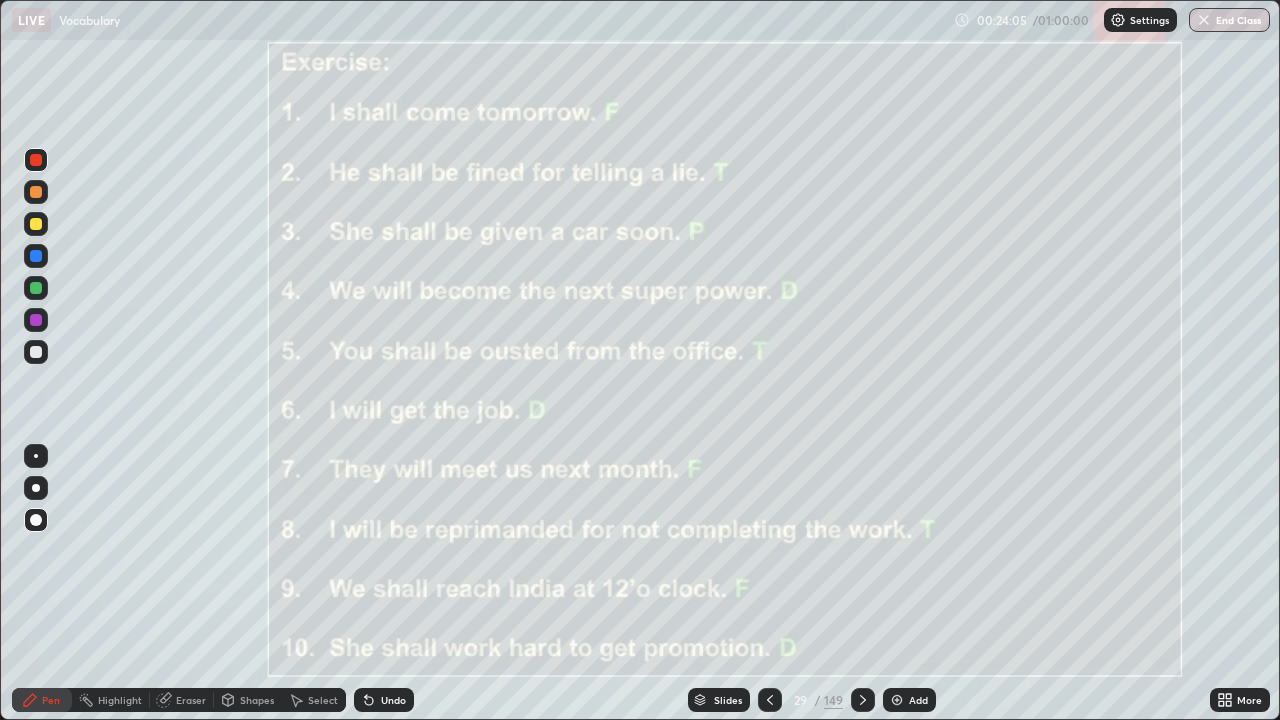 click 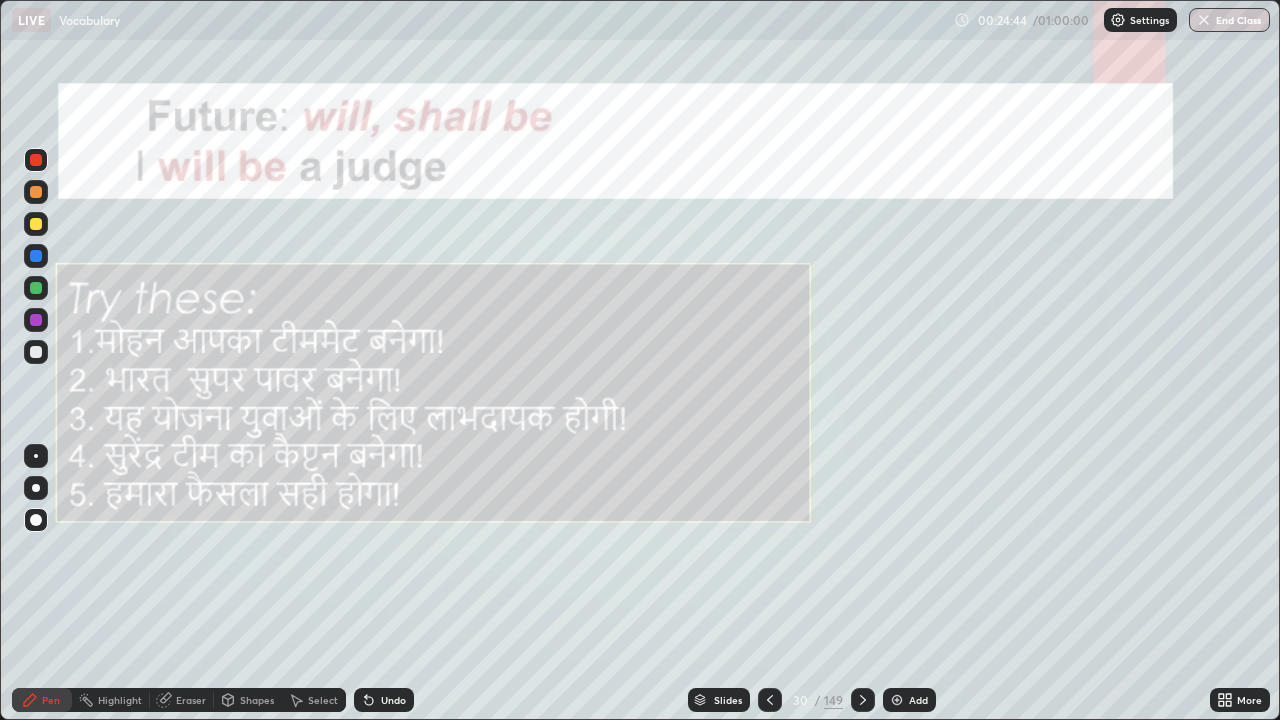 click 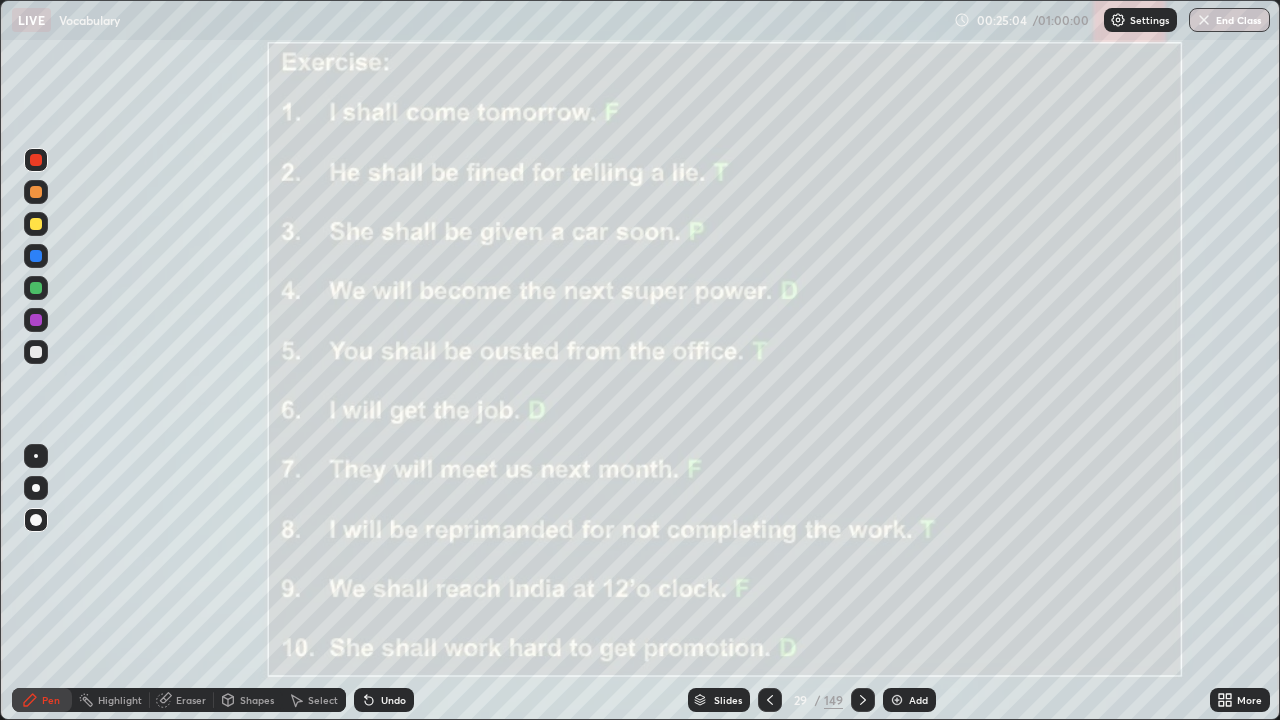click 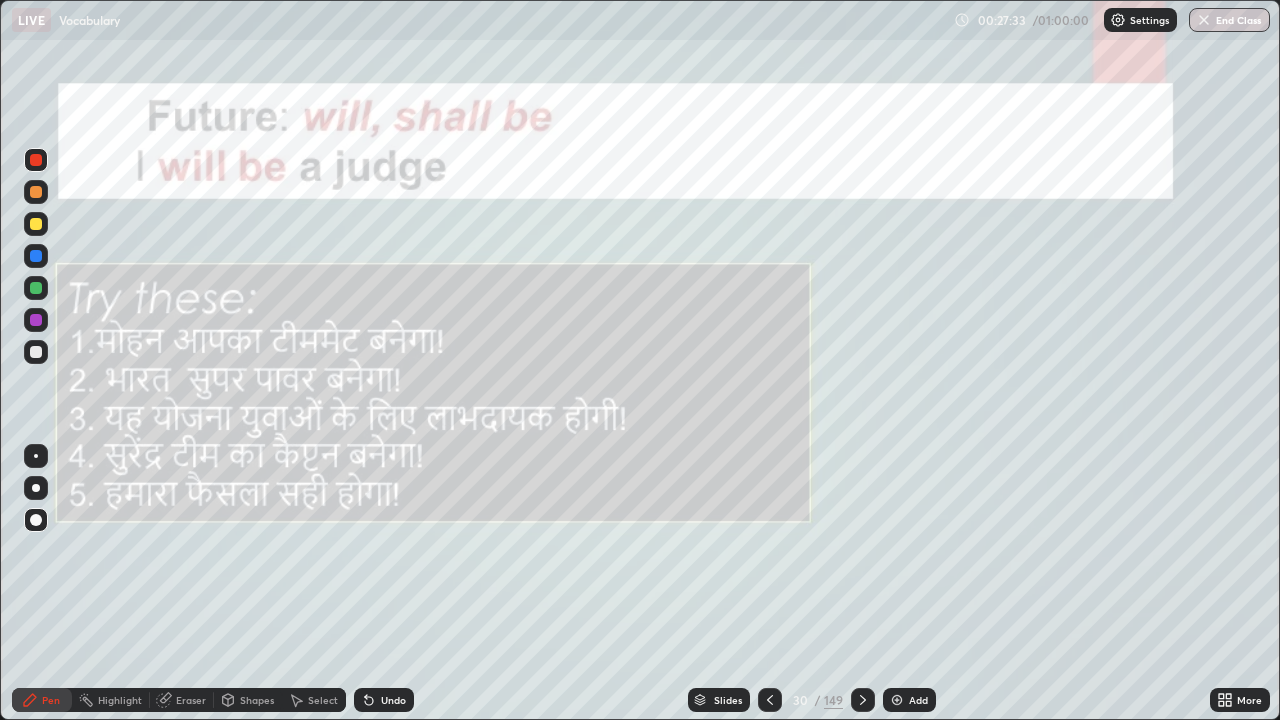 click 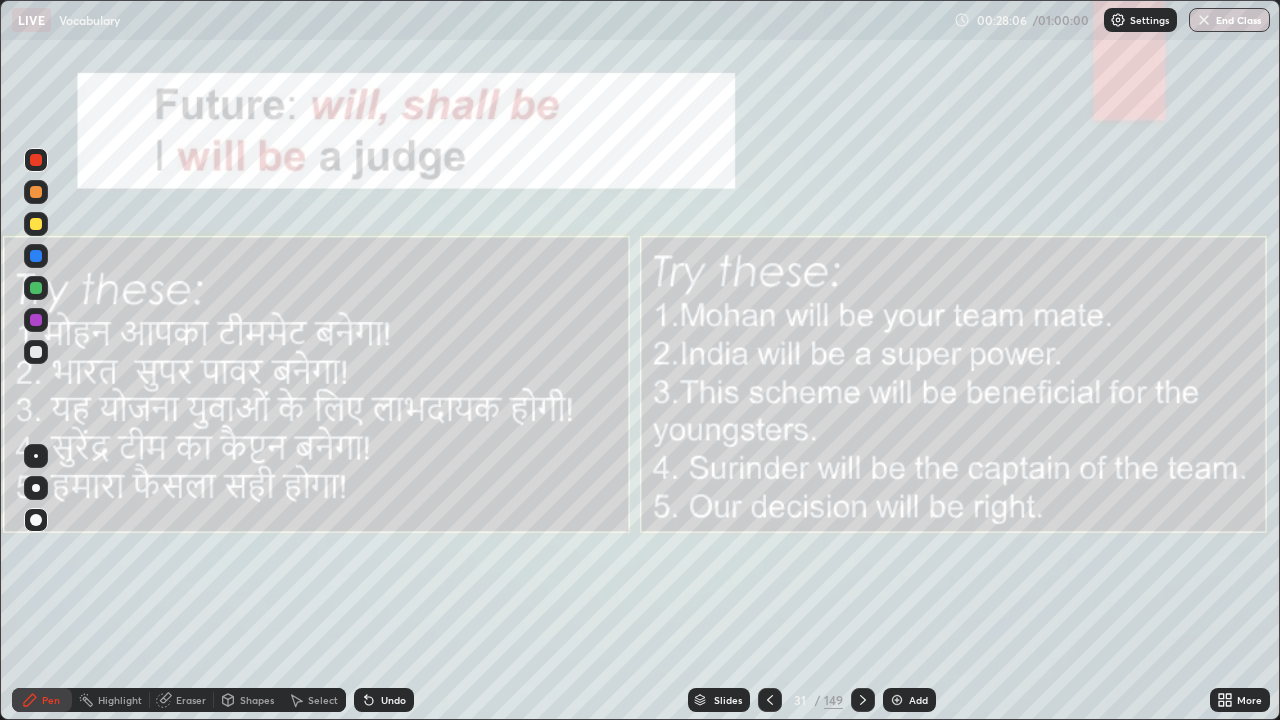 click at bounding box center [897, 700] 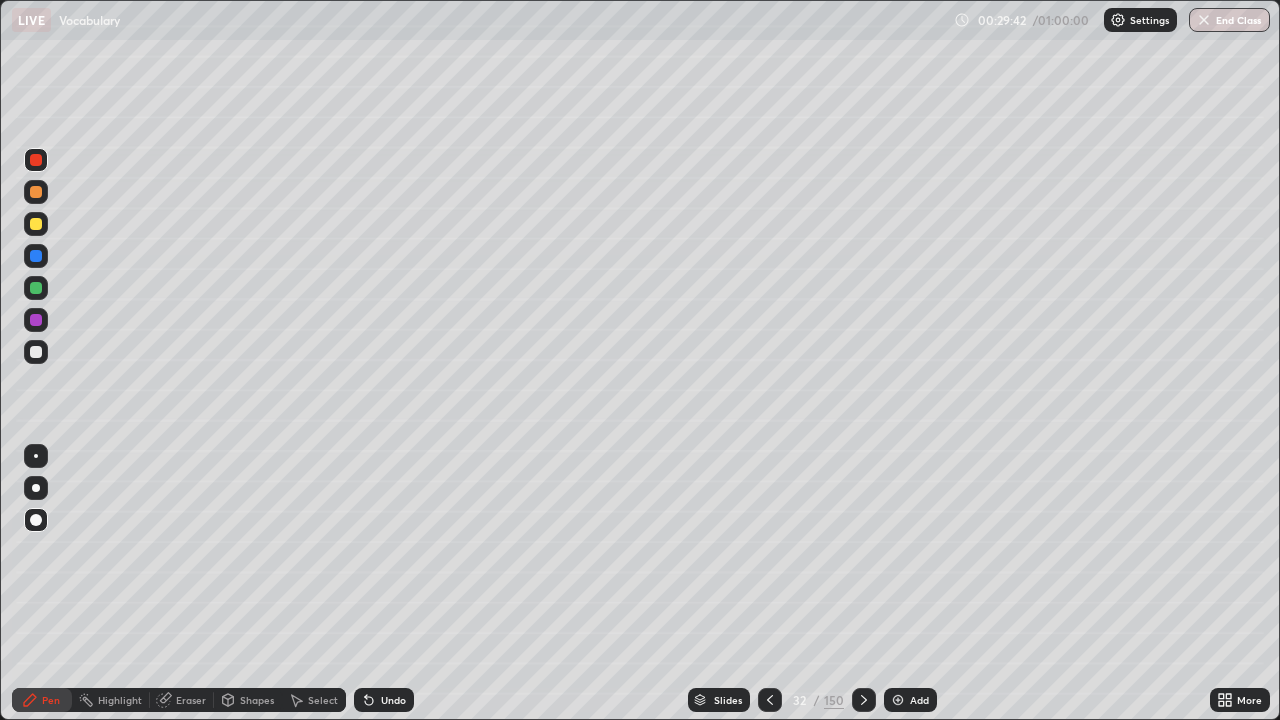 click at bounding box center (36, 352) 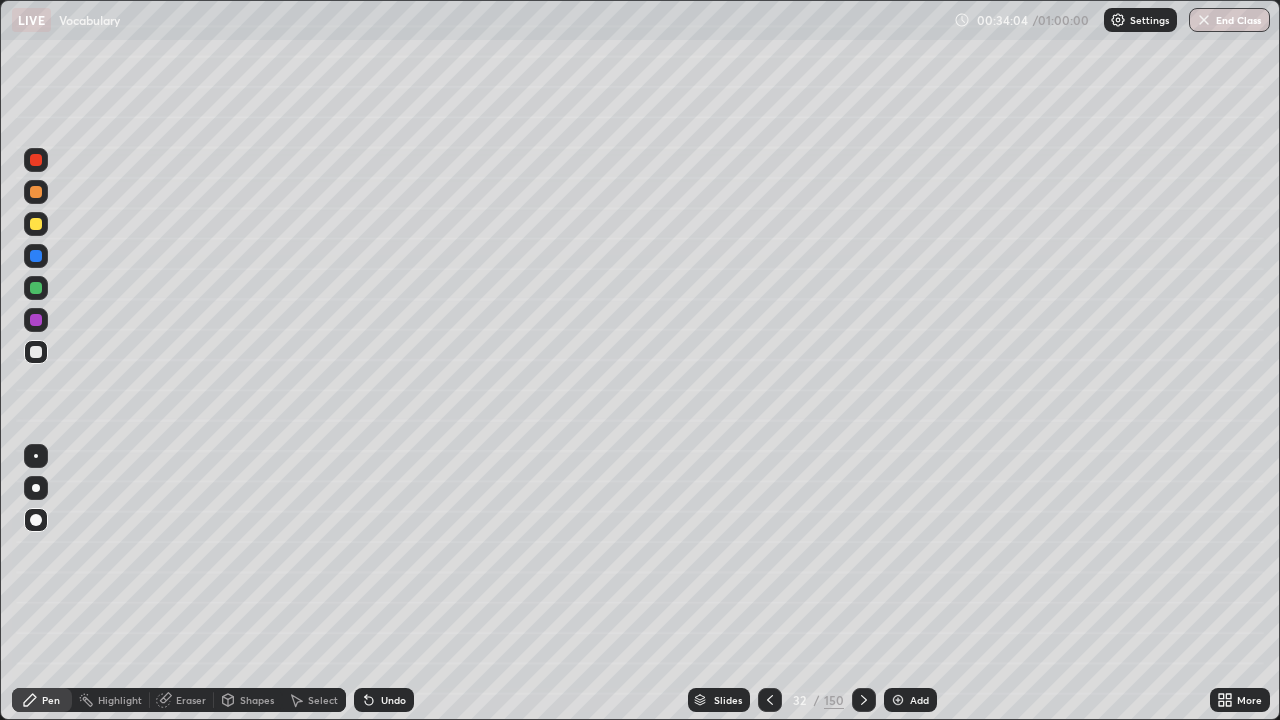 click 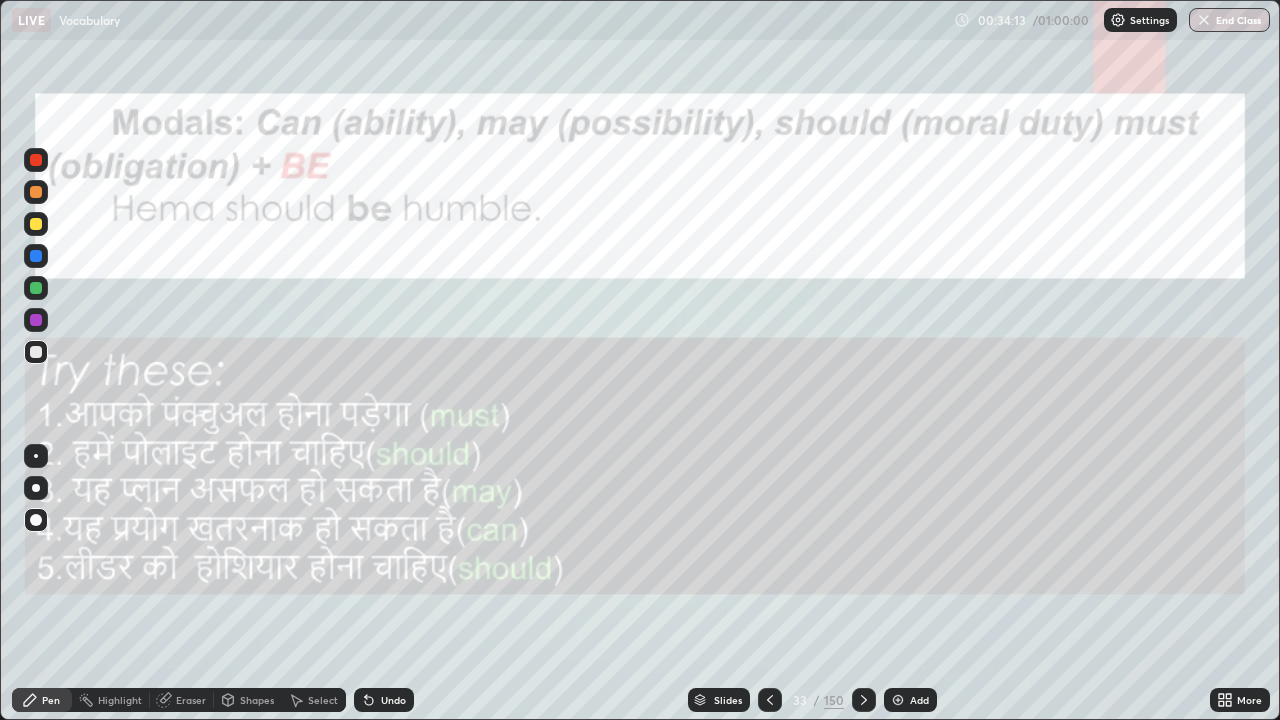 click at bounding box center (36, 160) 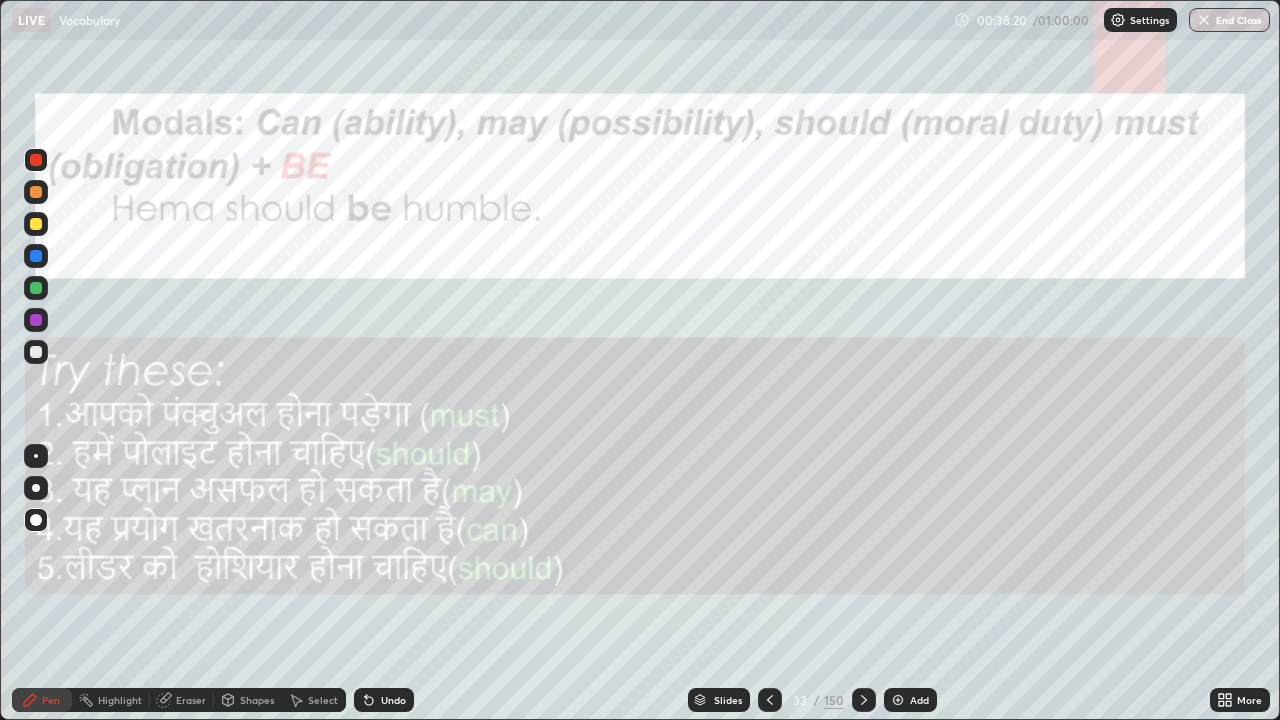 click at bounding box center [864, 700] 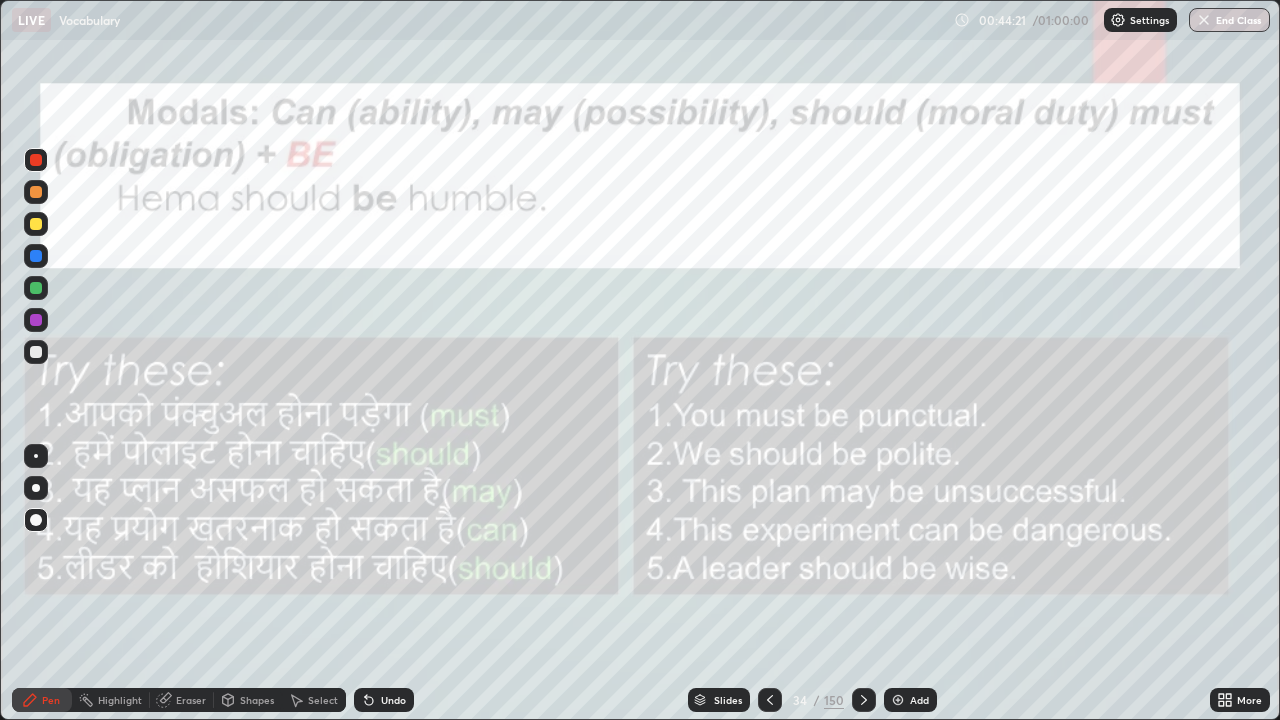 click 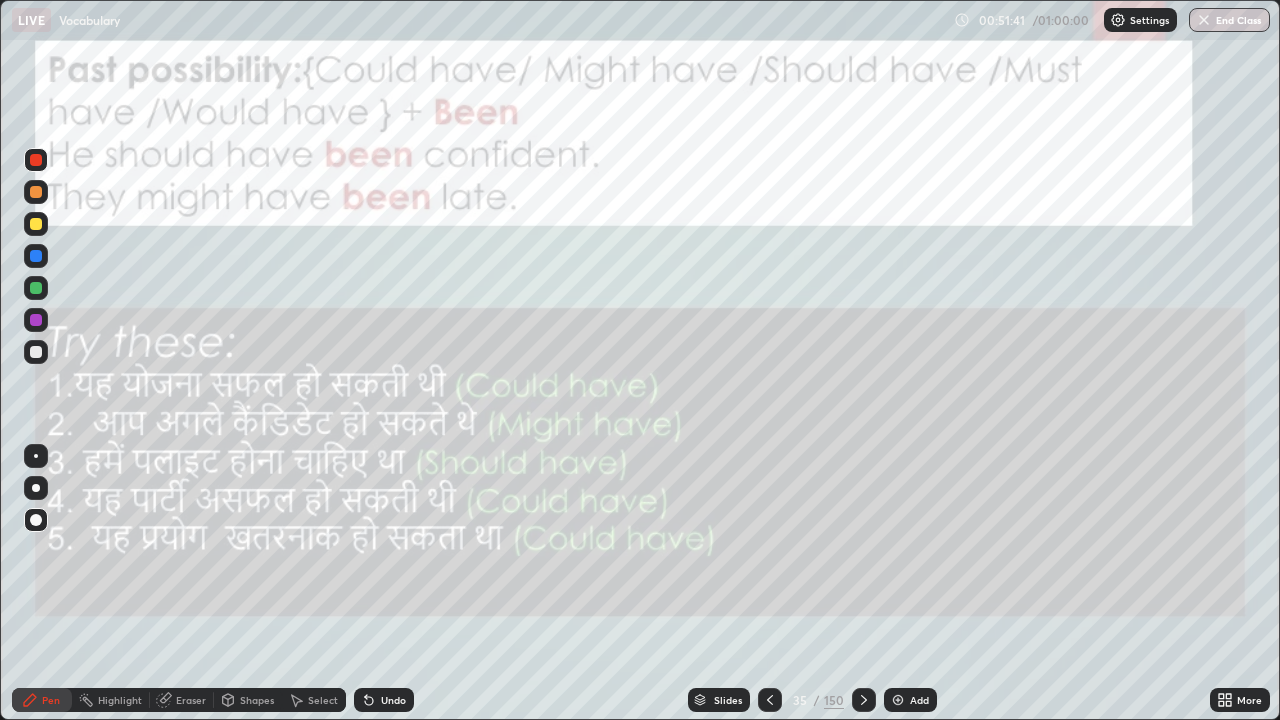 click 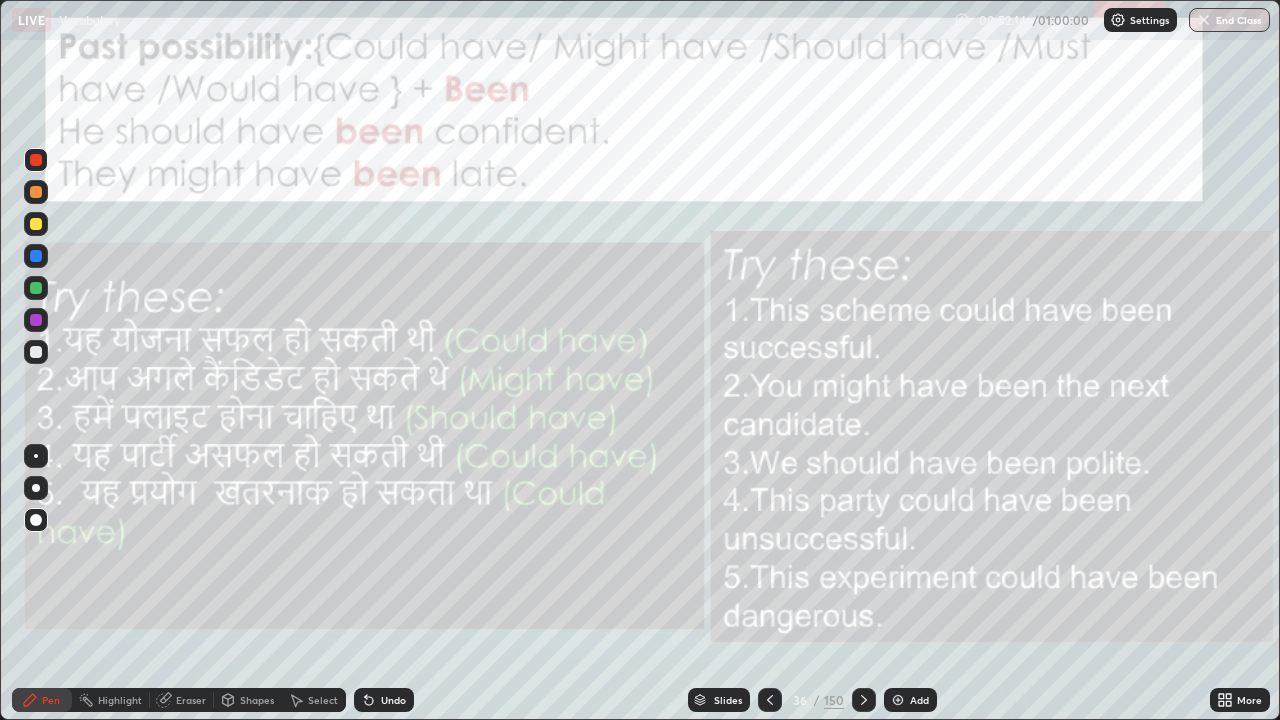 click 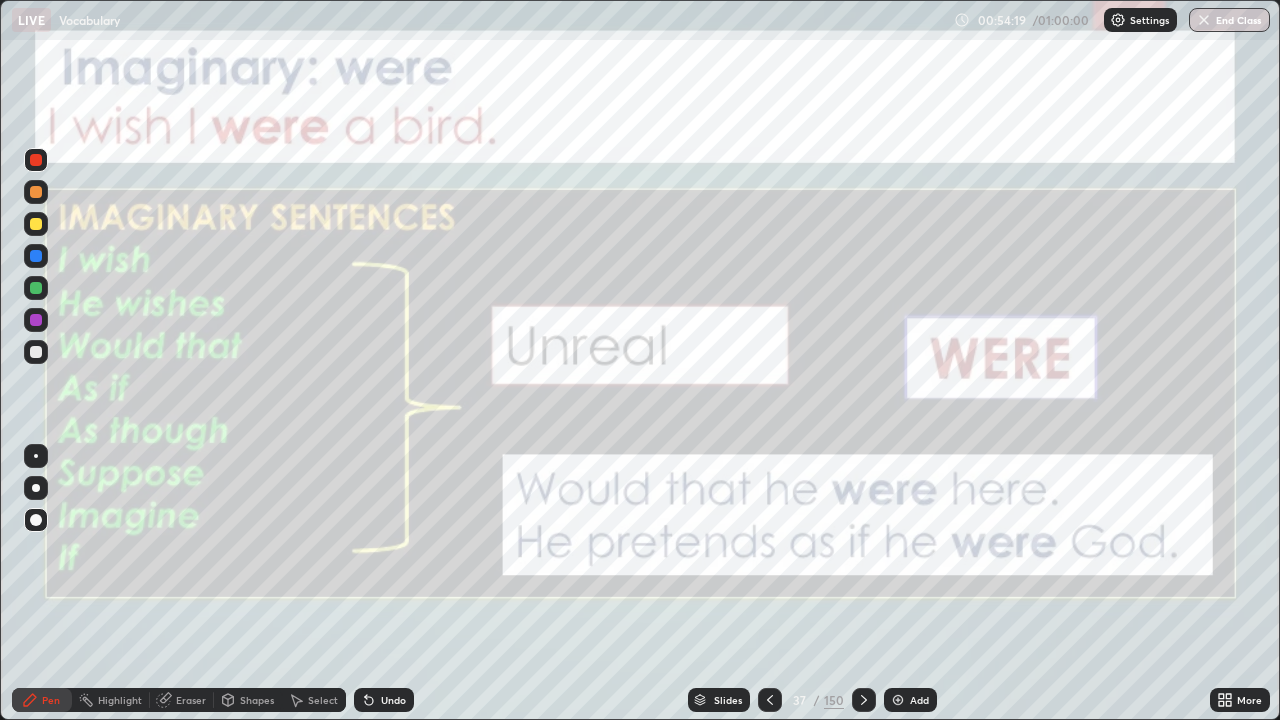 click at bounding box center [36, 352] 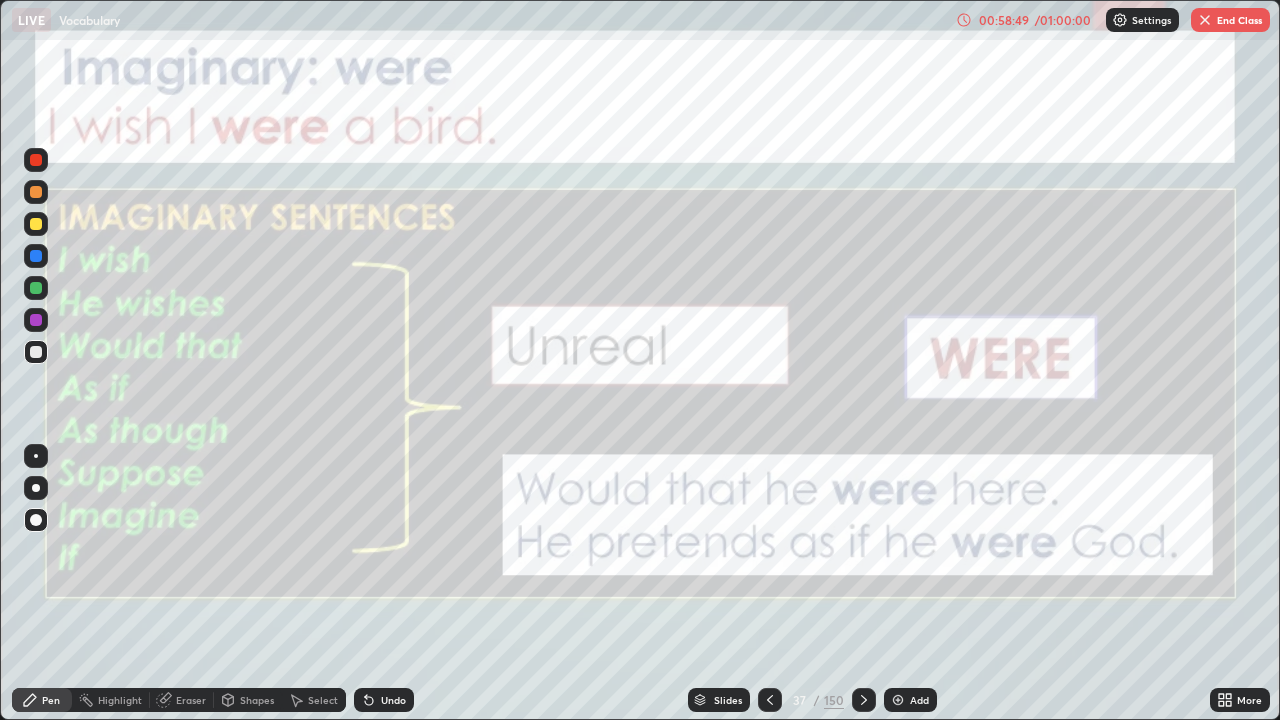 click 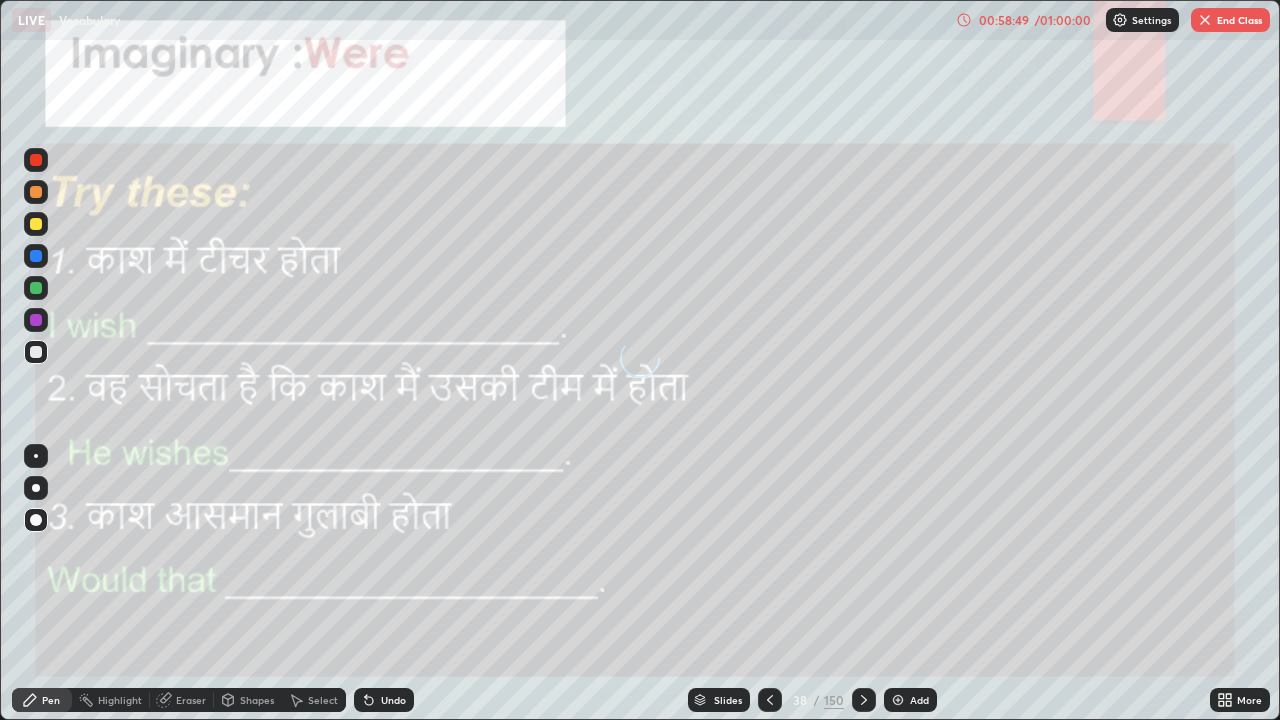 click 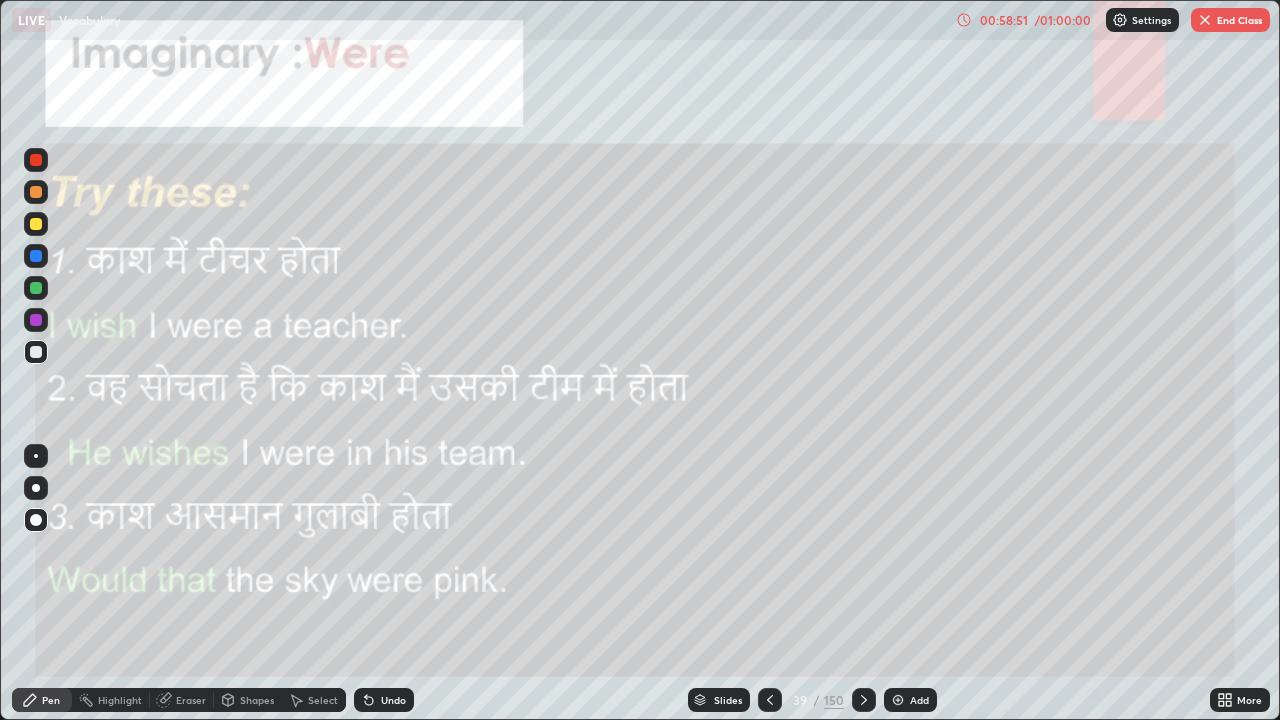 click 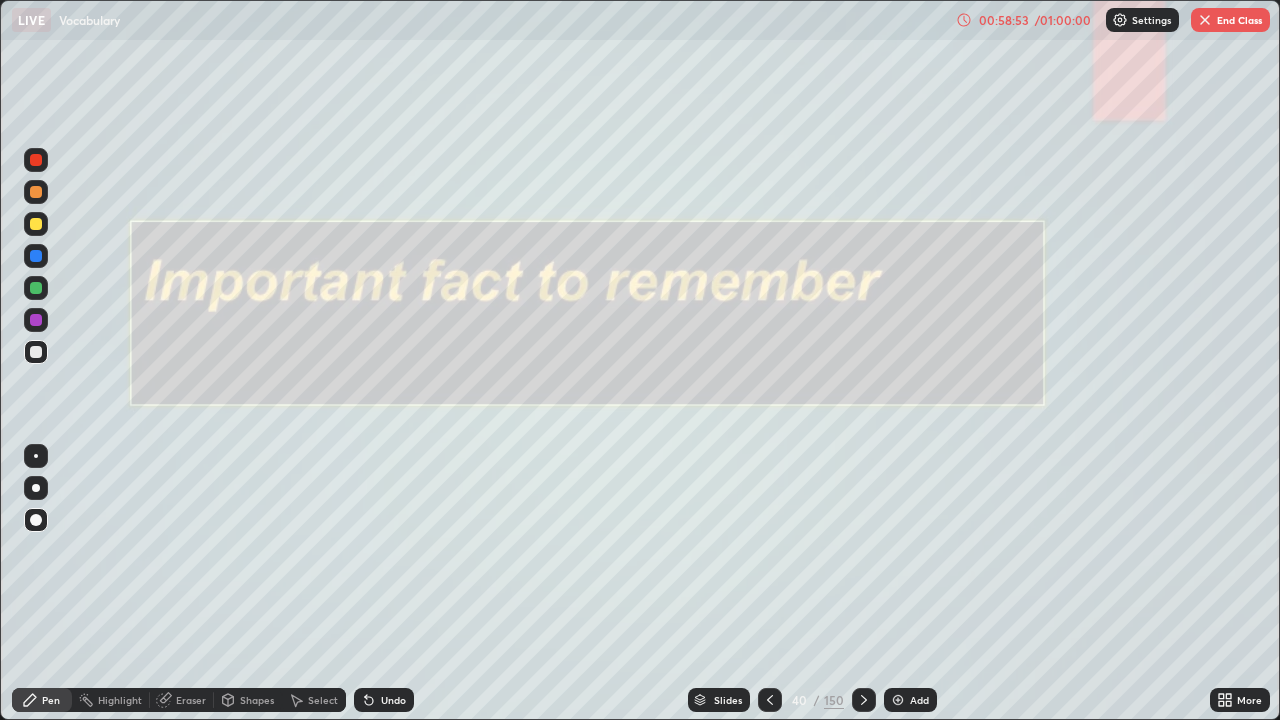 click 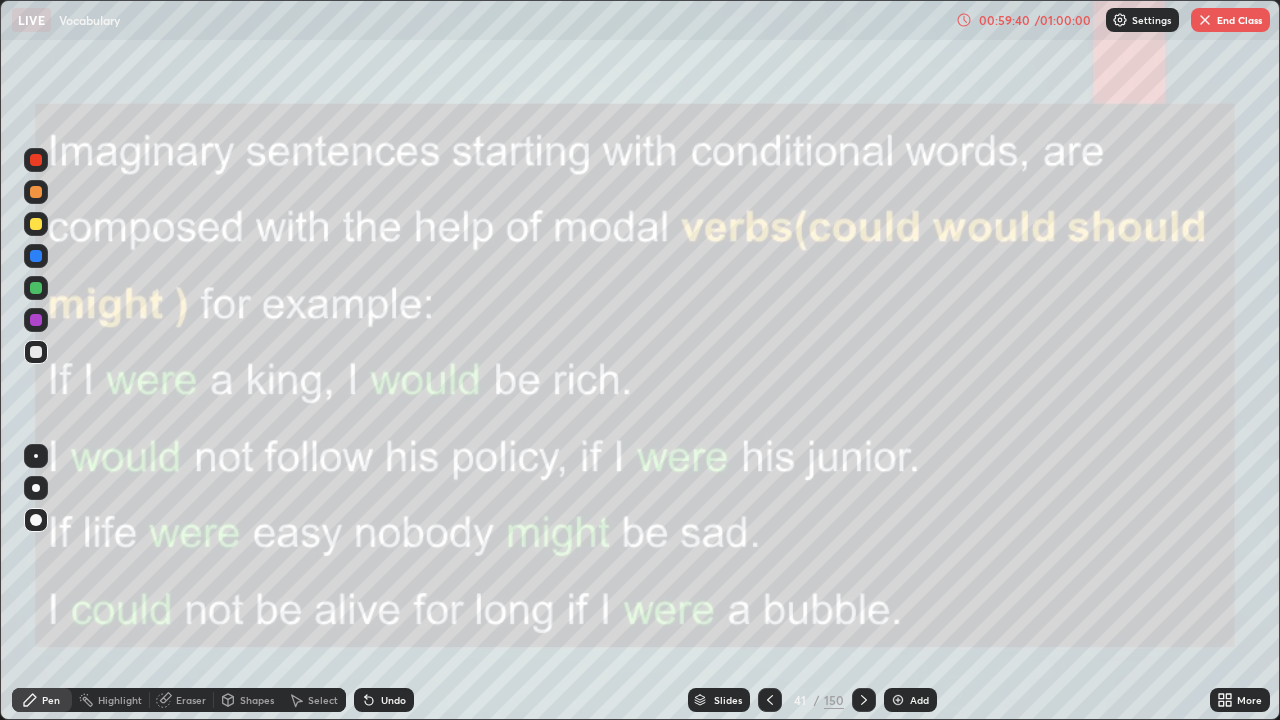 click 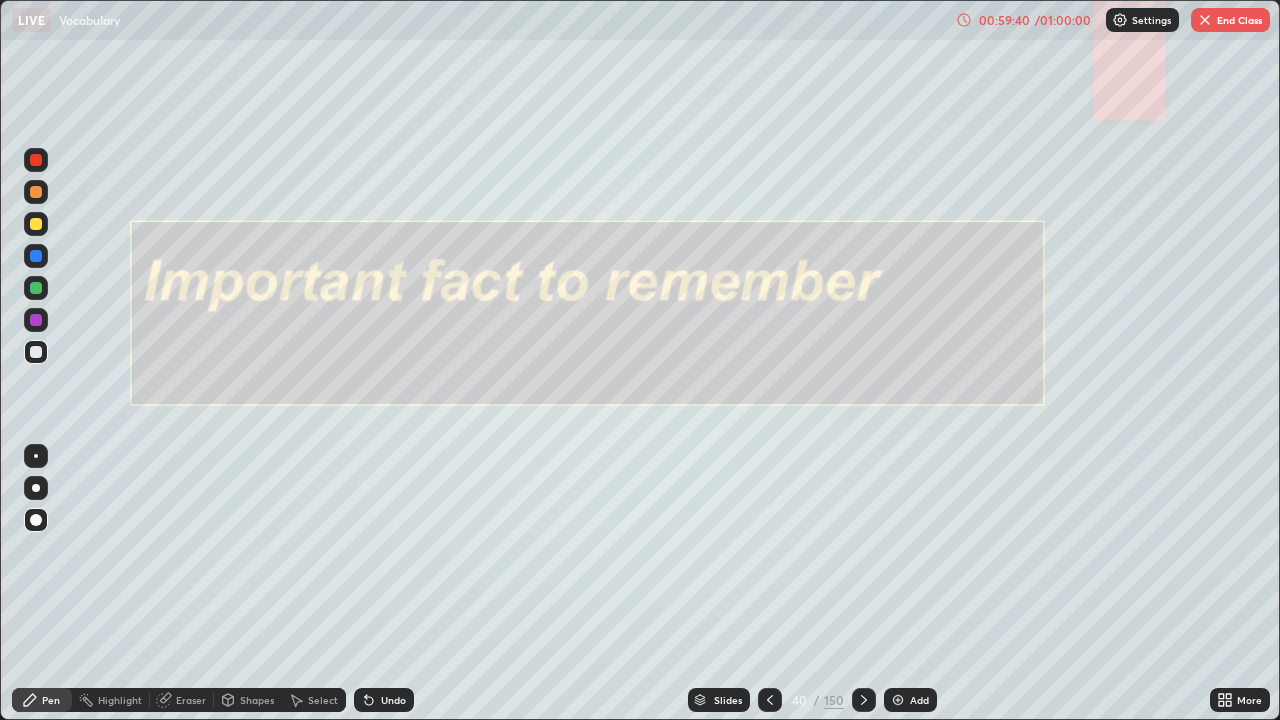 click 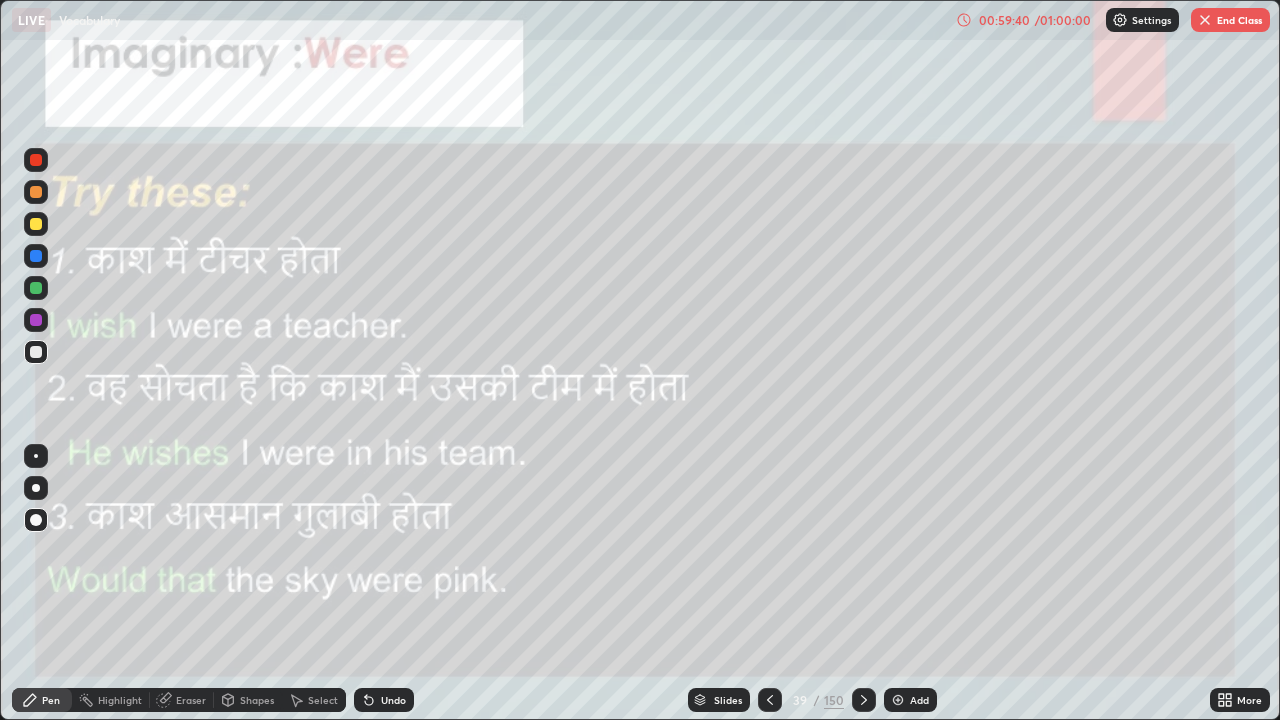 click at bounding box center (770, 700) 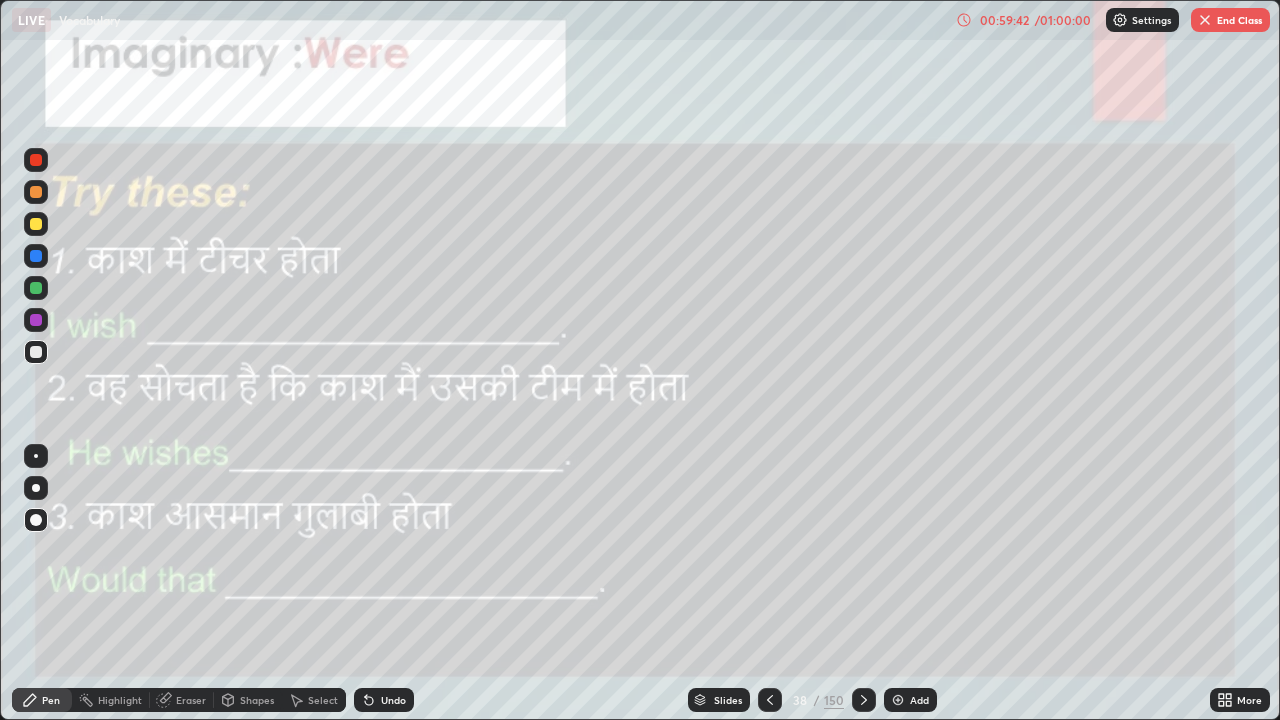 click 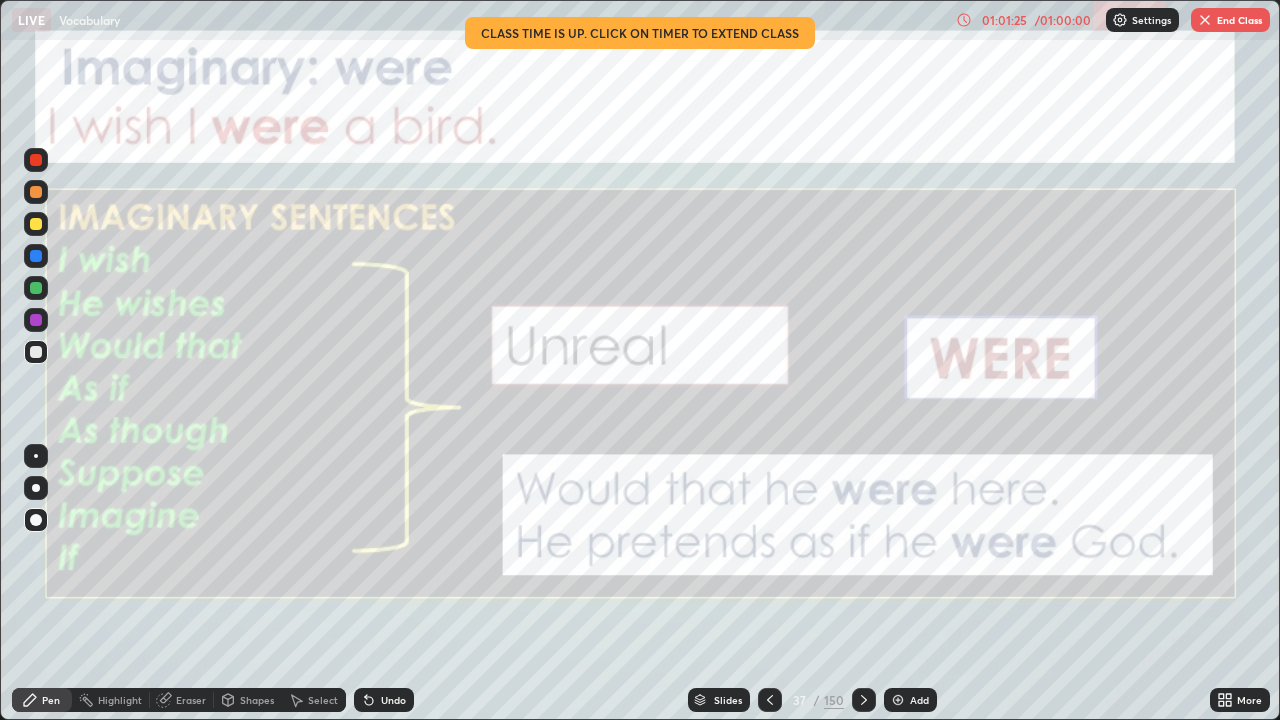 click 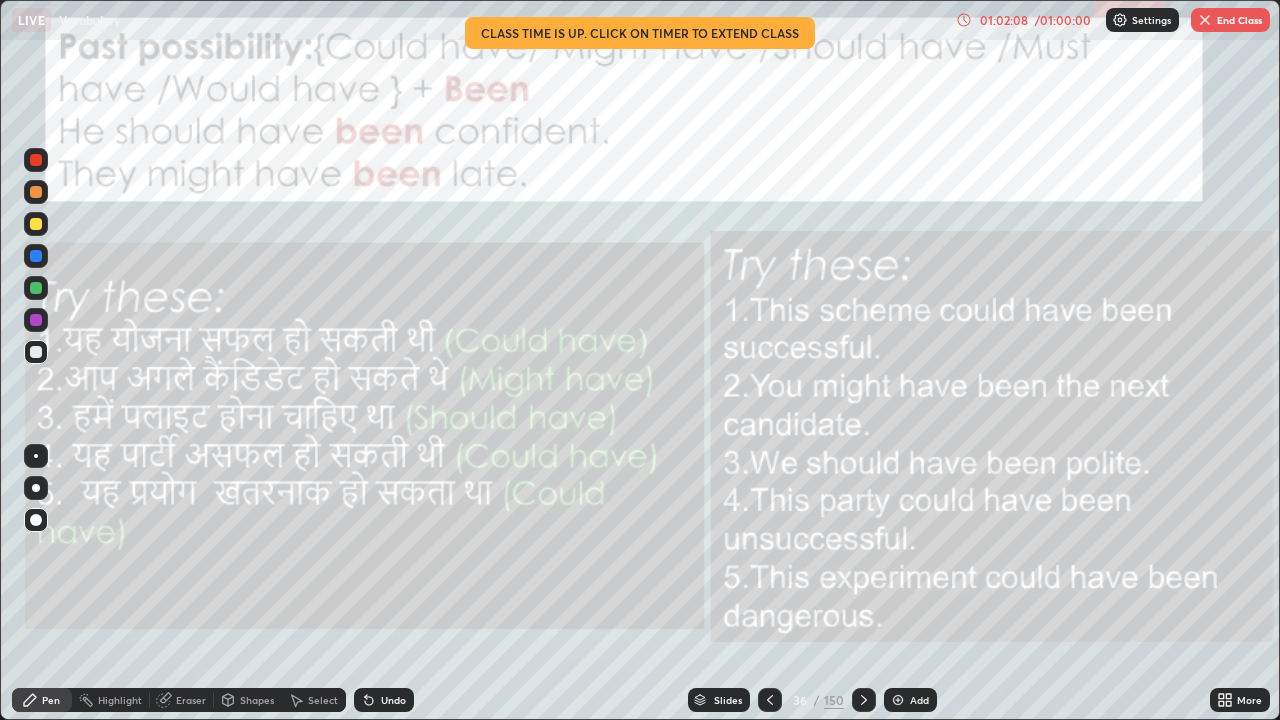 click on "End Class" at bounding box center [1230, 20] 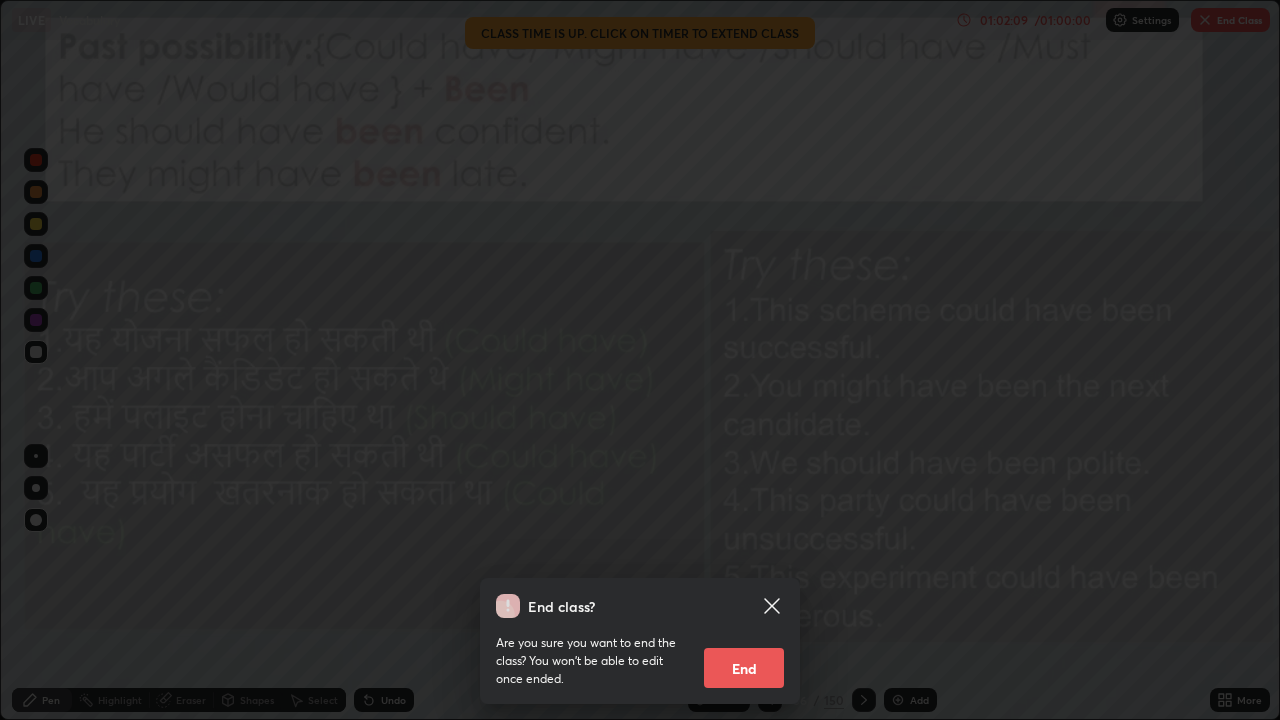 click on "End" at bounding box center (744, 668) 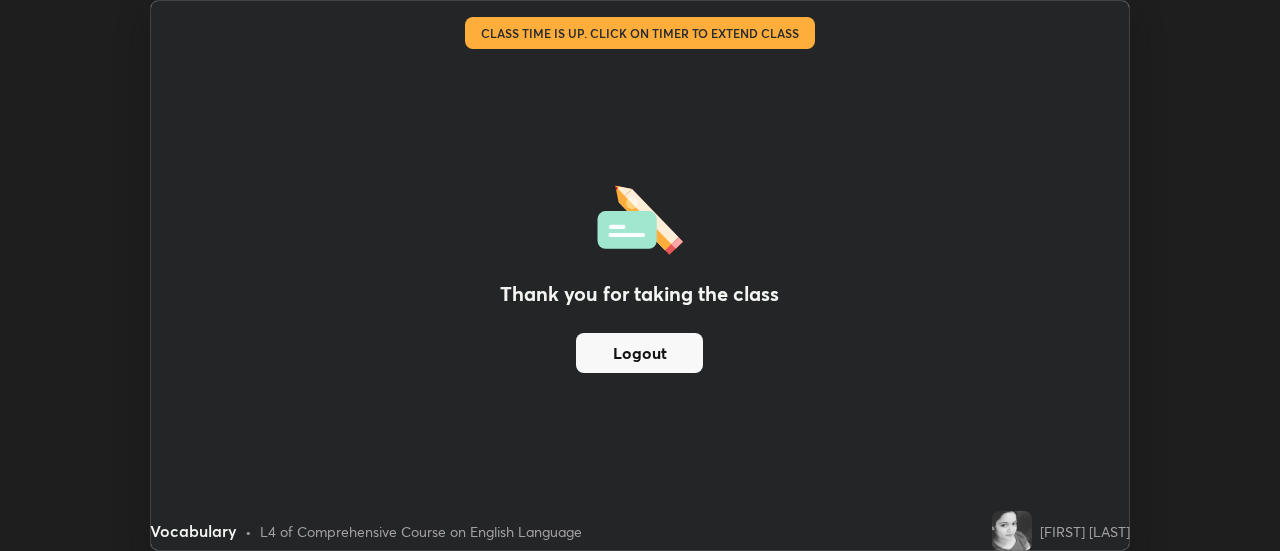 scroll, scrollTop: 551, scrollLeft: 1280, axis: both 